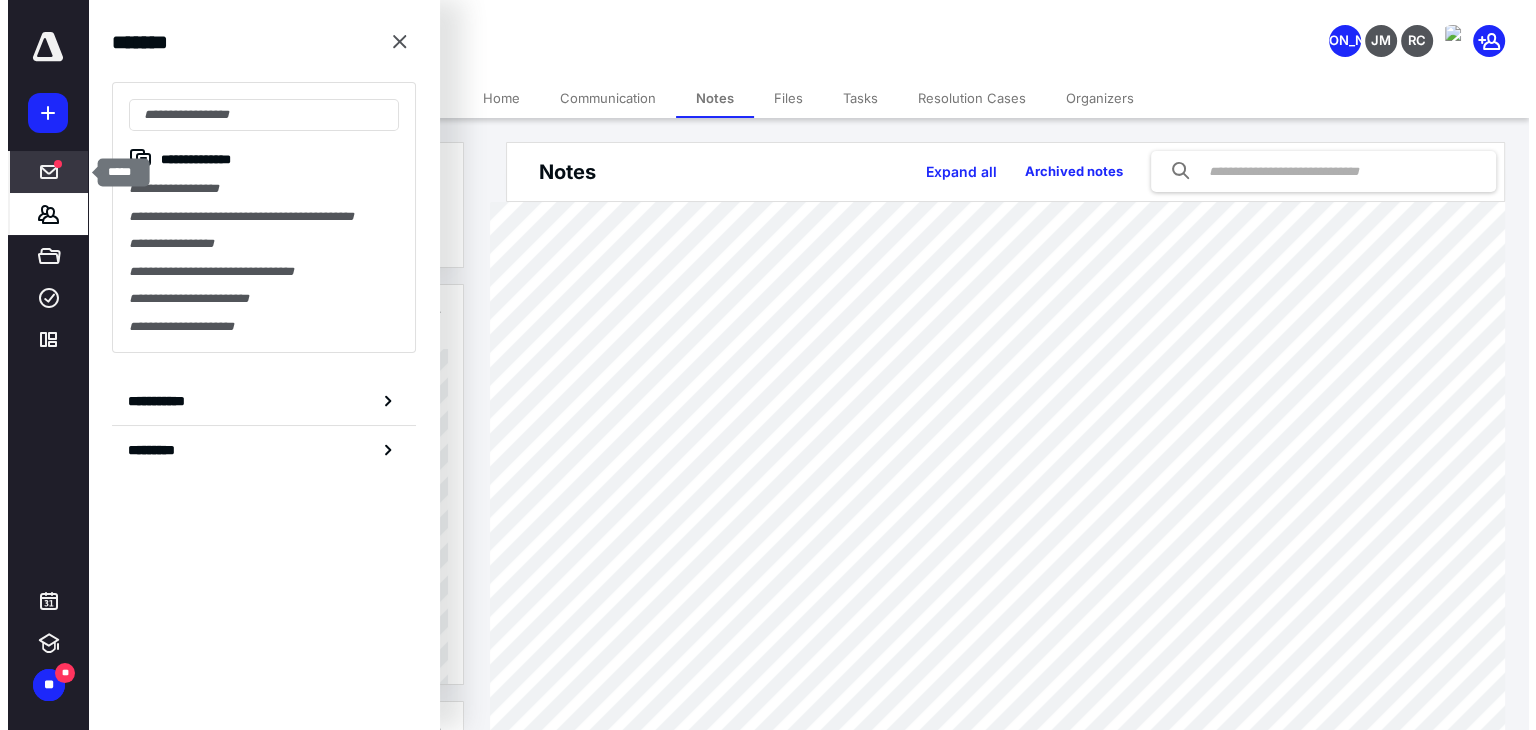 scroll, scrollTop: 0, scrollLeft: 0, axis: both 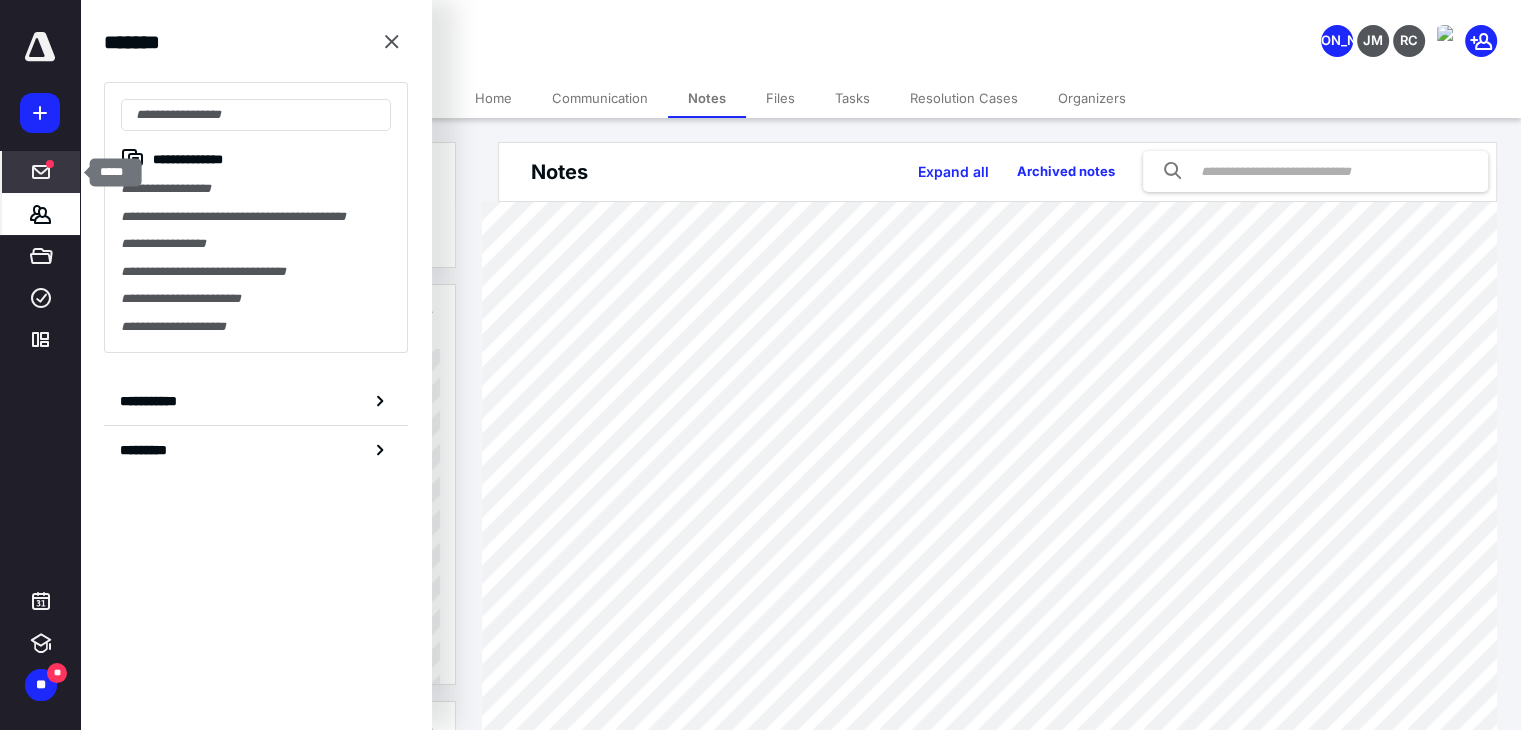 click 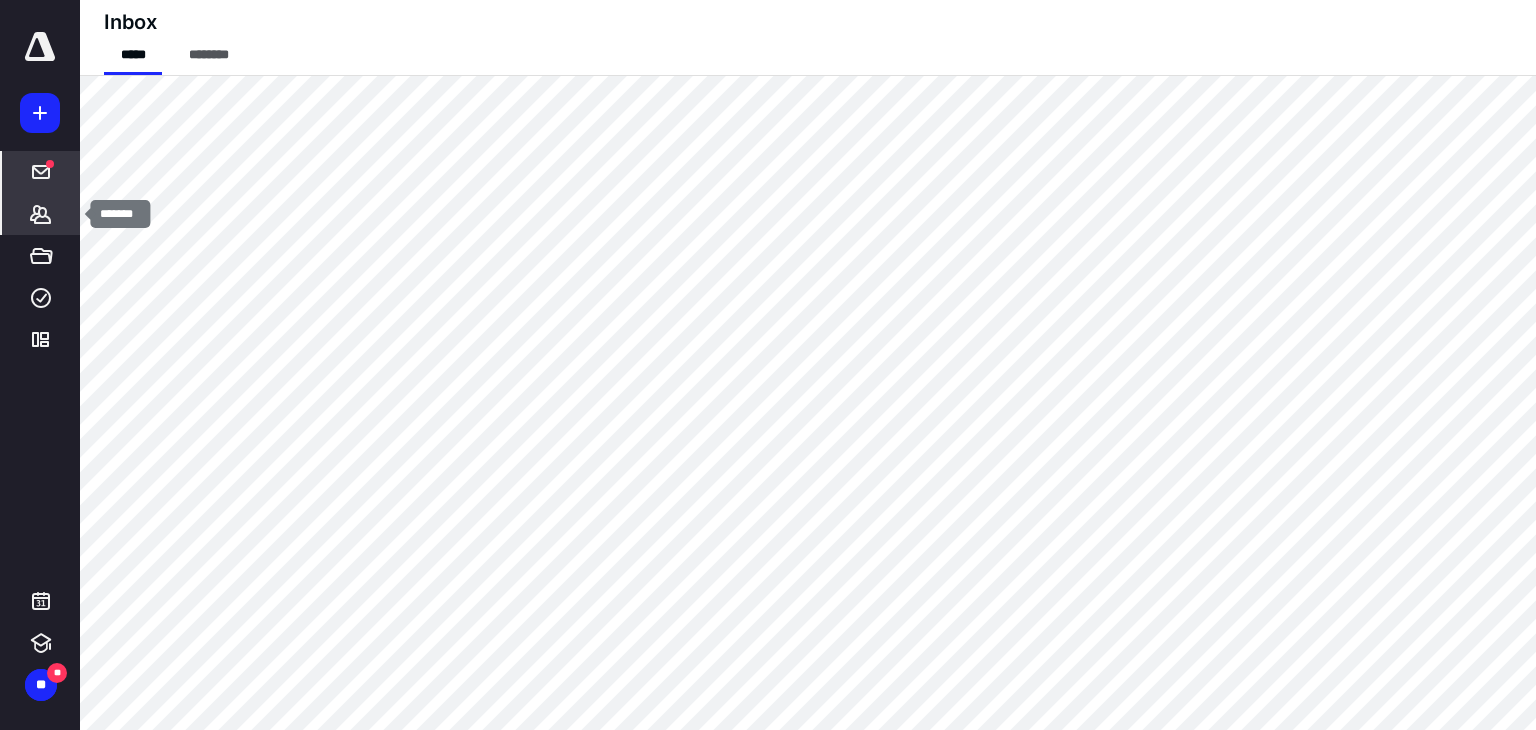 click 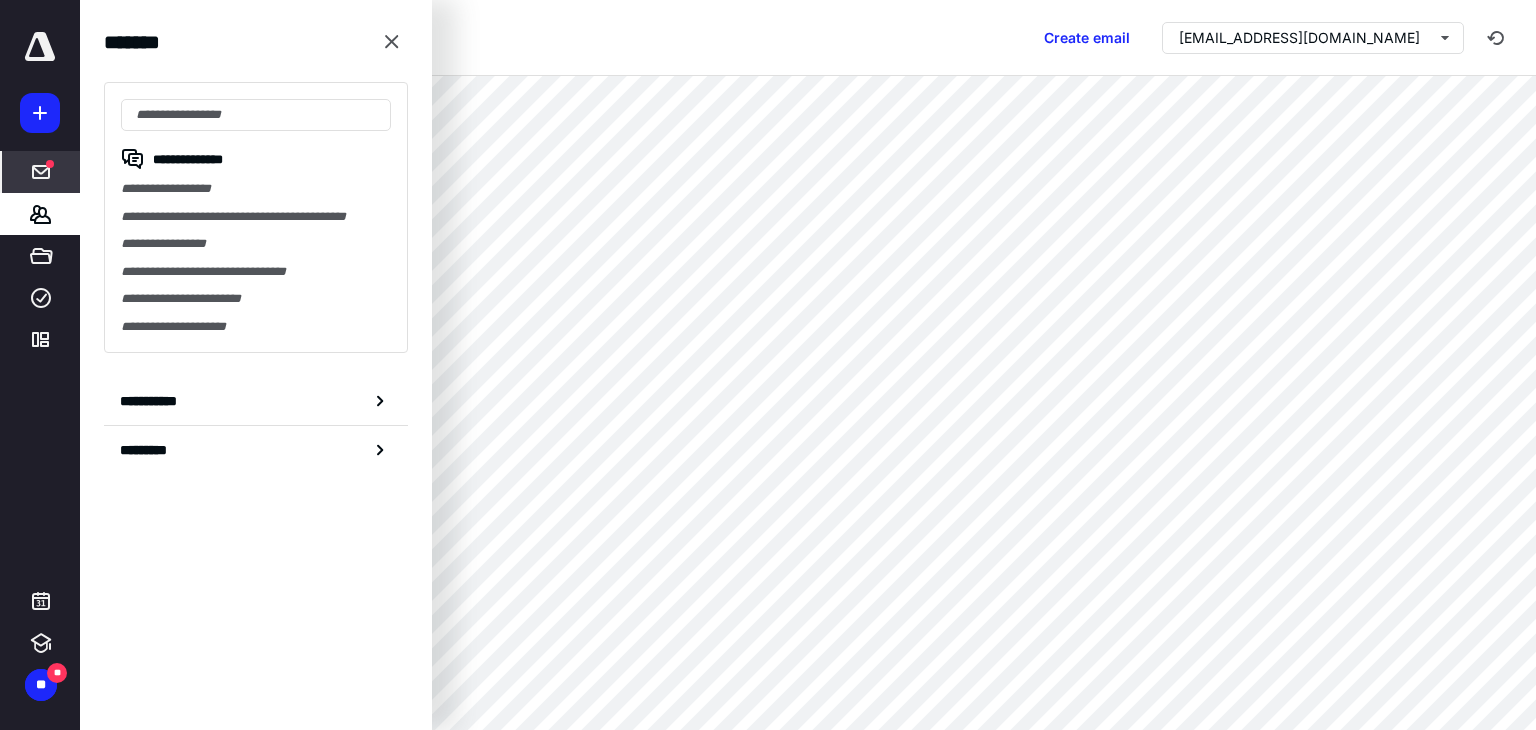 click on "**********" at bounding box center (256, 217) 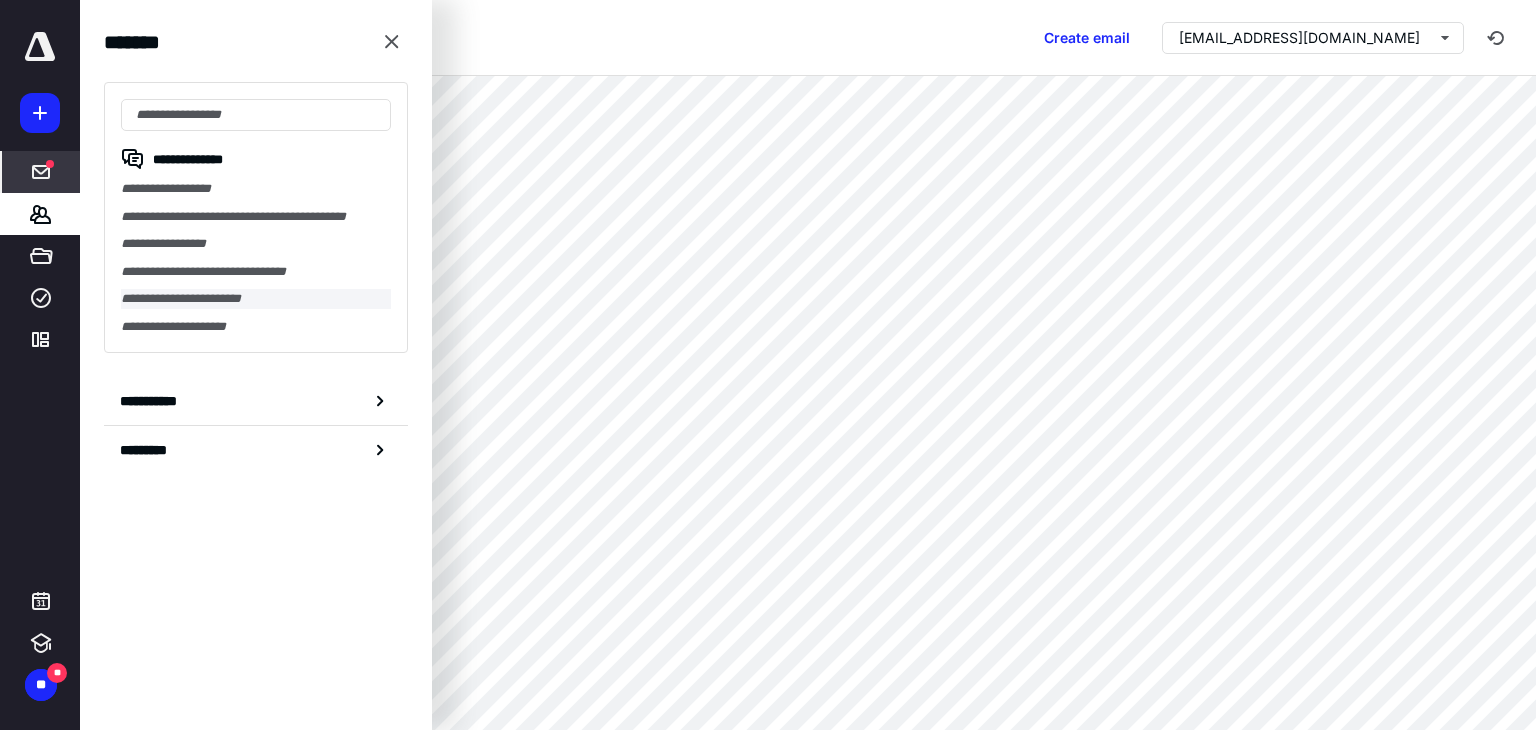 click on "**********" at bounding box center [256, 299] 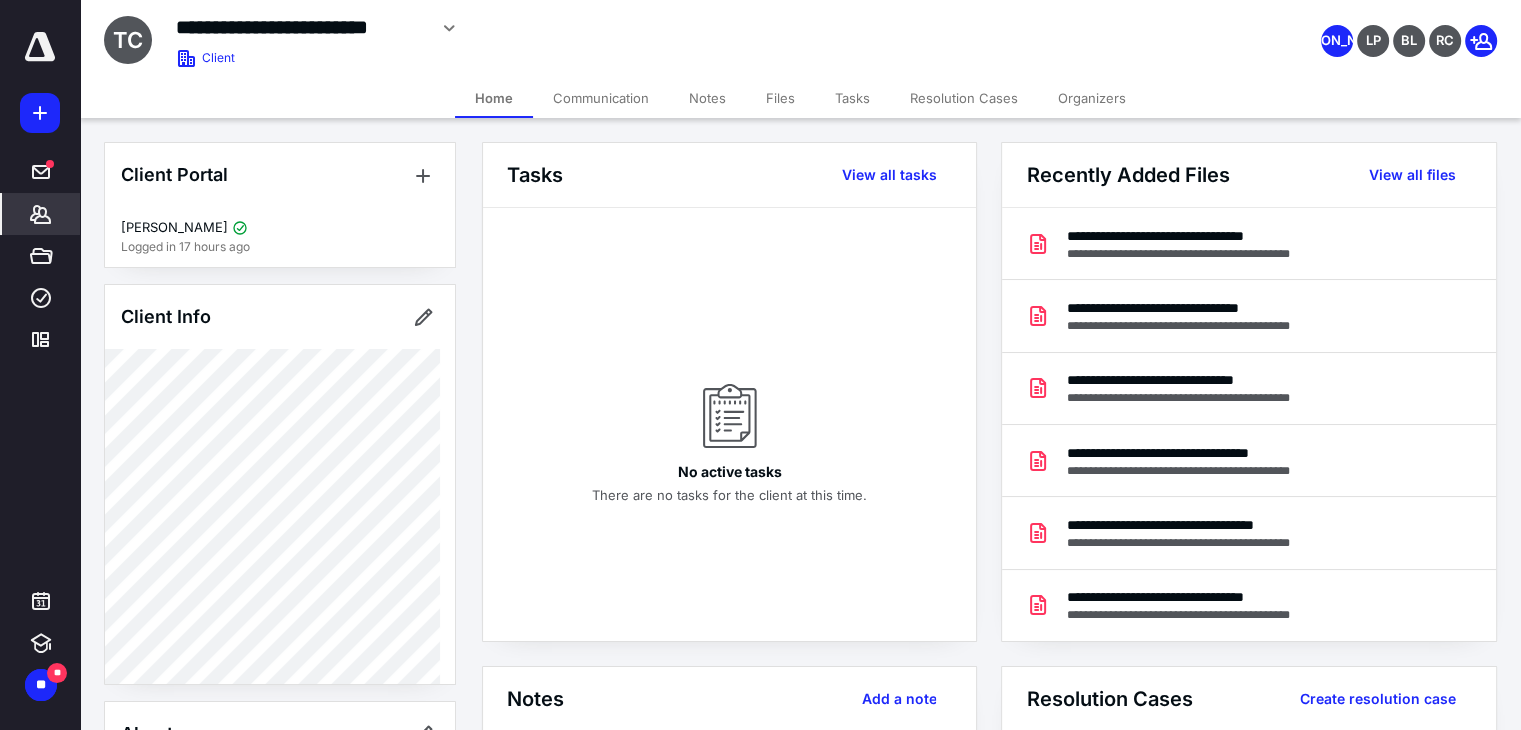 click on "Files" at bounding box center [780, 98] 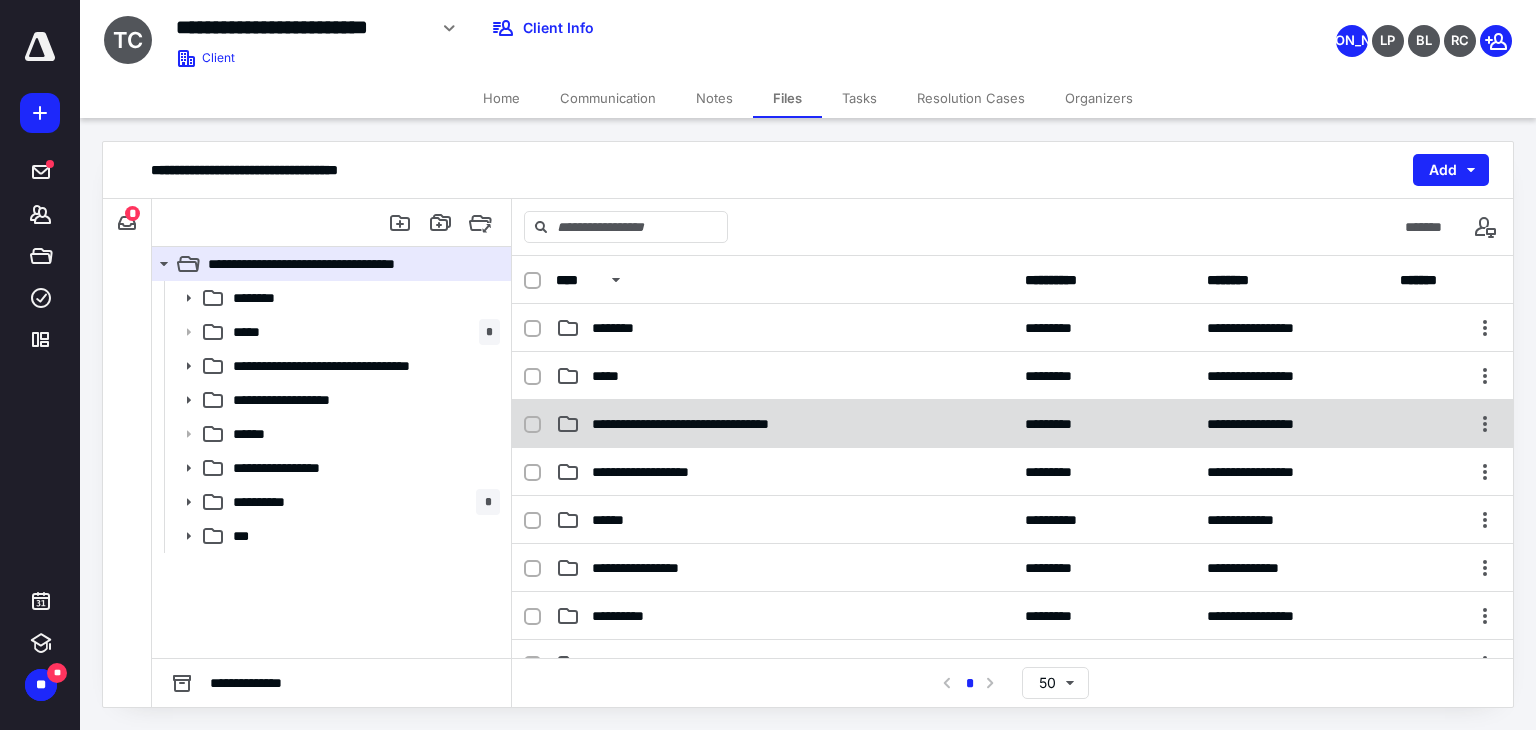 click on "**********" at bounding box center [708, 424] 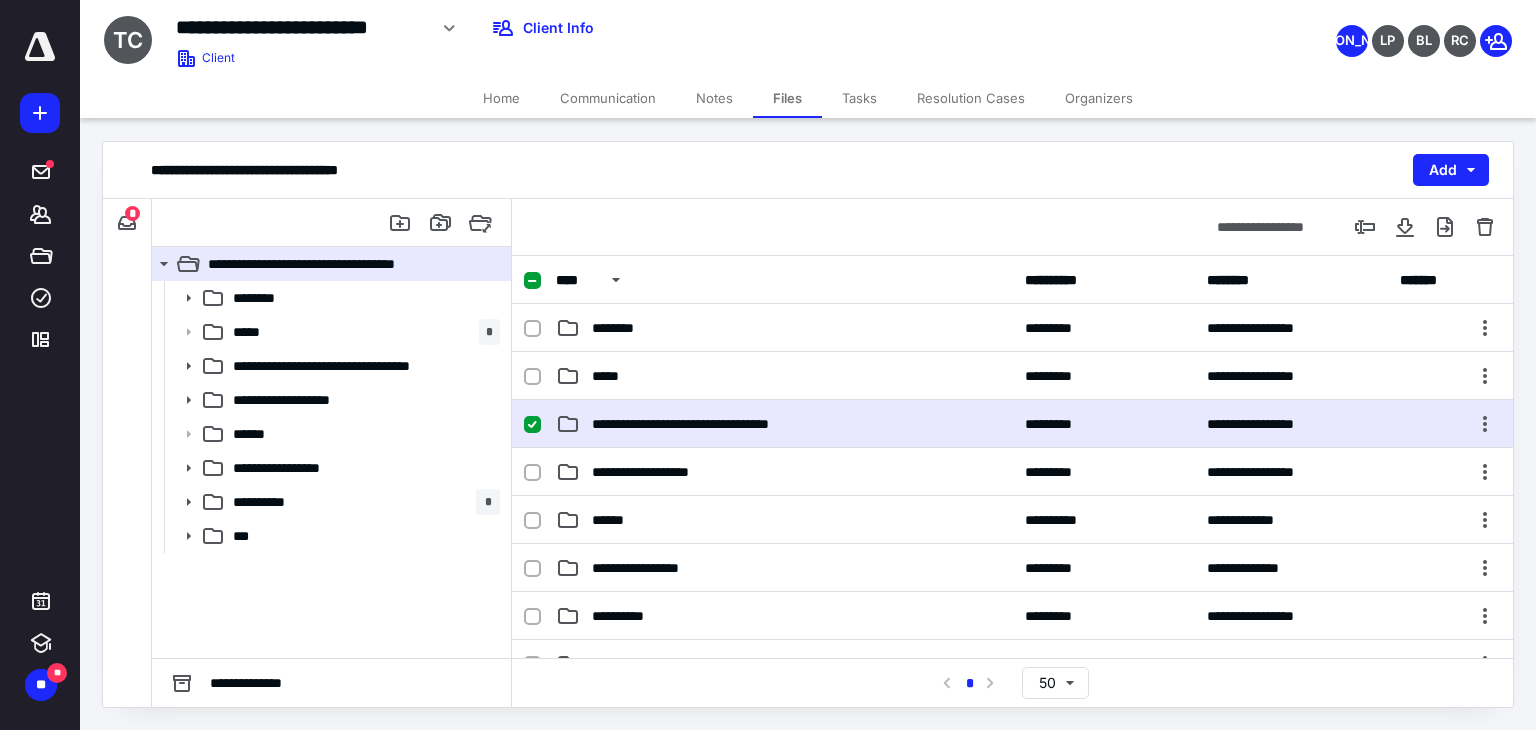 click on "**********" at bounding box center [708, 424] 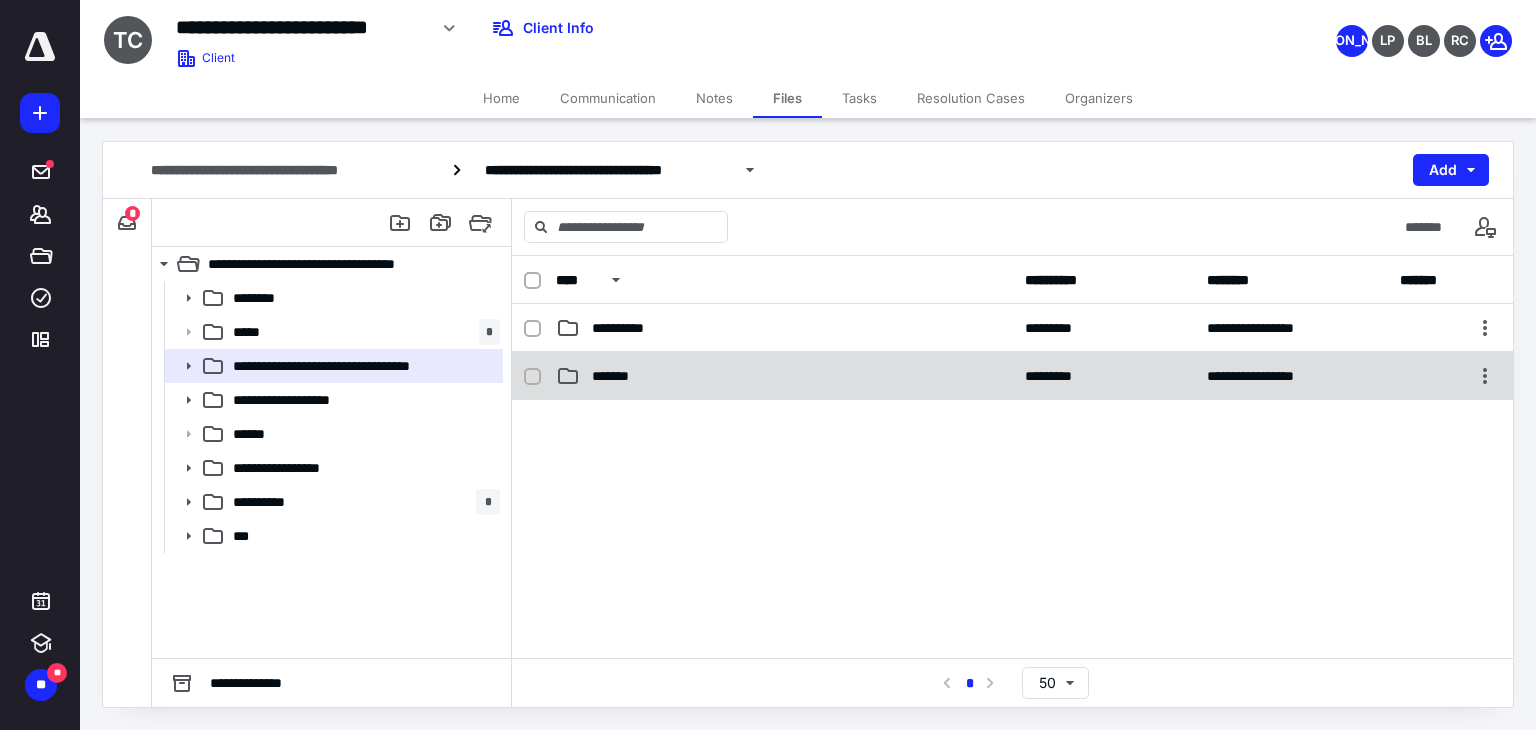 click on "**********" at bounding box center [1012, 376] 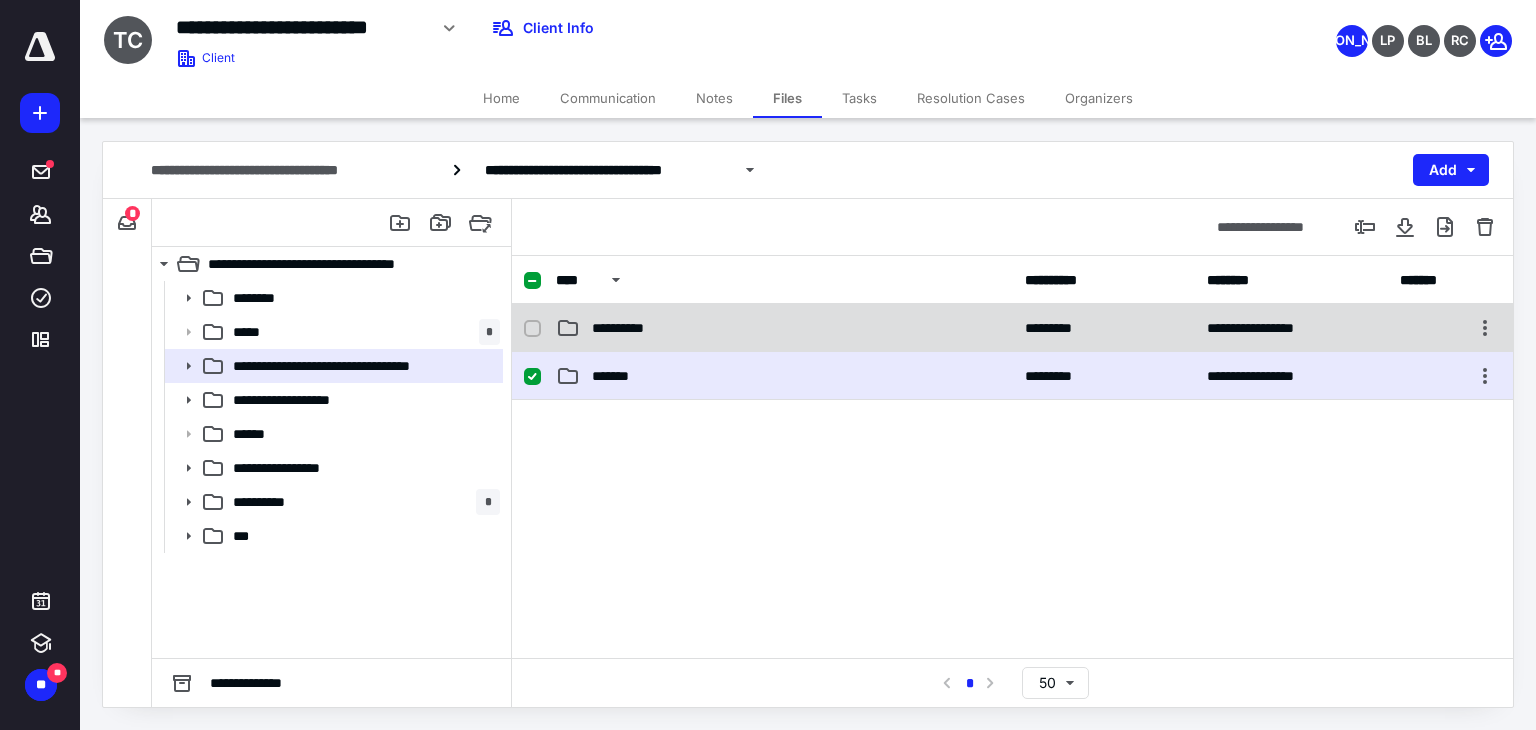 click on "**********" at bounding box center (784, 328) 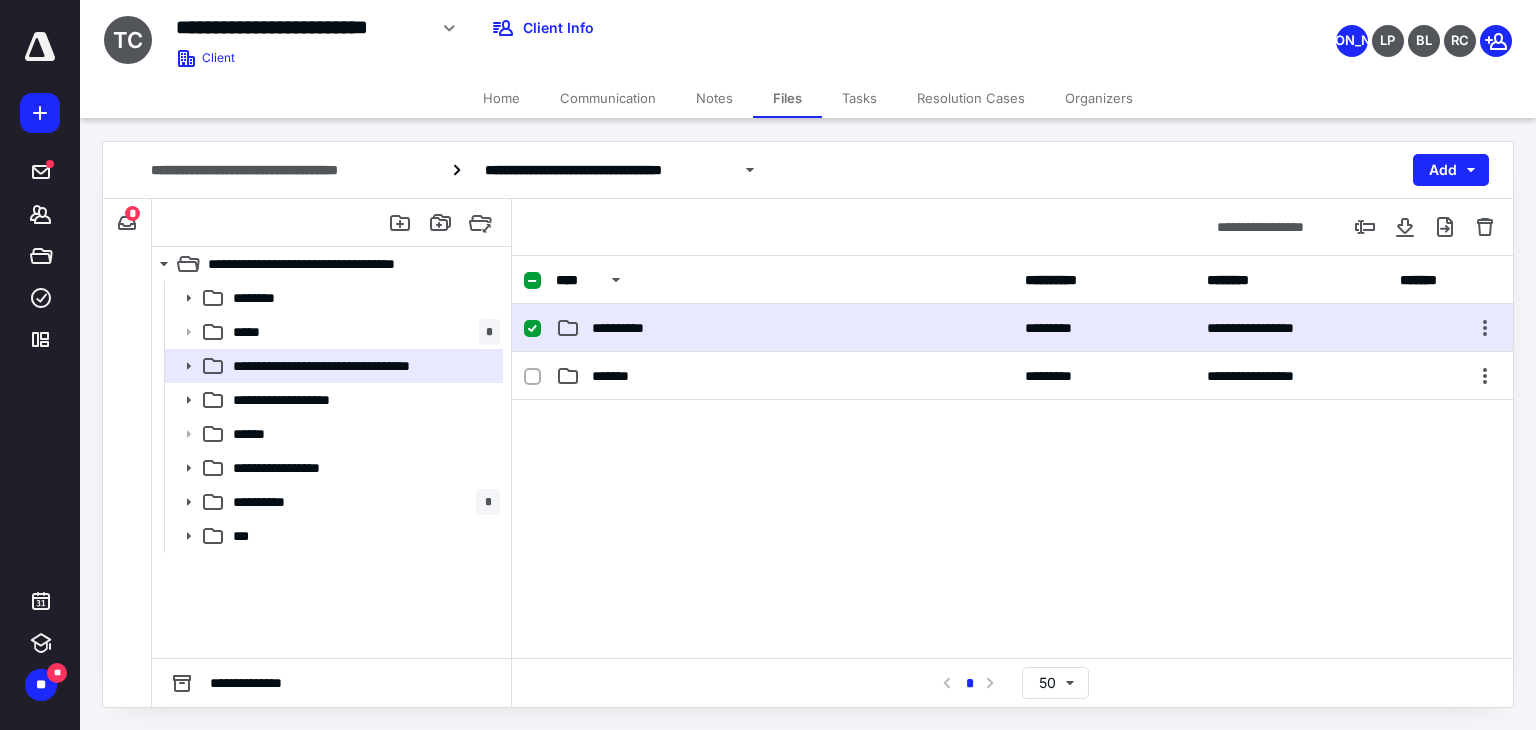 click on "**********" at bounding box center [784, 328] 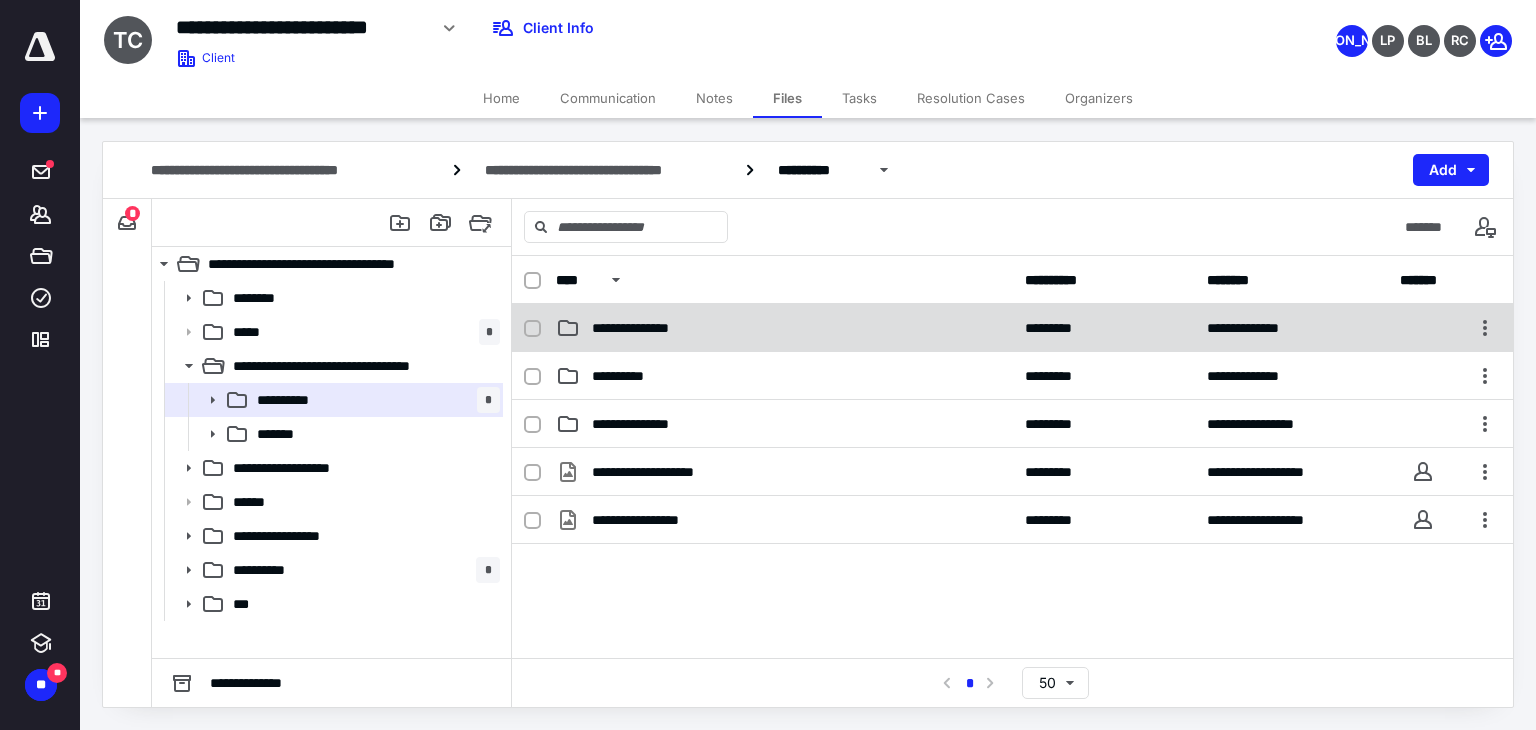 click on "**********" at bounding box center (784, 328) 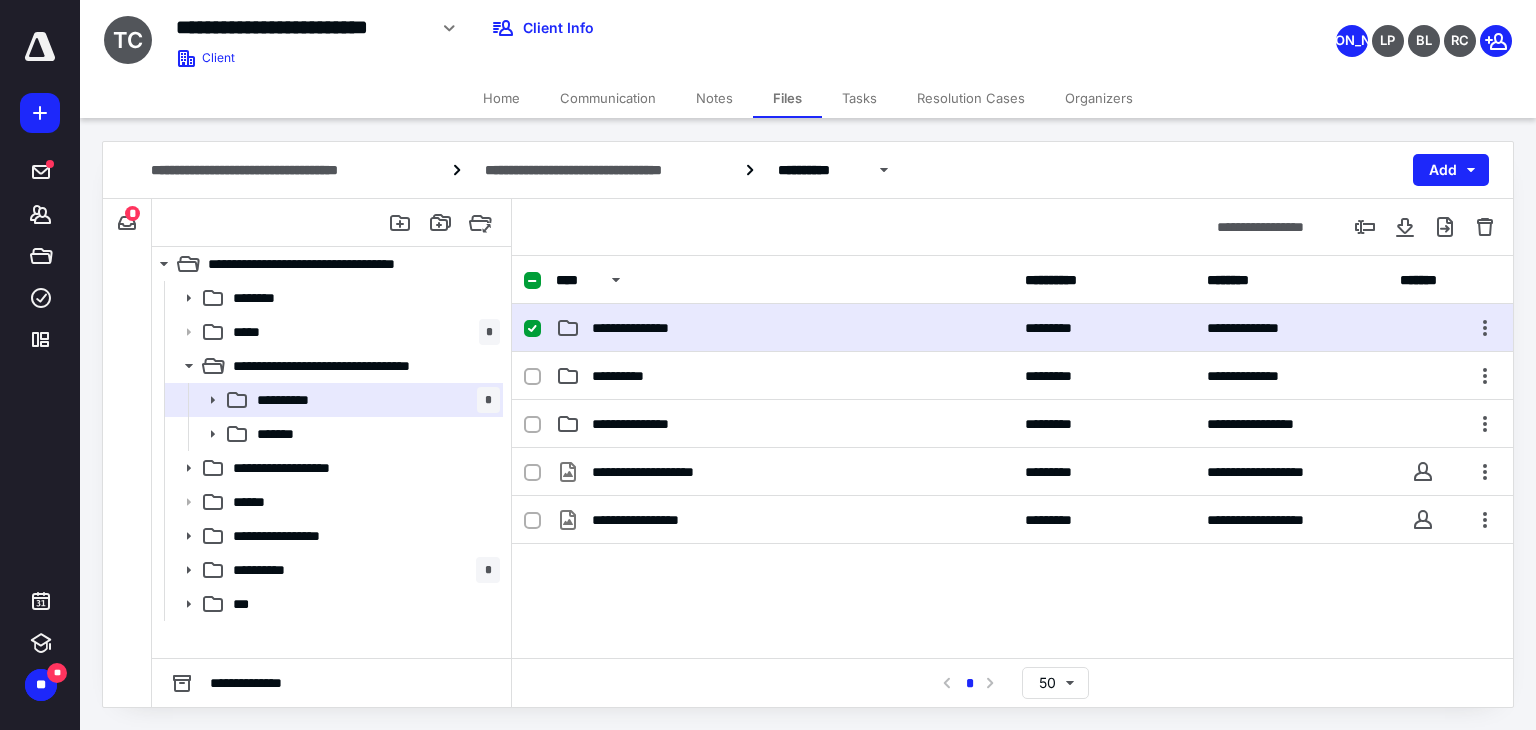 click on "**********" at bounding box center (784, 328) 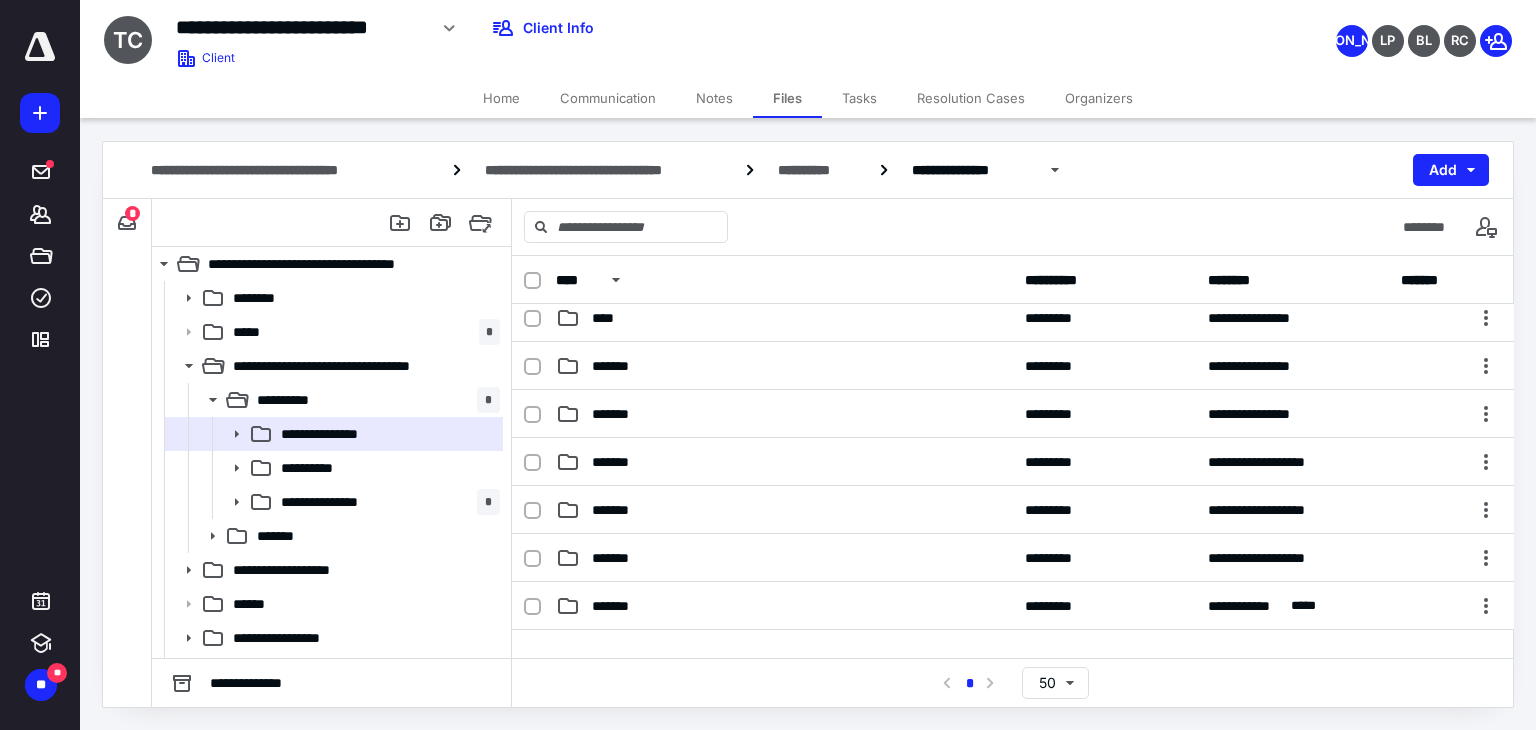 scroll, scrollTop: 300, scrollLeft: 0, axis: vertical 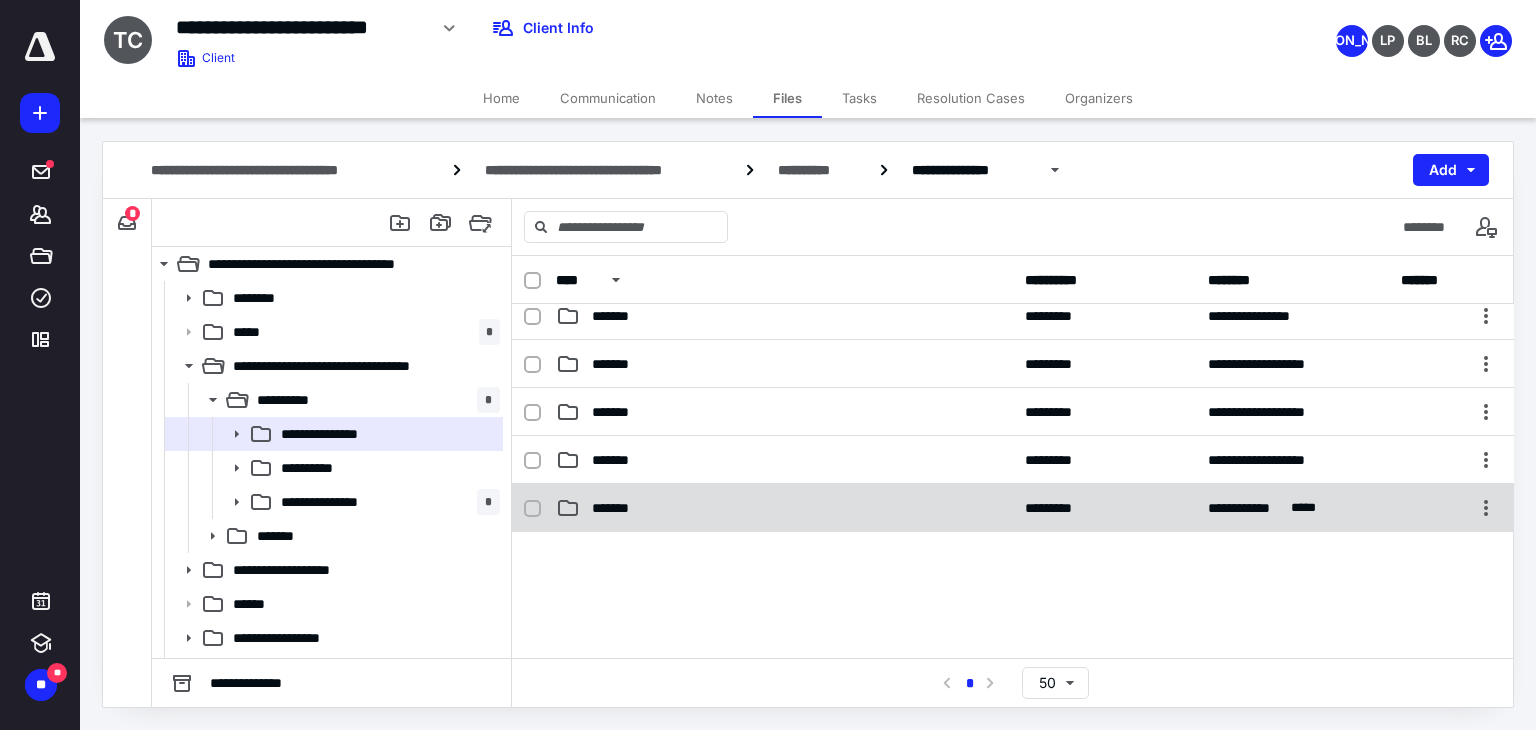 click on "**********" at bounding box center [1013, 508] 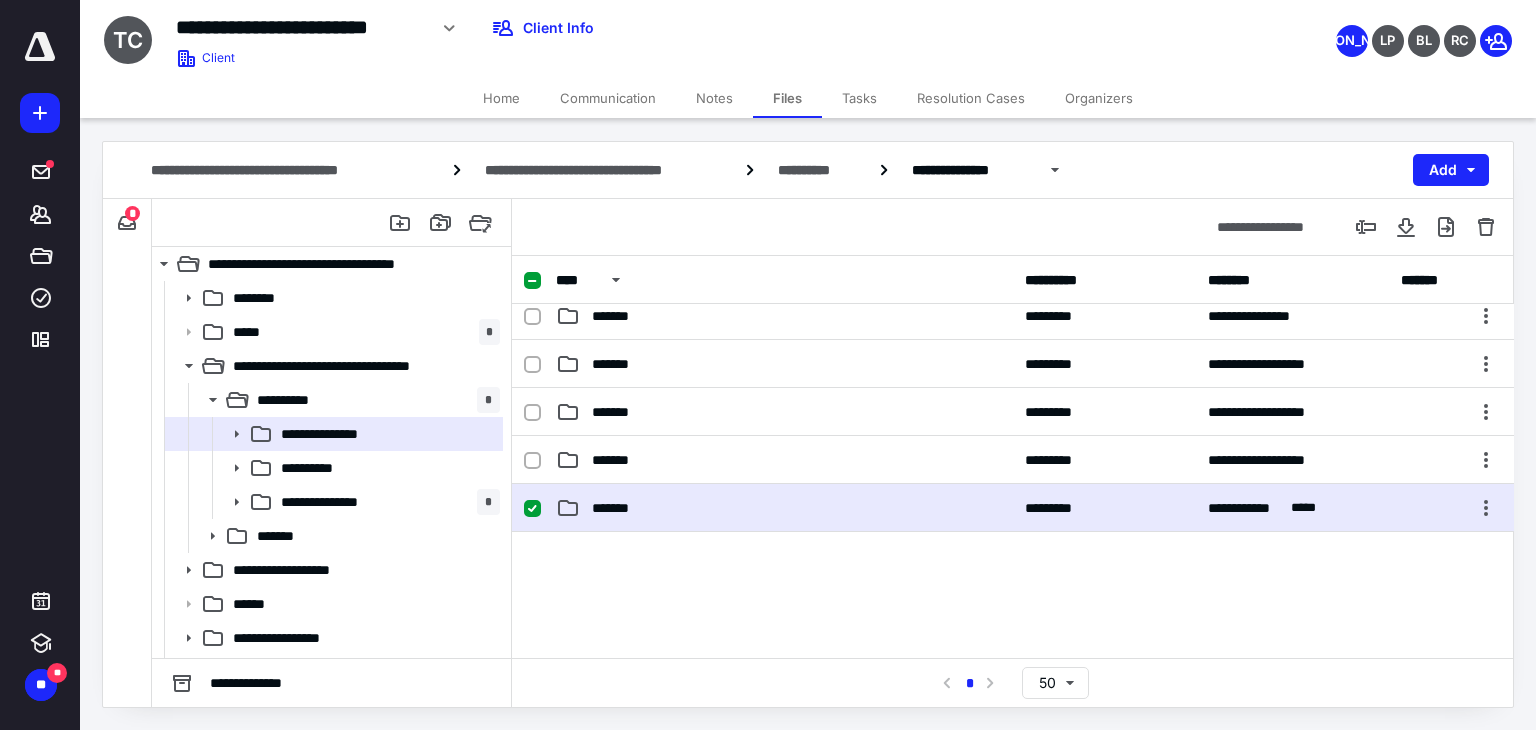 click on "**********" at bounding box center [1013, 508] 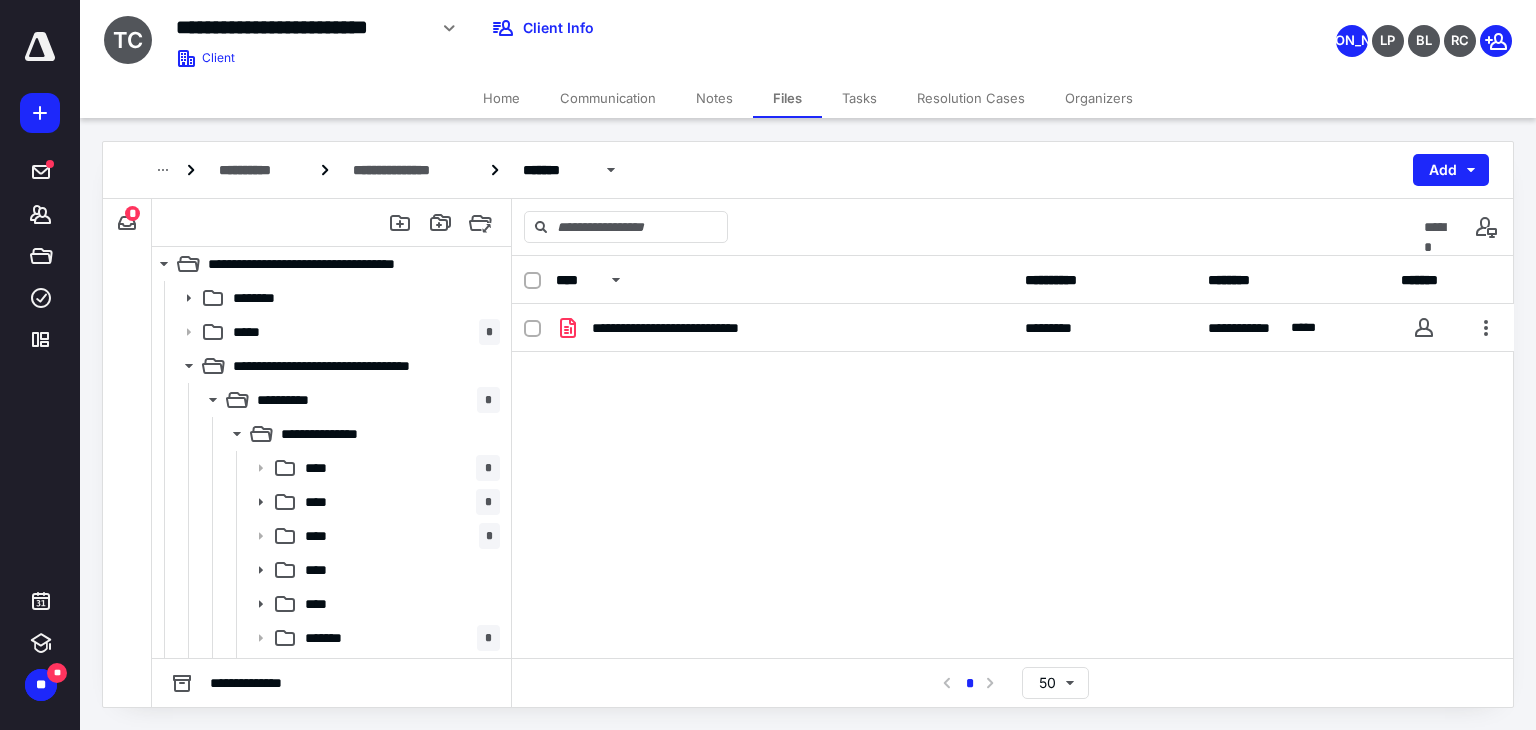 click on "**********" at bounding box center [1013, 454] 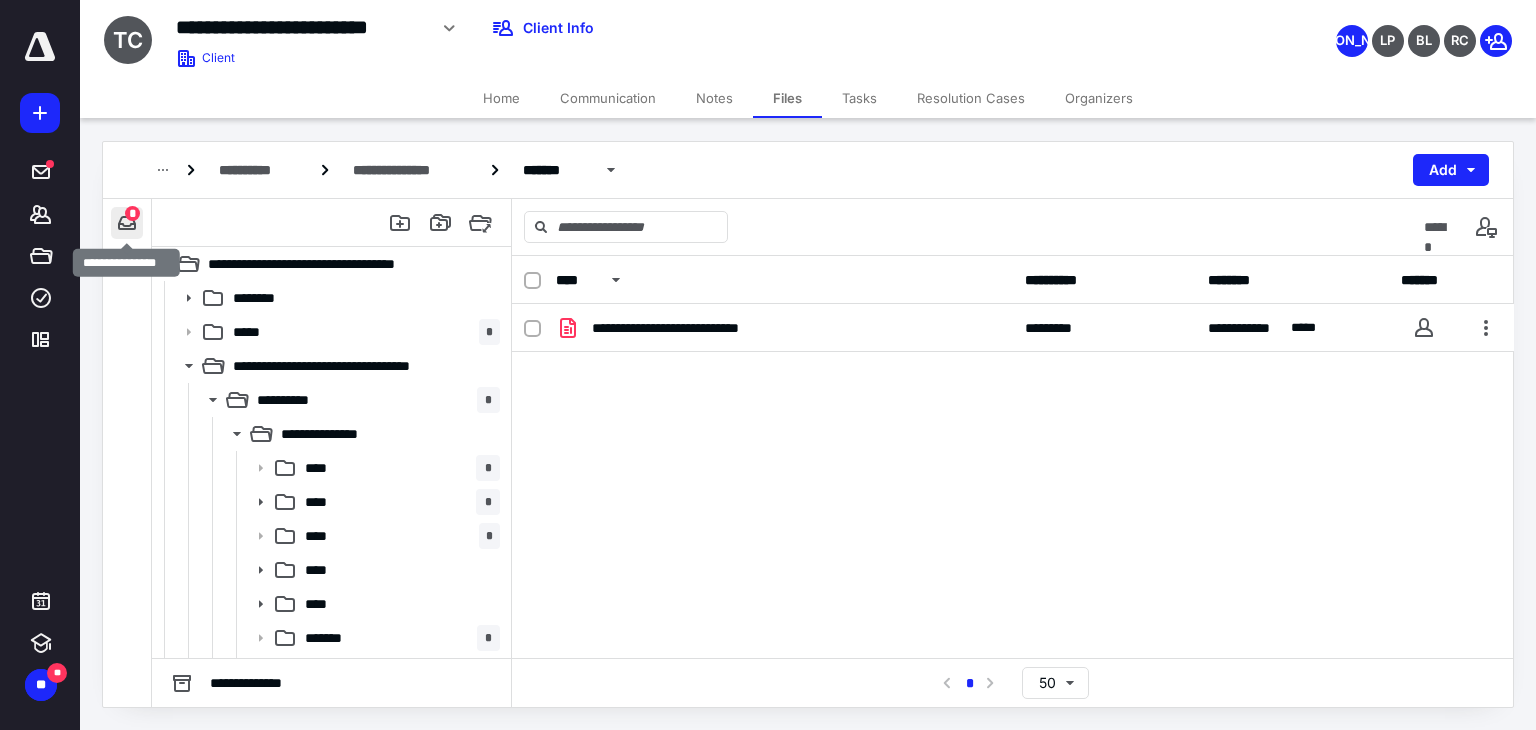 click at bounding box center [127, 223] 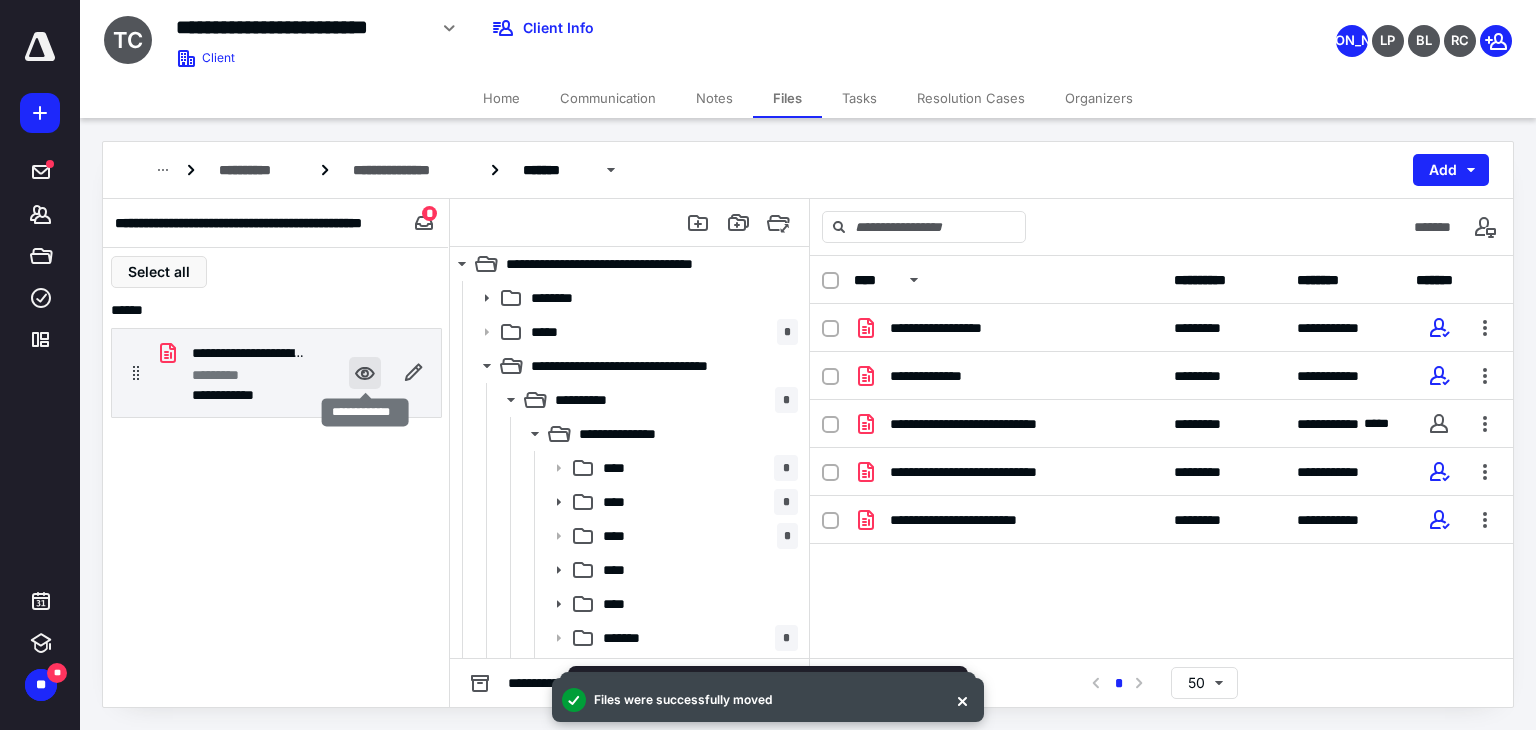 click at bounding box center (365, 373) 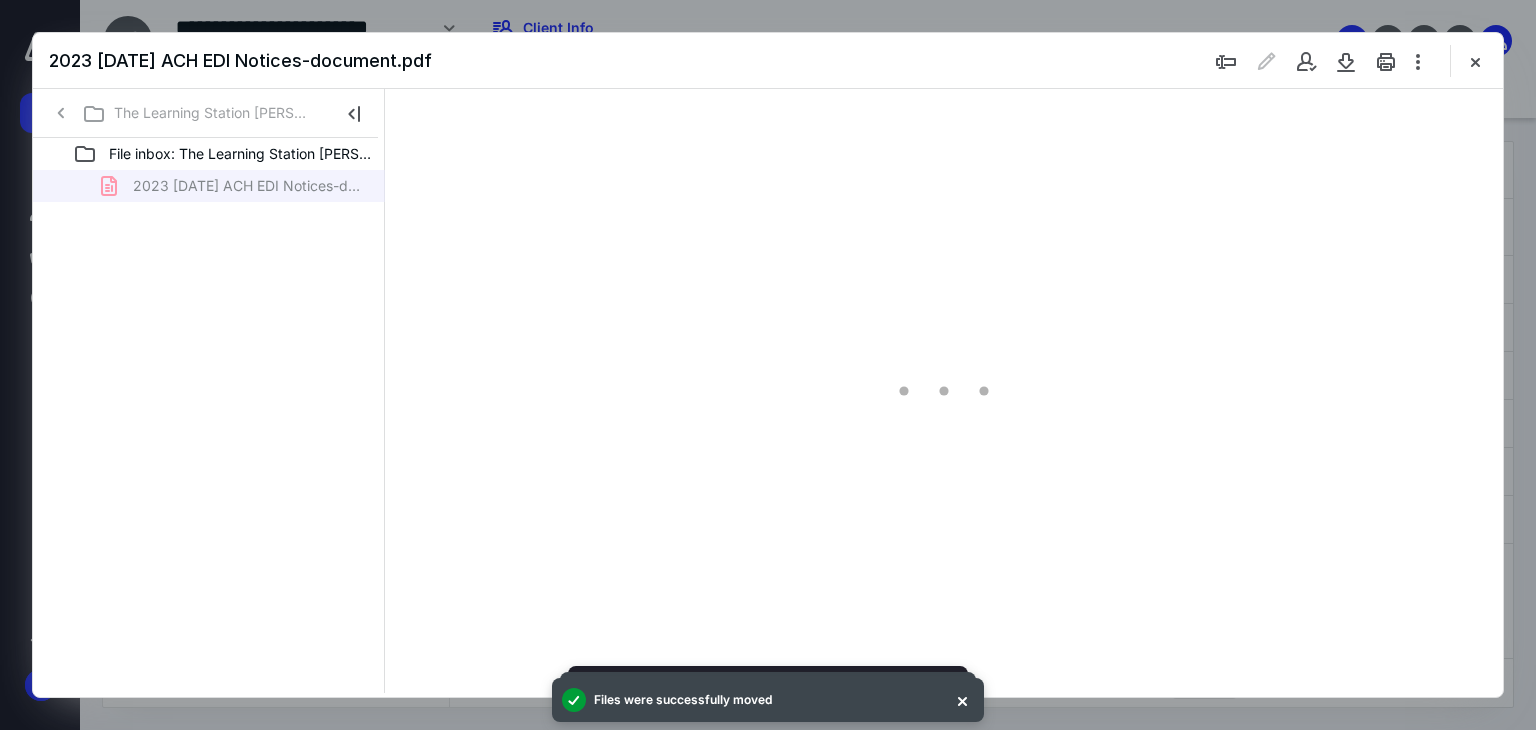 scroll, scrollTop: 0, scrollLeft: 0, axis: both 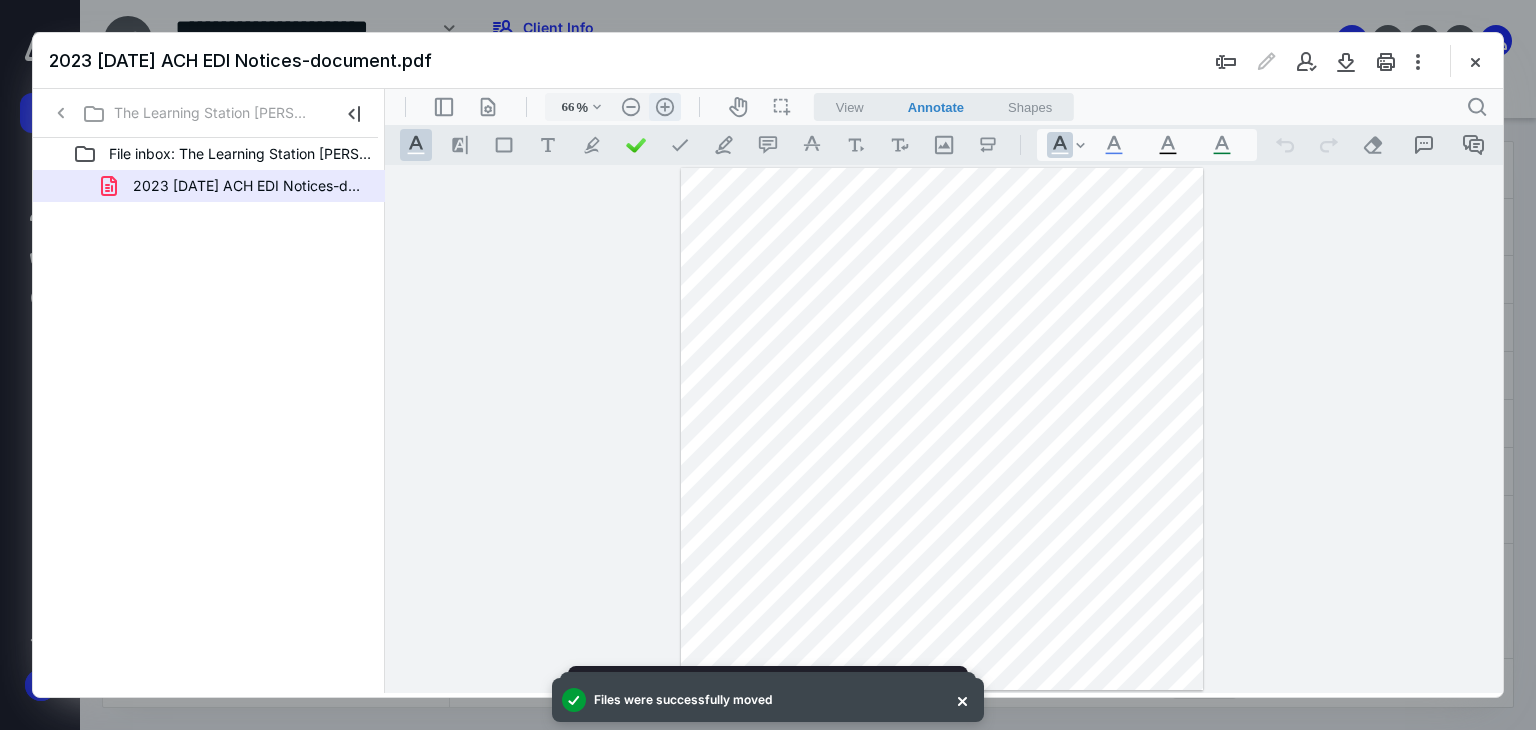 click on ".cls-1{fill:#abb0c4;} icon - header - zoom - in - line" at bounding box center (665, 107) 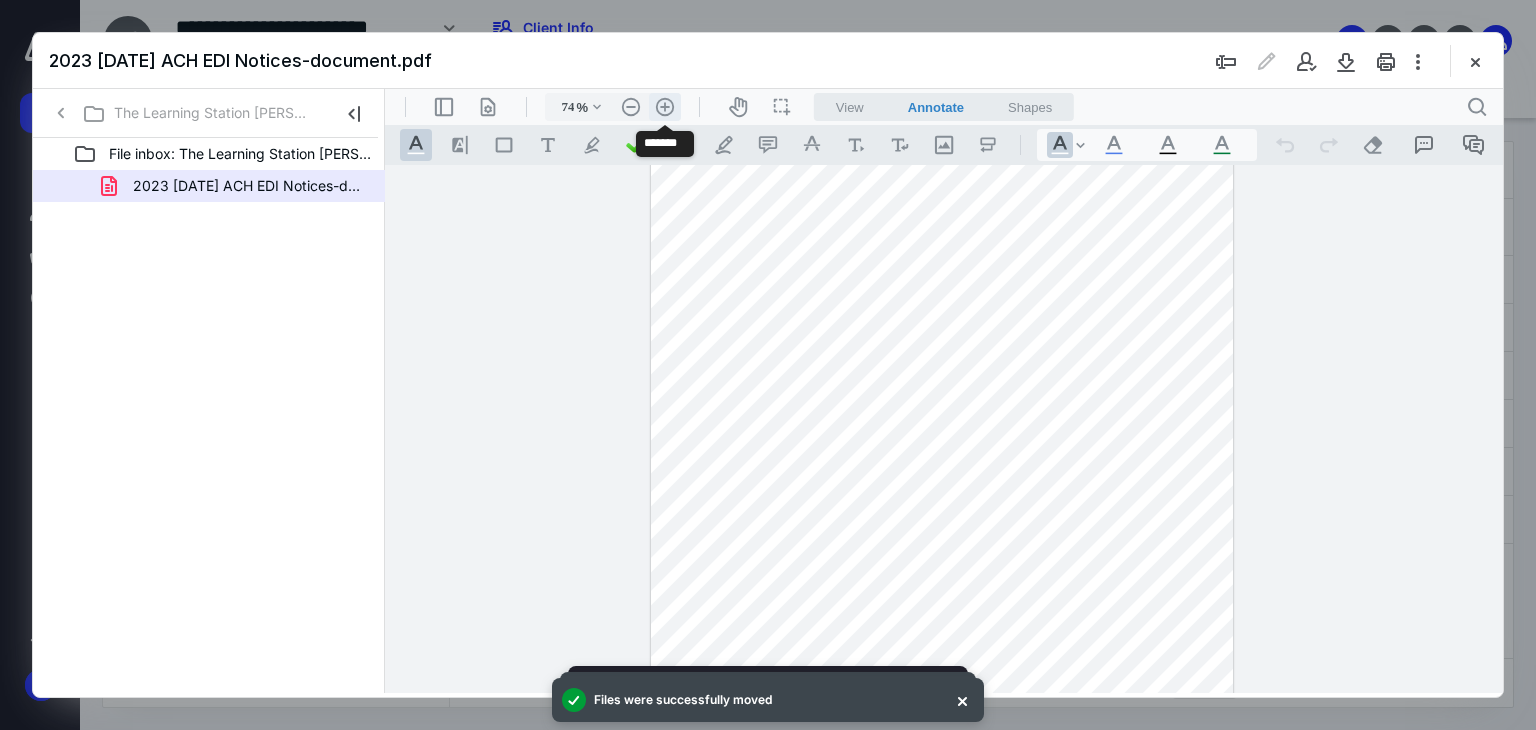 click on ".cls-1{fill:#abb0c4;} icon - header - zoom - in - line" at bounding box center (665, 107) 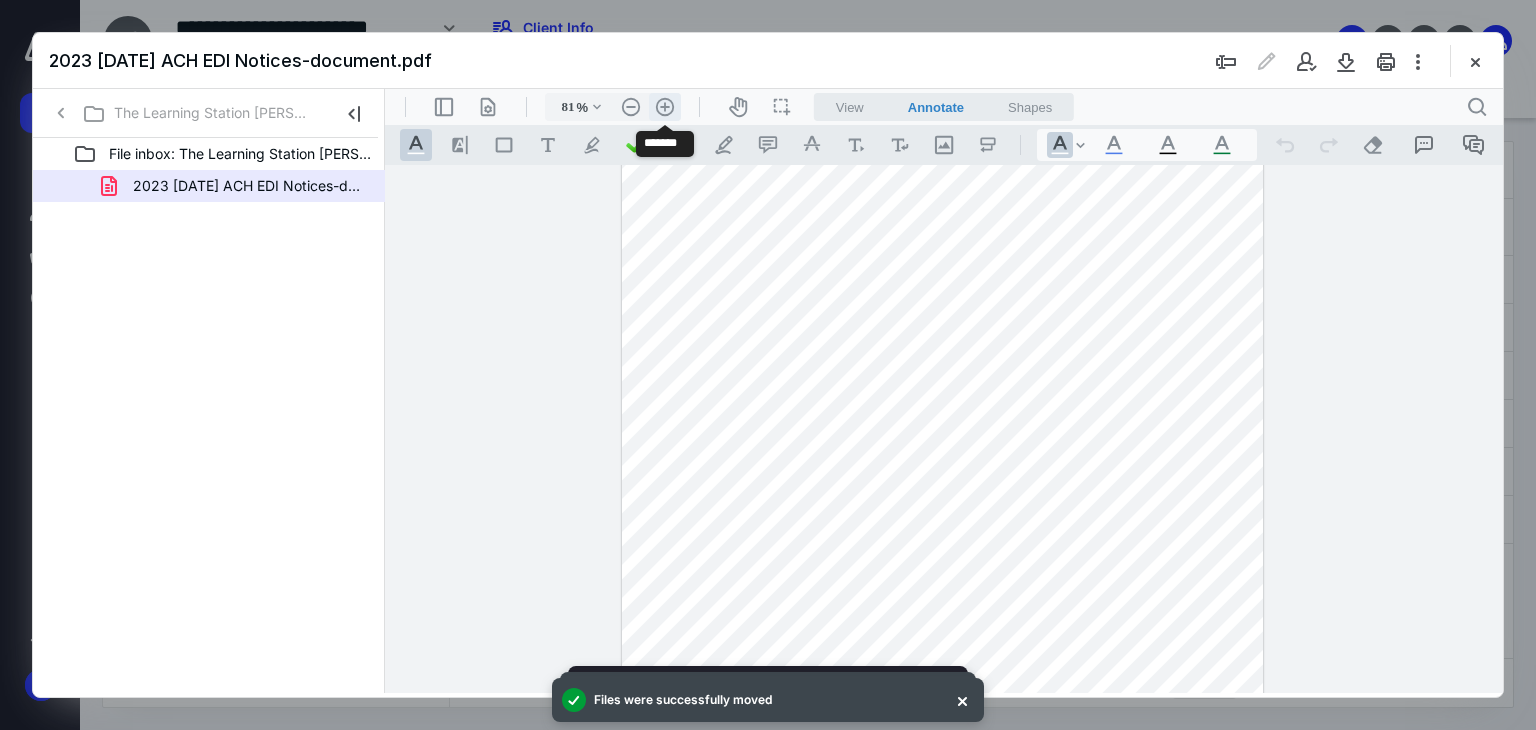 click on ".cls-1{fill:#abb0c4;} icon - header - zoom - in - line" at bounding box center [665, 107] 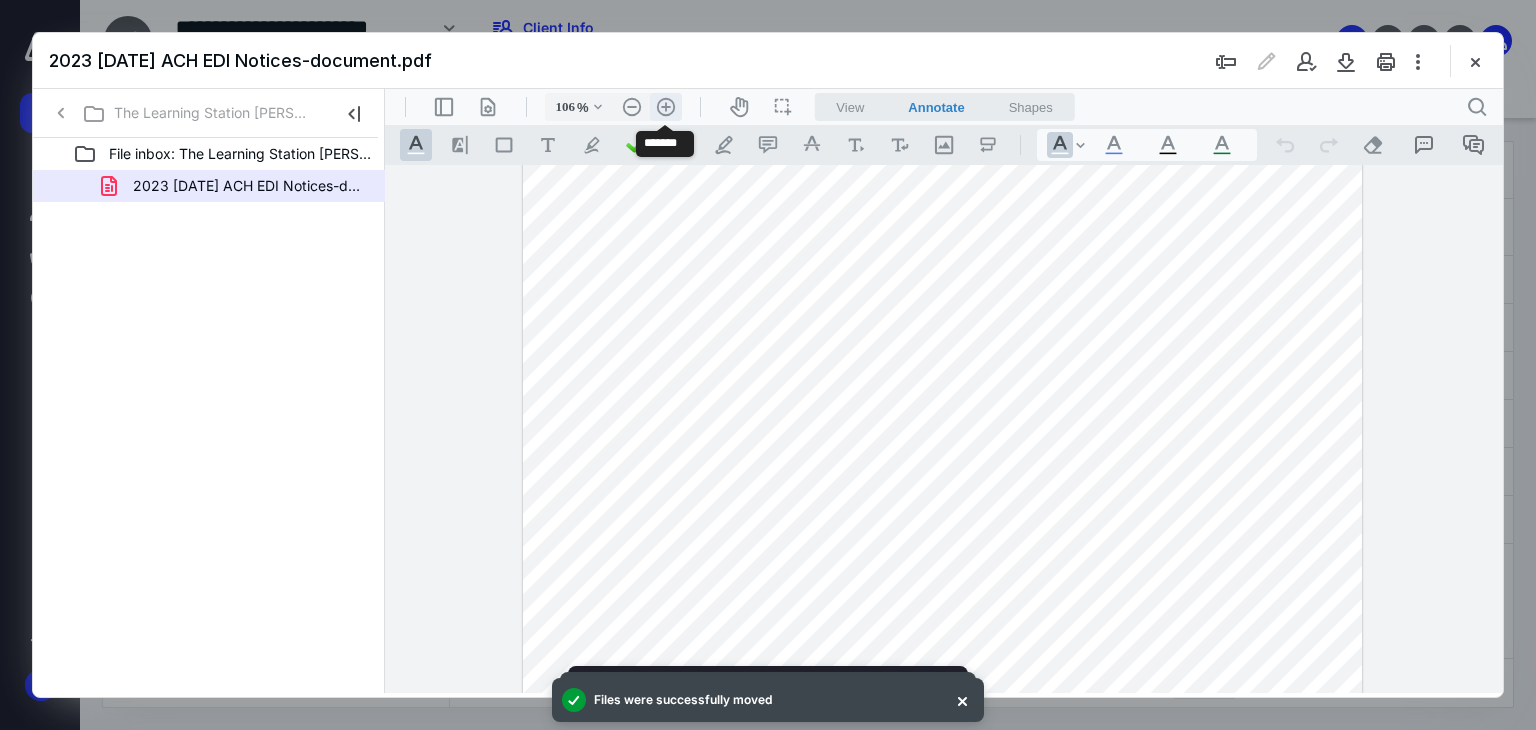 click on ".cls-1{fill:#abb0c4;} icon - header - zoom - in - line" at bounding box center (666, 107) 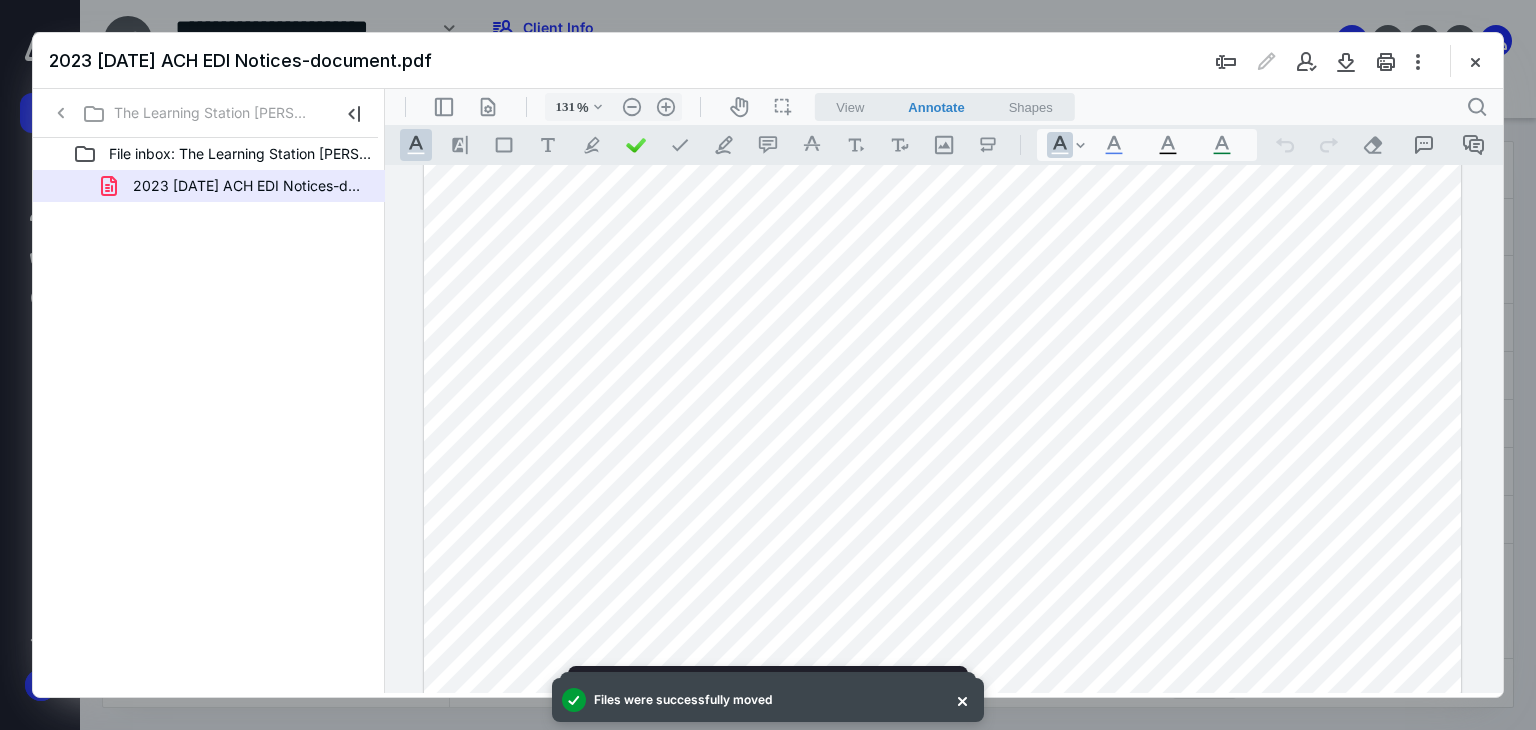 scroll, scrollTop: 0, scrollLeft: 0, axis: both 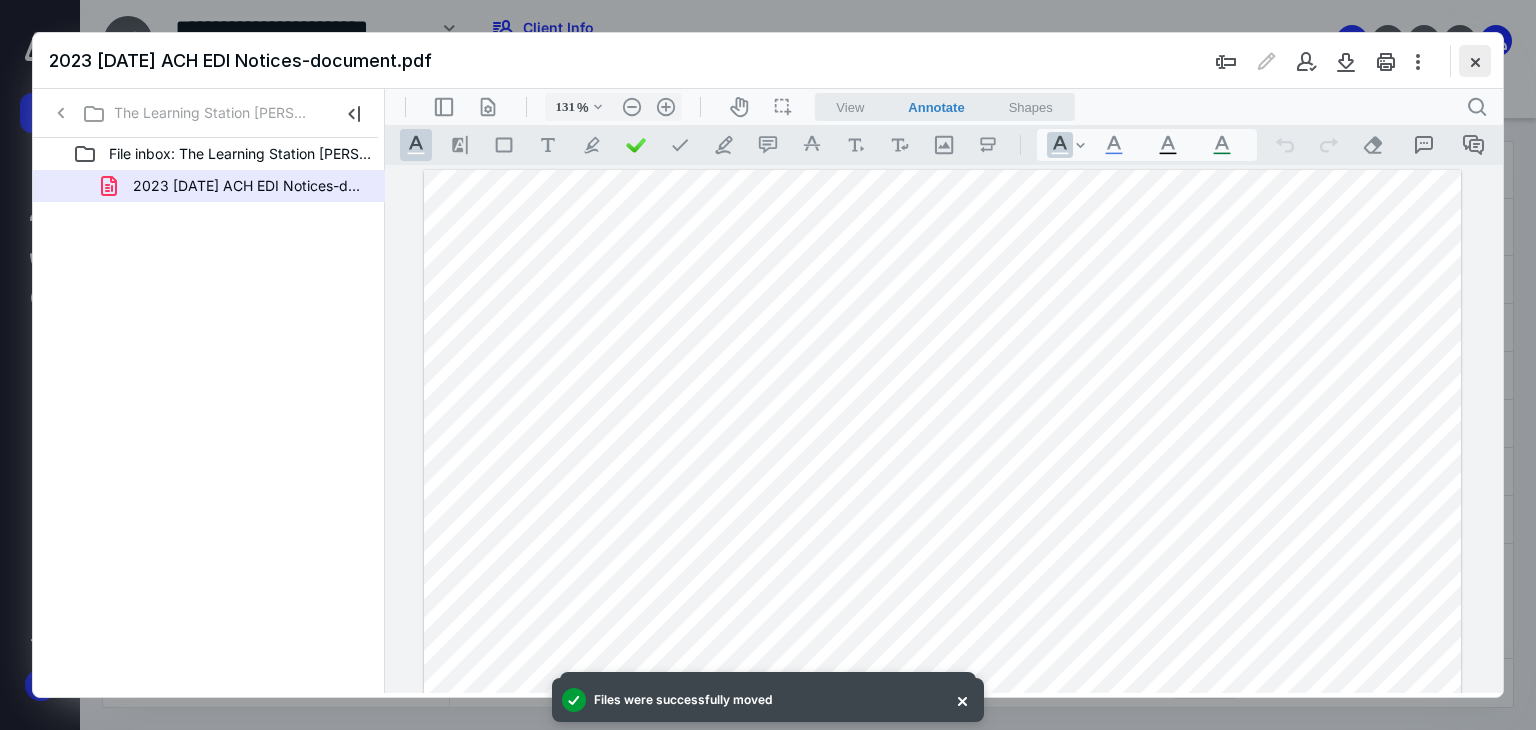 click at bounding box center [1475, 61] 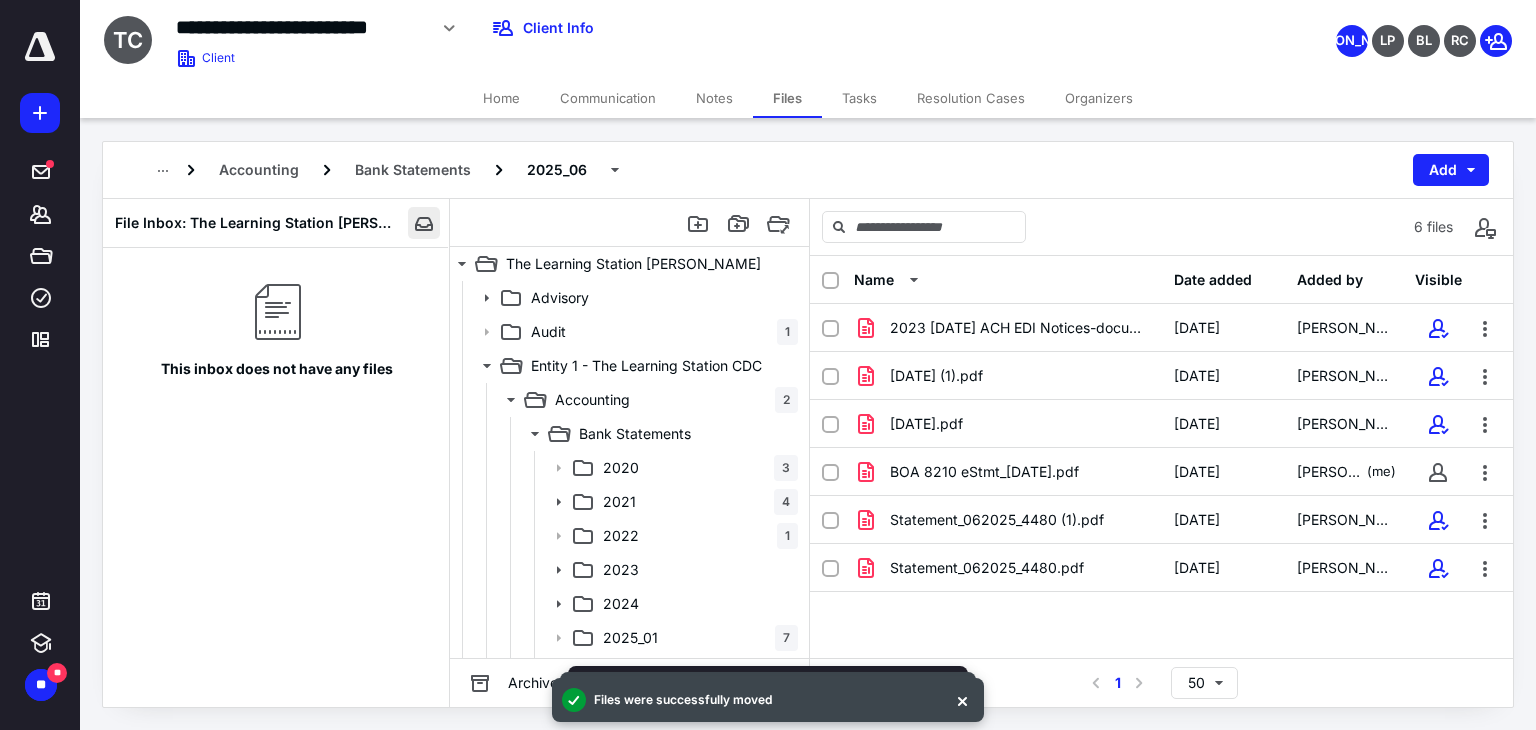 click at bounding box center [424, 223] 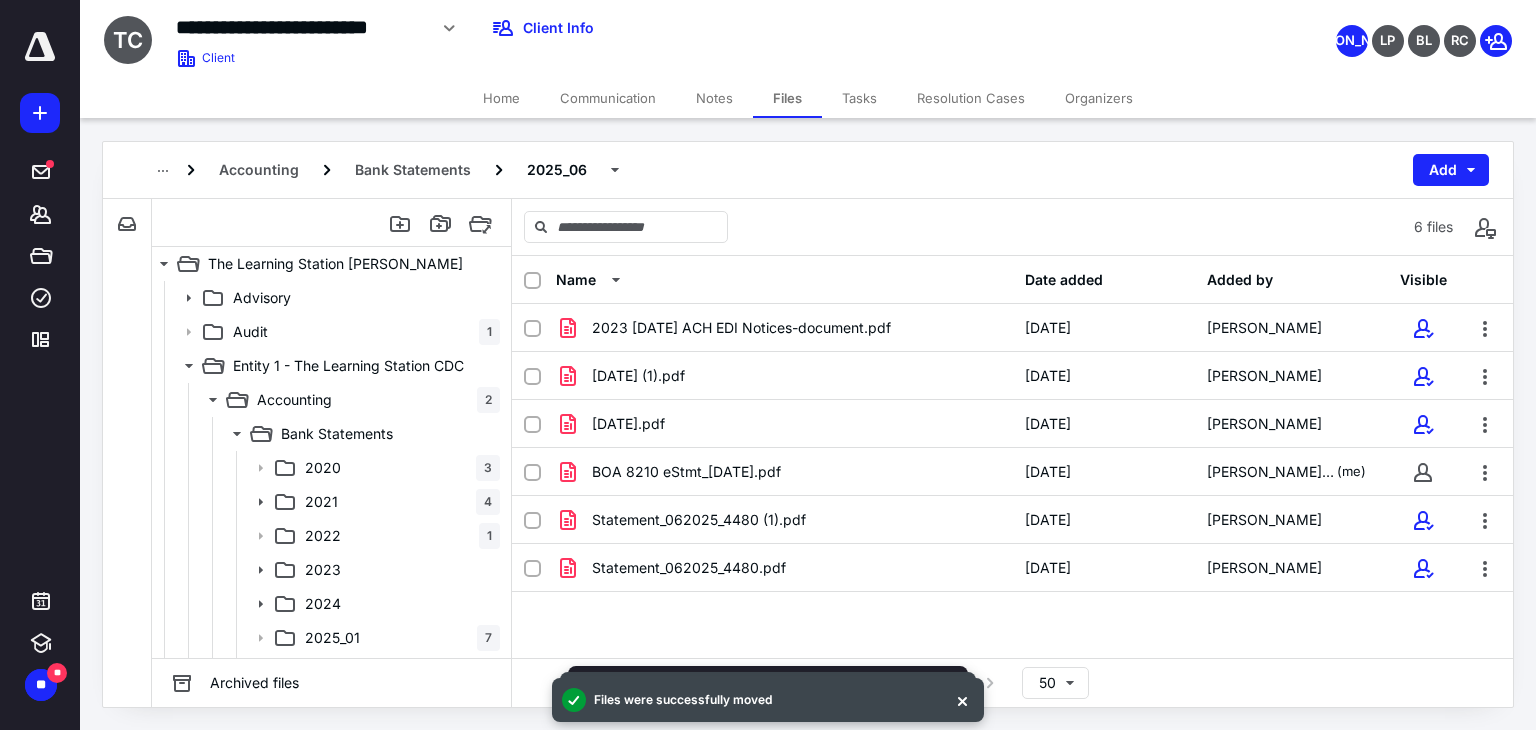 click on "Name Date added Added by Visible 2023 [DATE] ACH EDI Notices-document.pdf [DATE] [PERSON_NAME] [DATE] (1).pdf [DATE] [PERSON_NAME] [DATE].pdf [DATE] [PERSON_NAME] BOA 8210 eStmt_[DATE].pdf [DATE] [PERSON_NAME] Oxino  (me) Statement_062025_4480 (1).pdf [DATE] [PERSON_NAME] Statement_062025_4480.pdf [DATE] [PERSON_NAME]" at bounding box center [1012, 457] 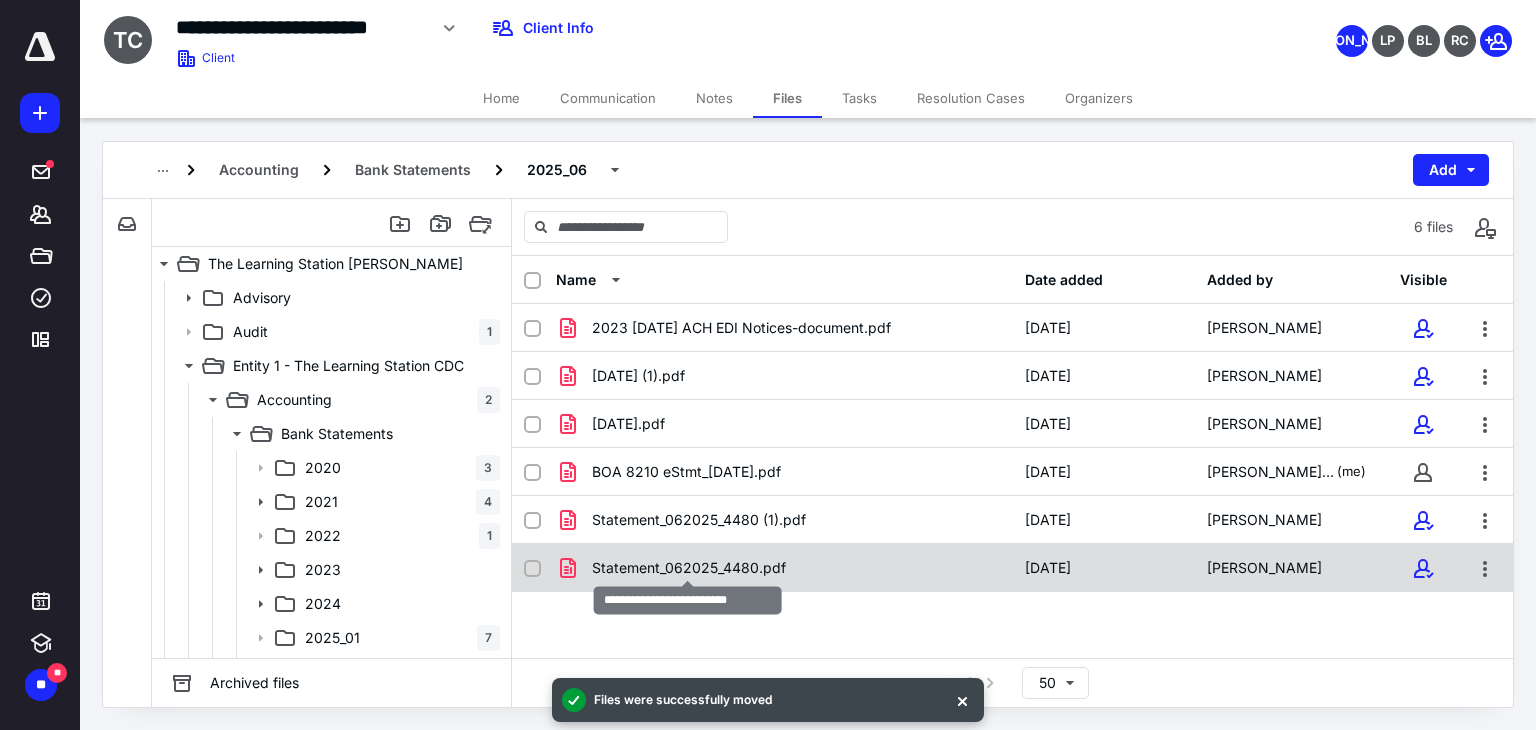 click on "Statement_062025_4480.pdf" at bounding box center [689, 568] 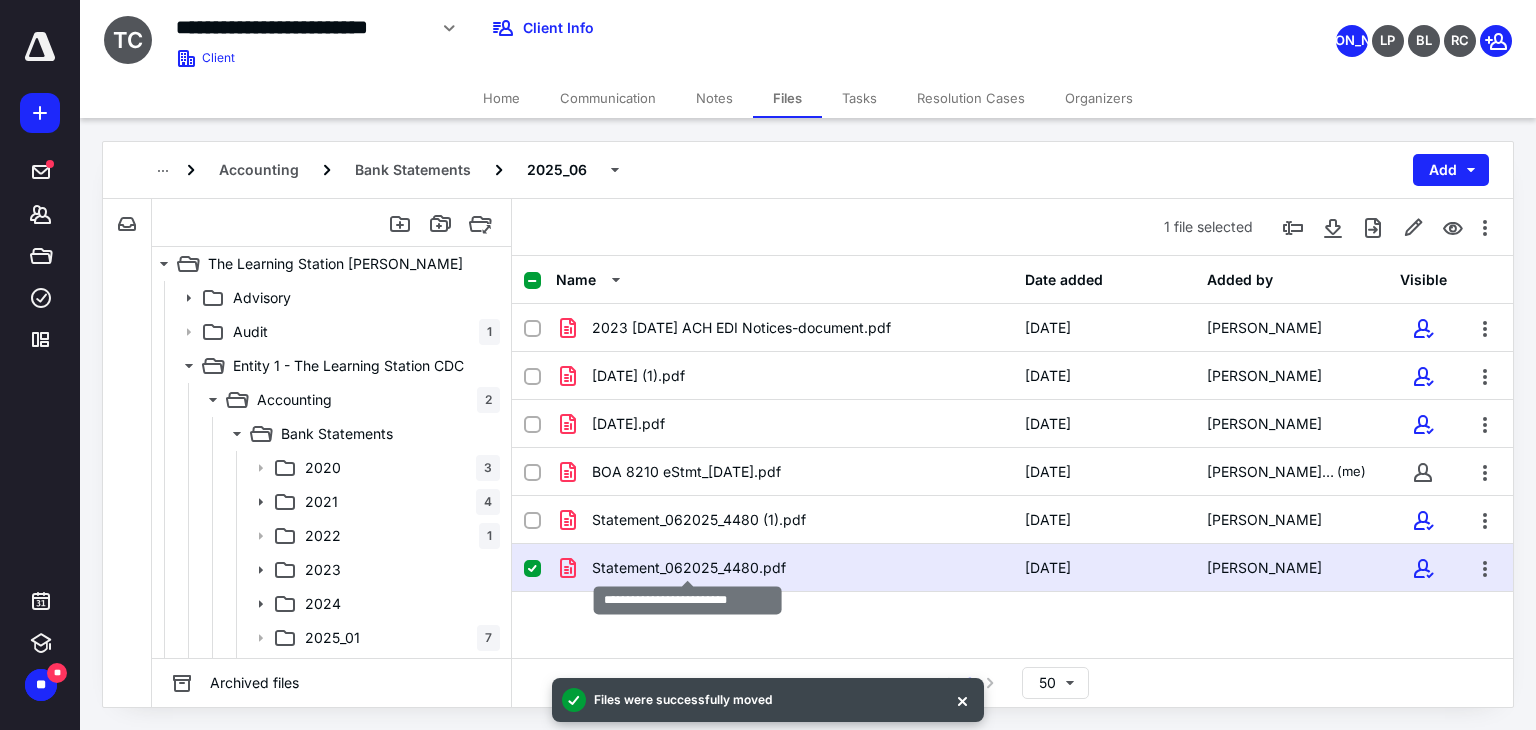 click on "Statement_062025_4480.pdf" at bounding box center (689, 568) 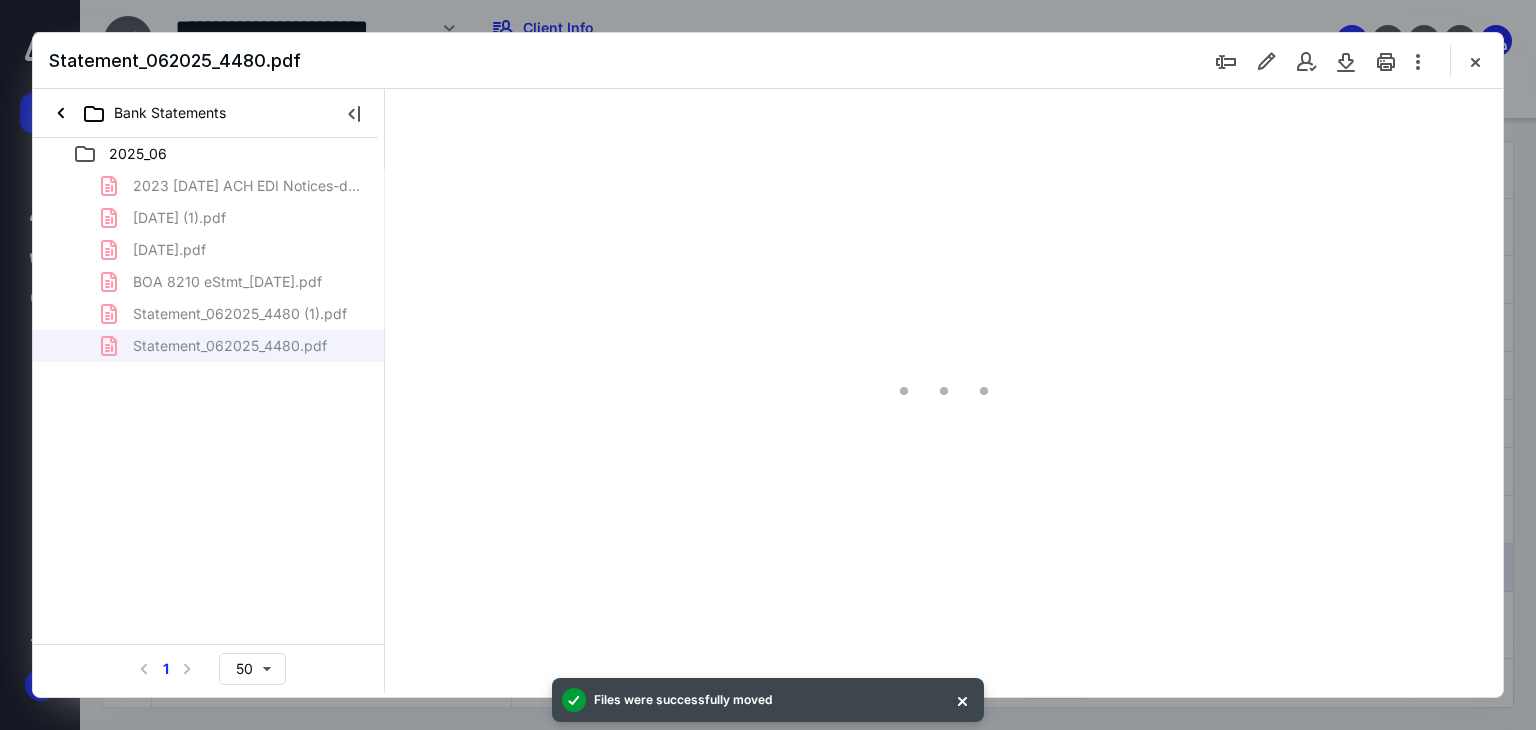 scroll, scrollTop: 0, scrollLeft: 0, axis: both 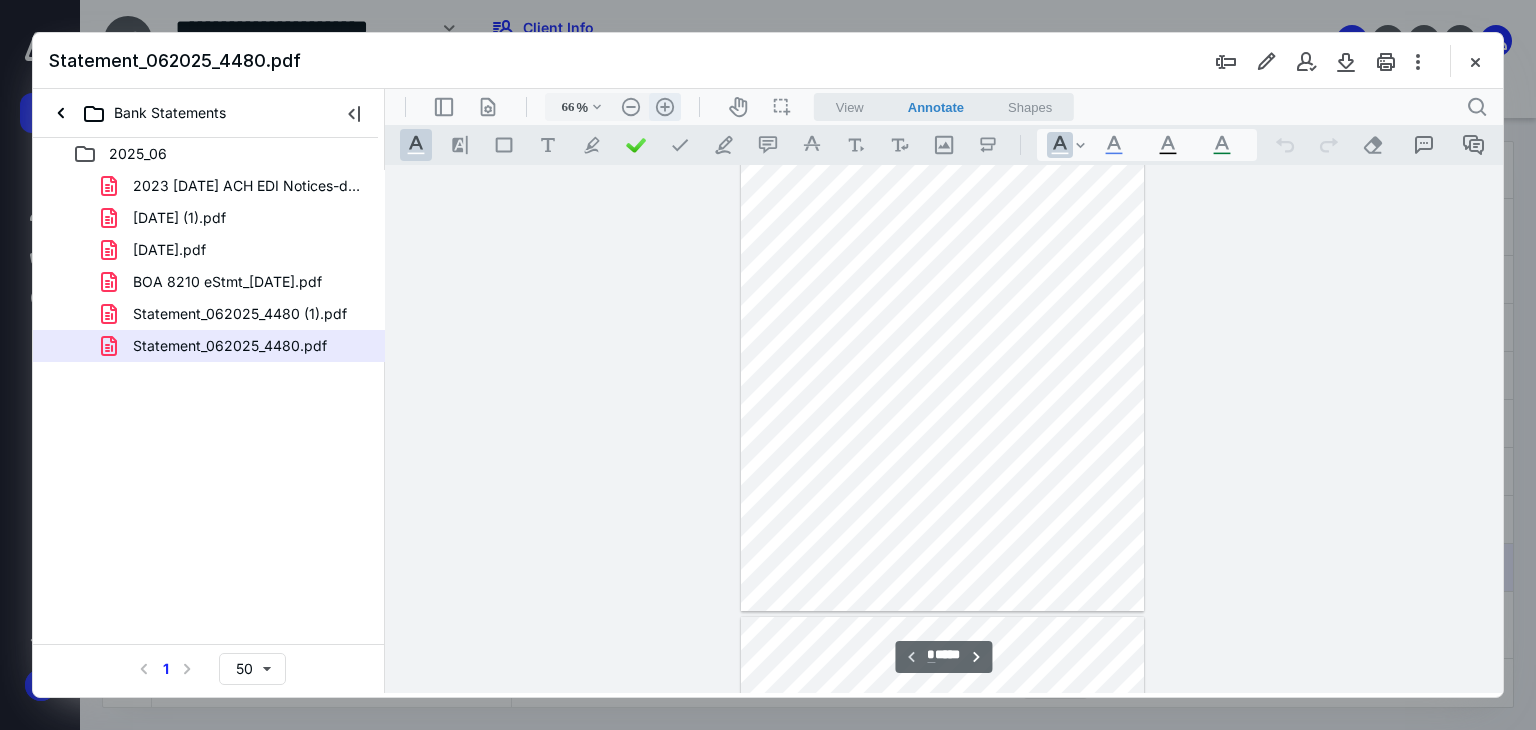 click on ".cls-1{fill:#abb0c4;} icon - header - zoom - in - line" at bounding box center (665, 107) 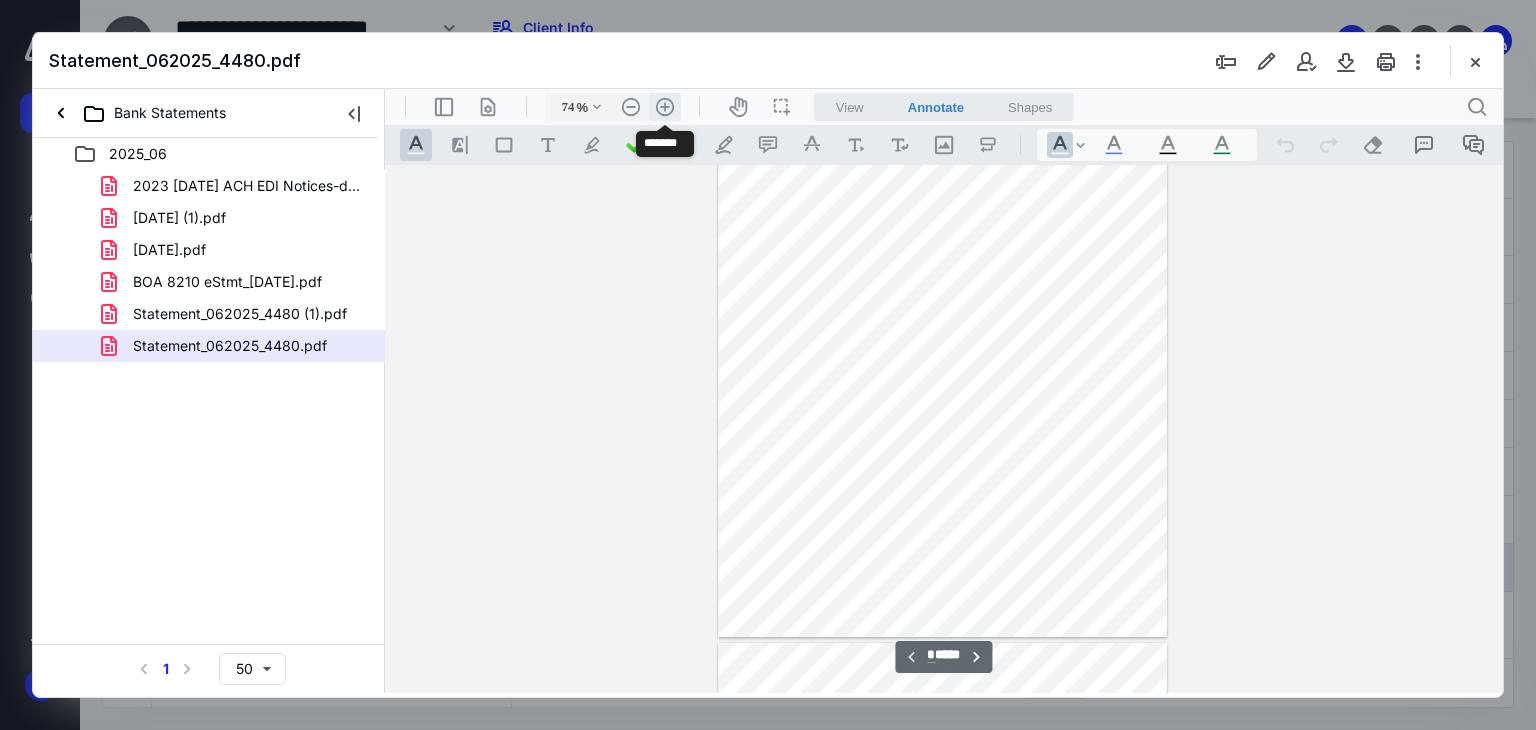 click on ".cls-1{fill:#abb0c4;} icon - header - zoom - in - line" at bounding box center [665, 107] 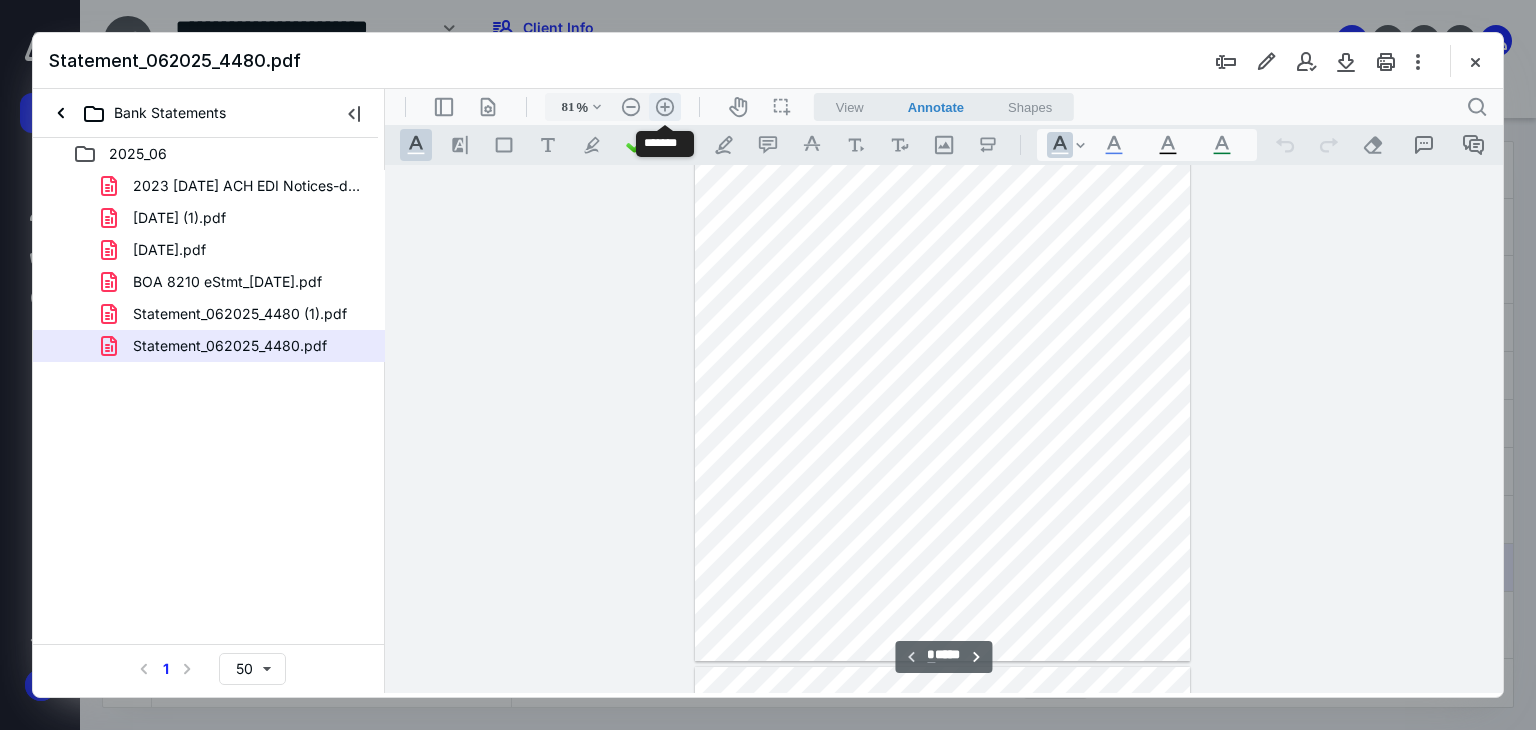 click on ".cls-1{fill:#abb0c4;} icon - header - zoom - in - line" at bounding box center [665, 107] 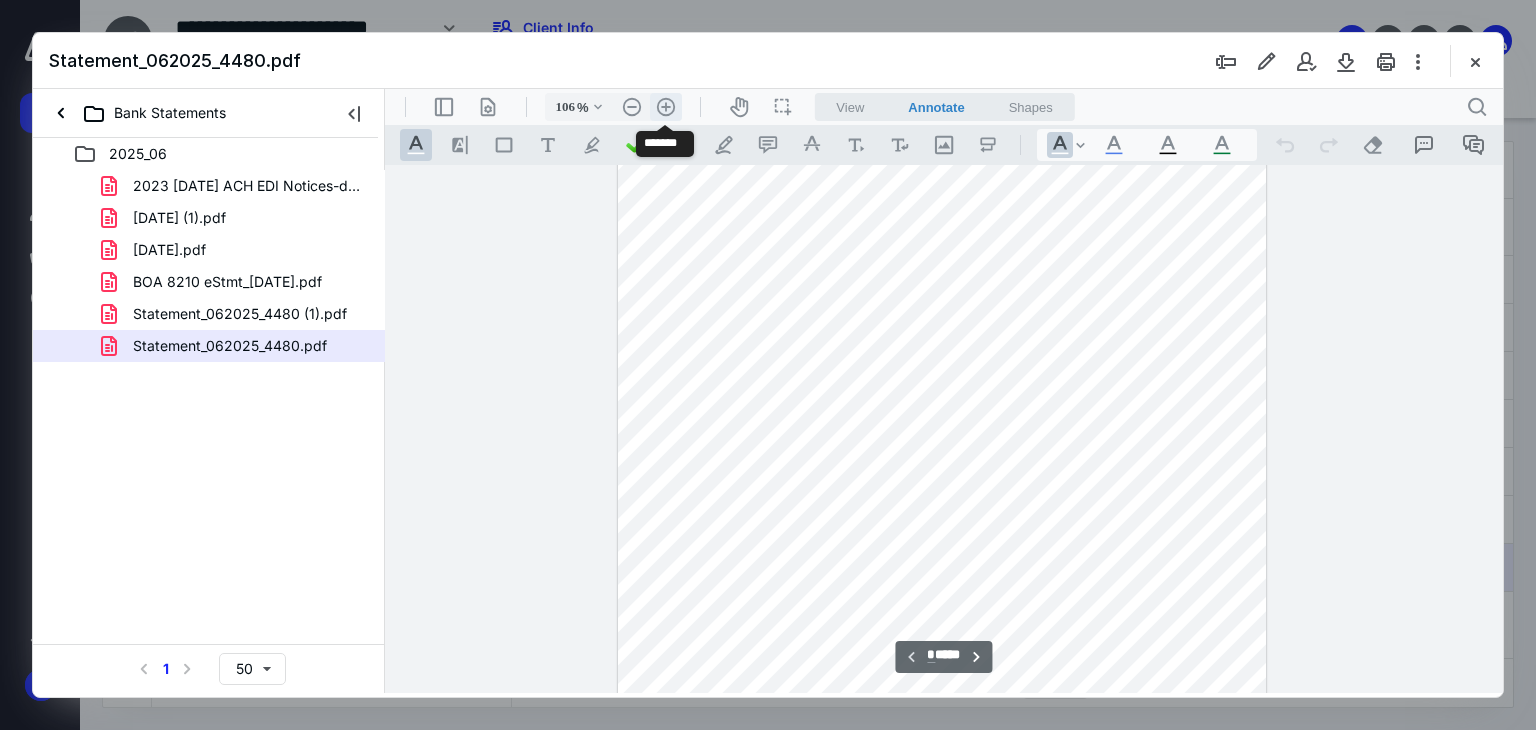 click on ".cls-1{fill:#abb0c4;} icon - header - zoom - in - line" at bounding box center [666, 107] 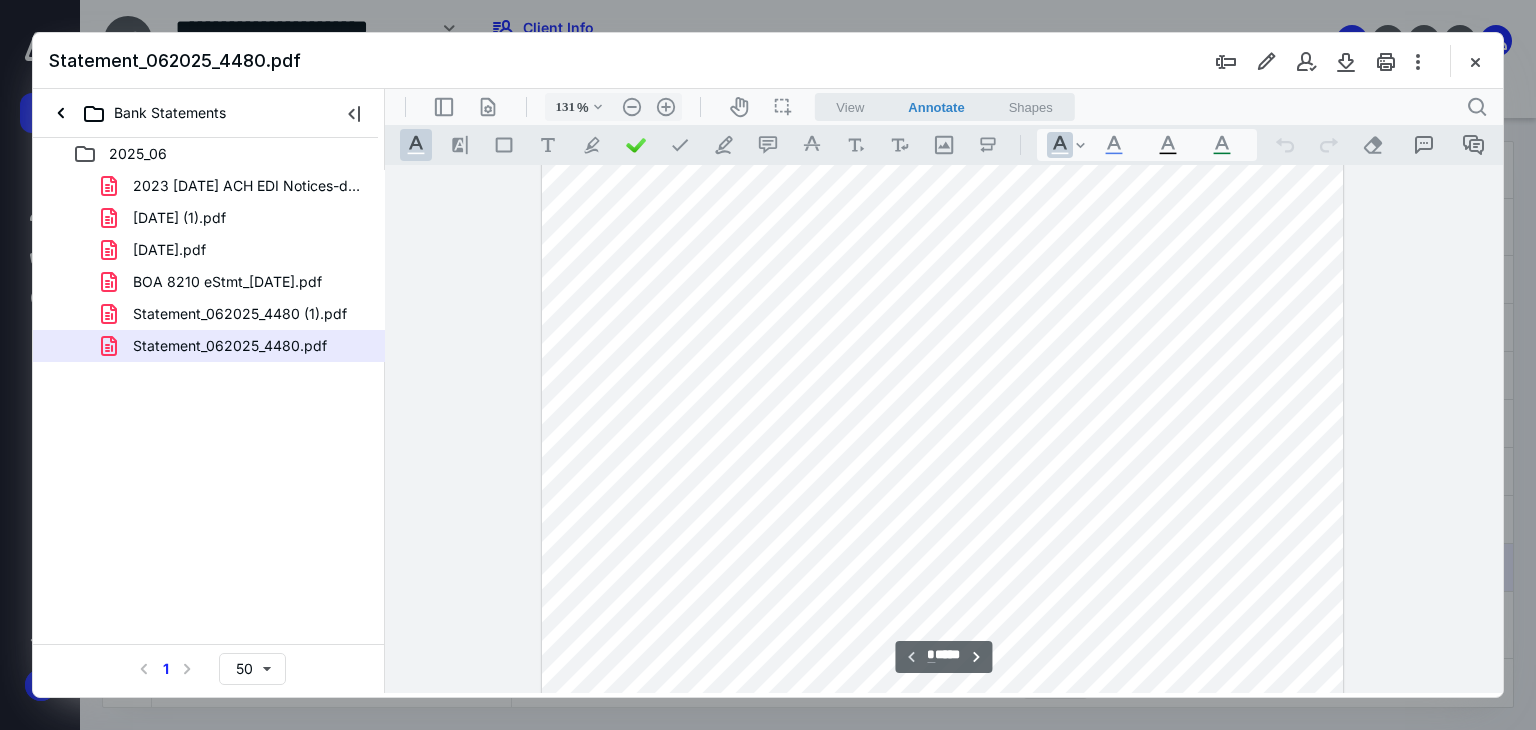 scroll, scrollTop: 0, scrollLeft: 0, axis: both 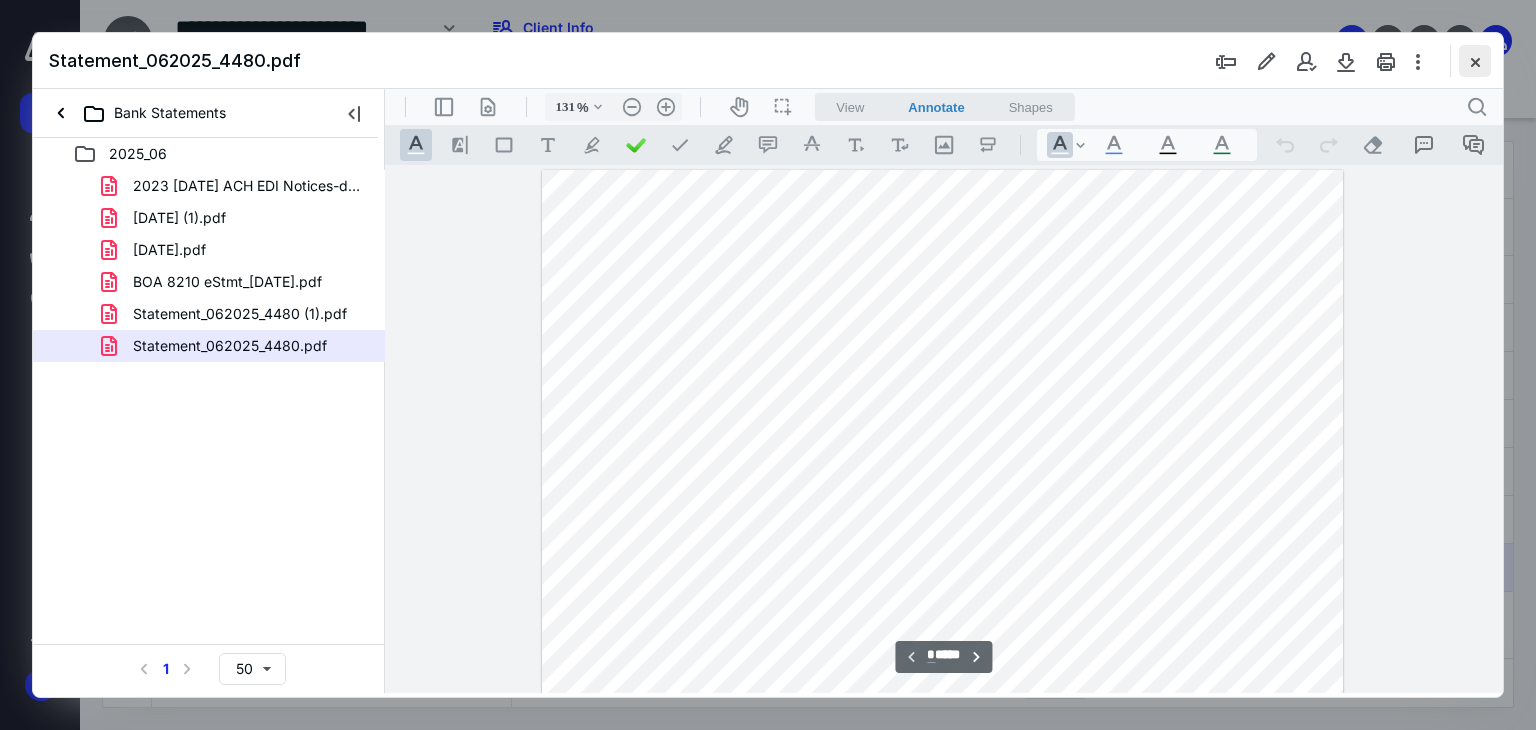 click at bounding box center [1475, 61] 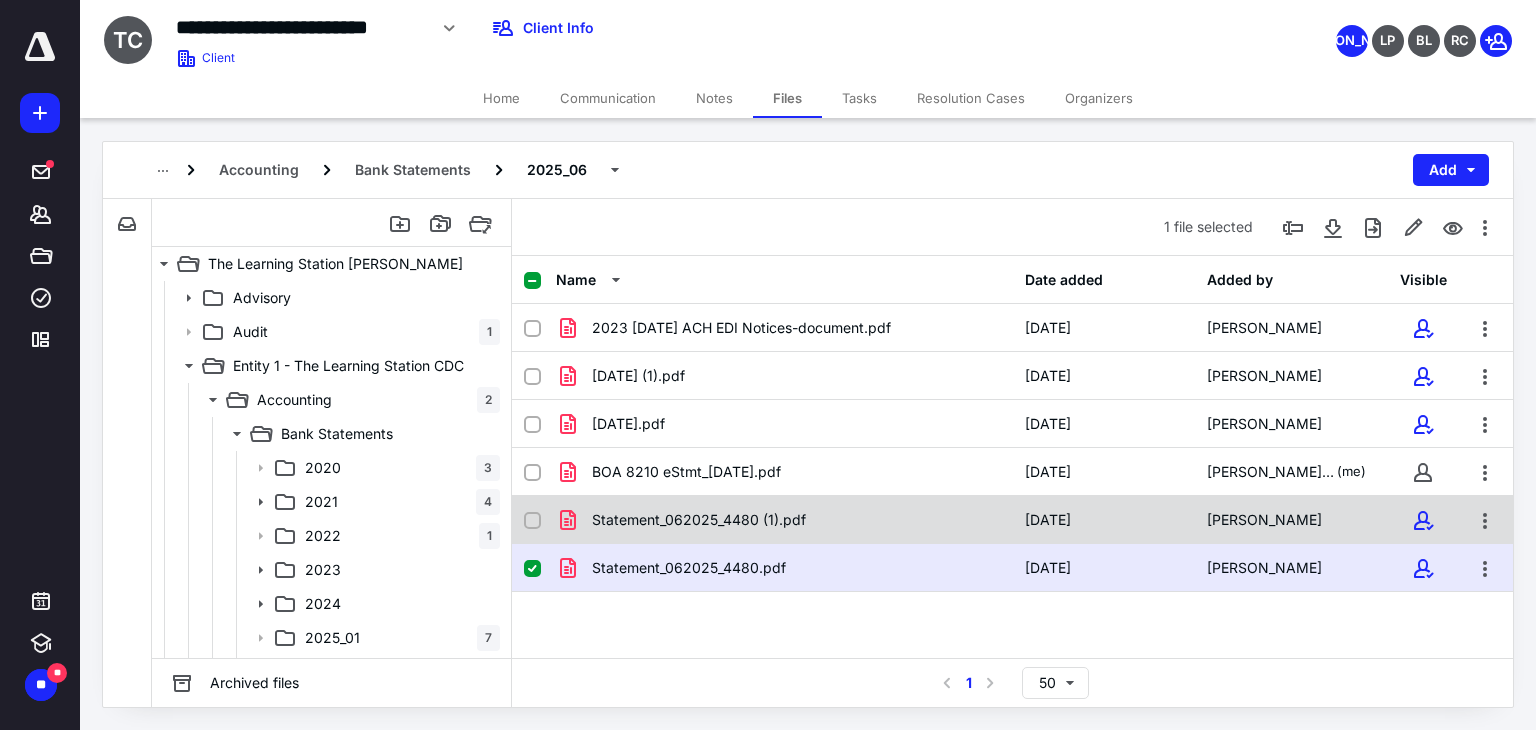 click on "Statement_062025_4480 (1).pdf [DATE] [PERSON_NAME]" at bounding box center (1012, 520) 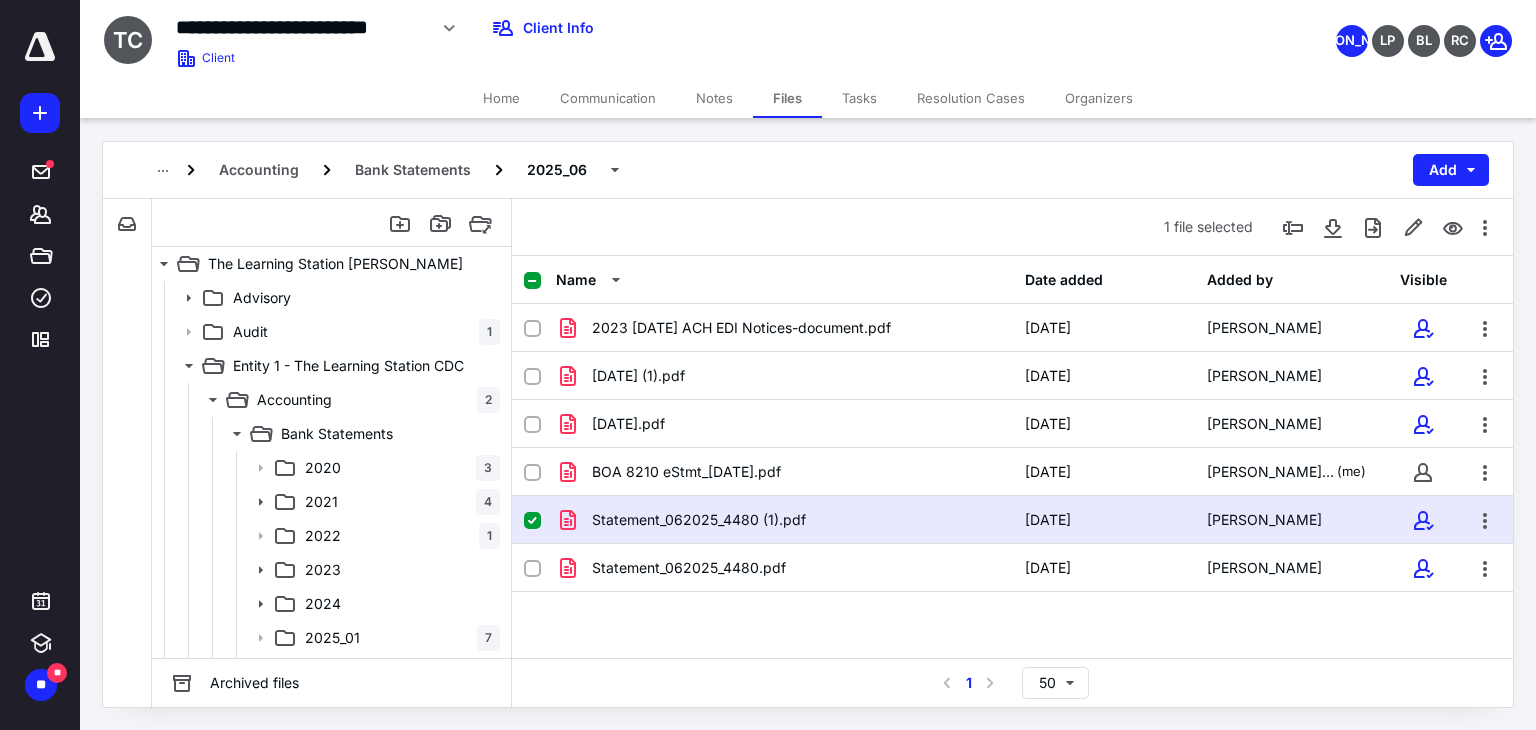 click on "Statement_062025_4480 (1).pdf [DATE] [PERSON_NAME]" at bounding box center [1012, 520] 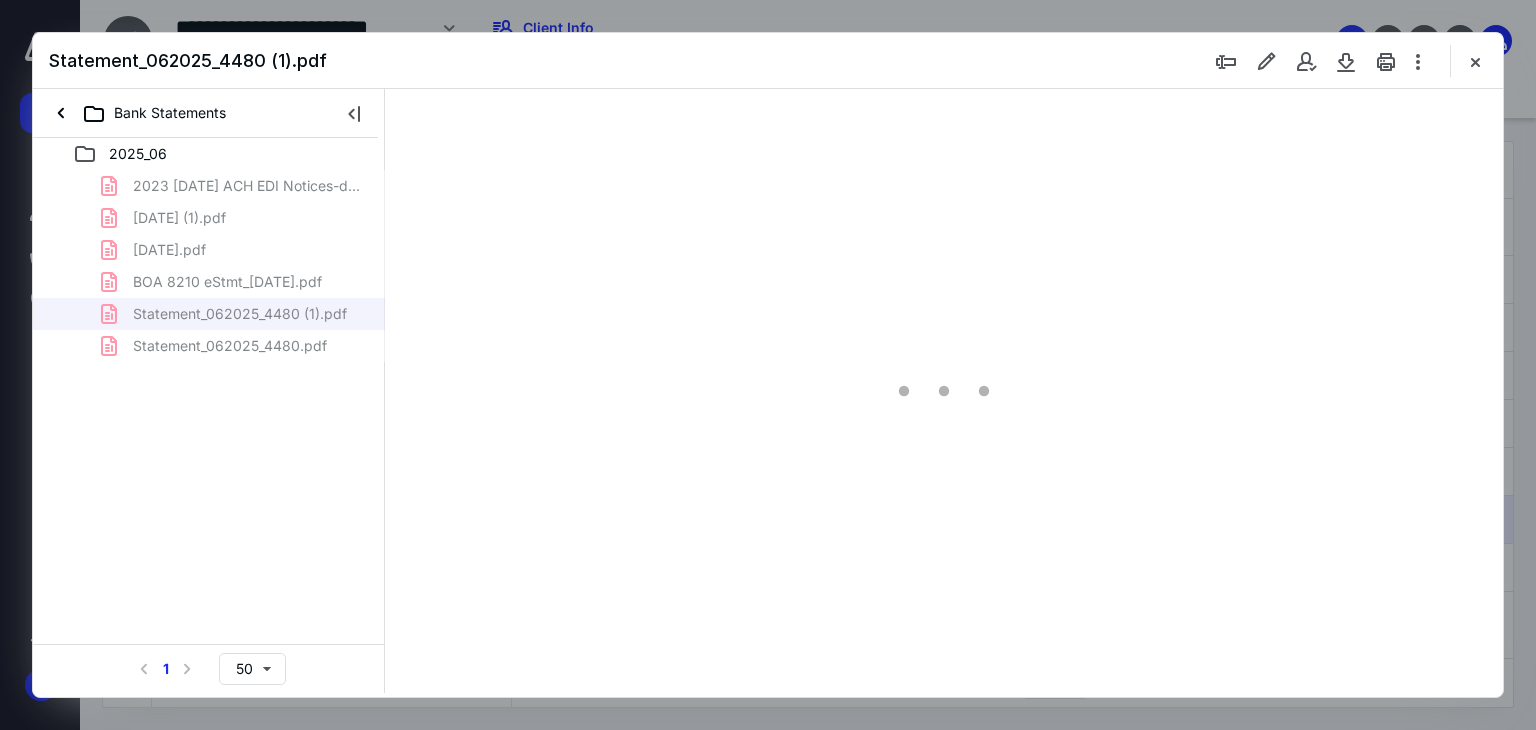 scroll, scrollTop: 0, scrollLeft: 0, axis: both 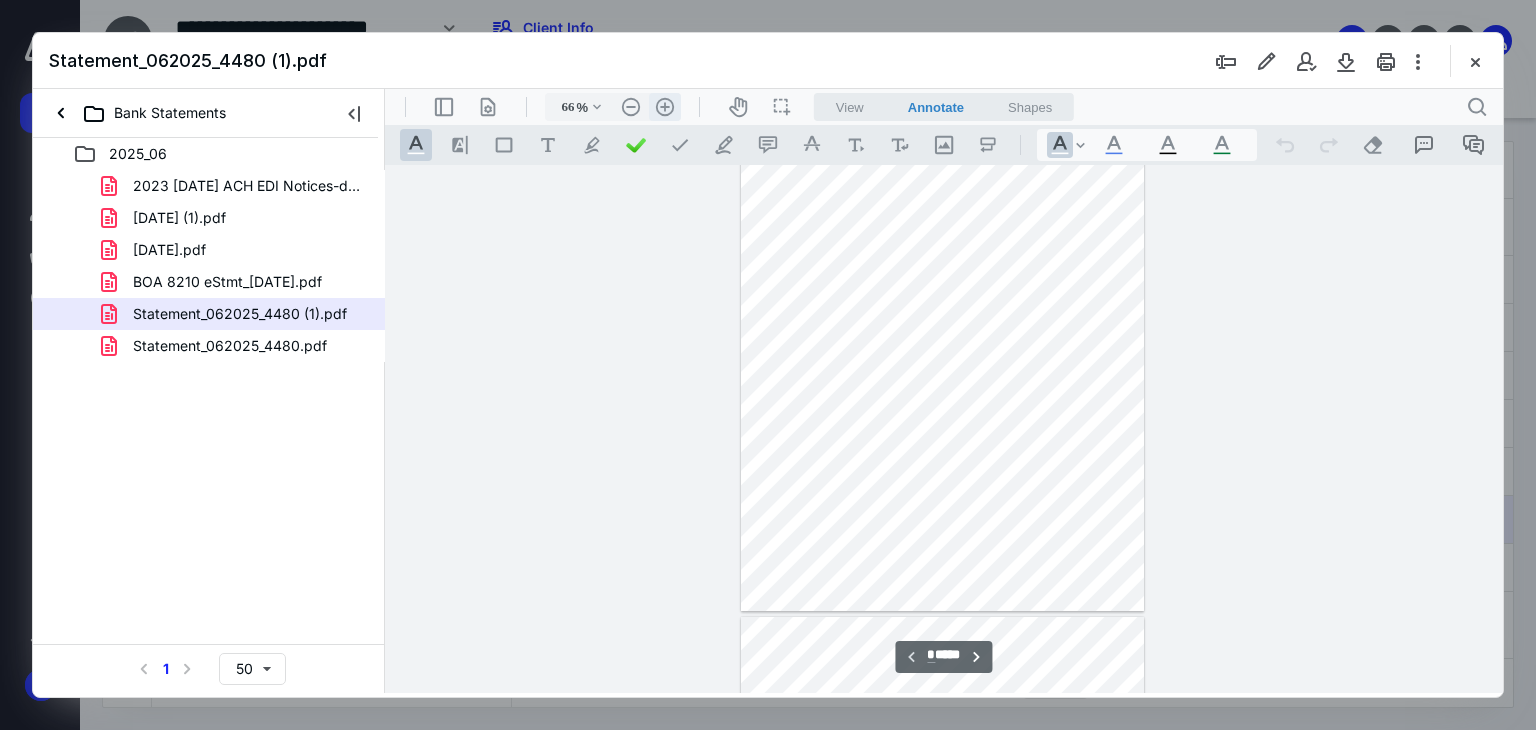 click on ".cls-1{fill:#abb0c4;} icon - header - zoom - in - line" at bounding box center (665, 107) 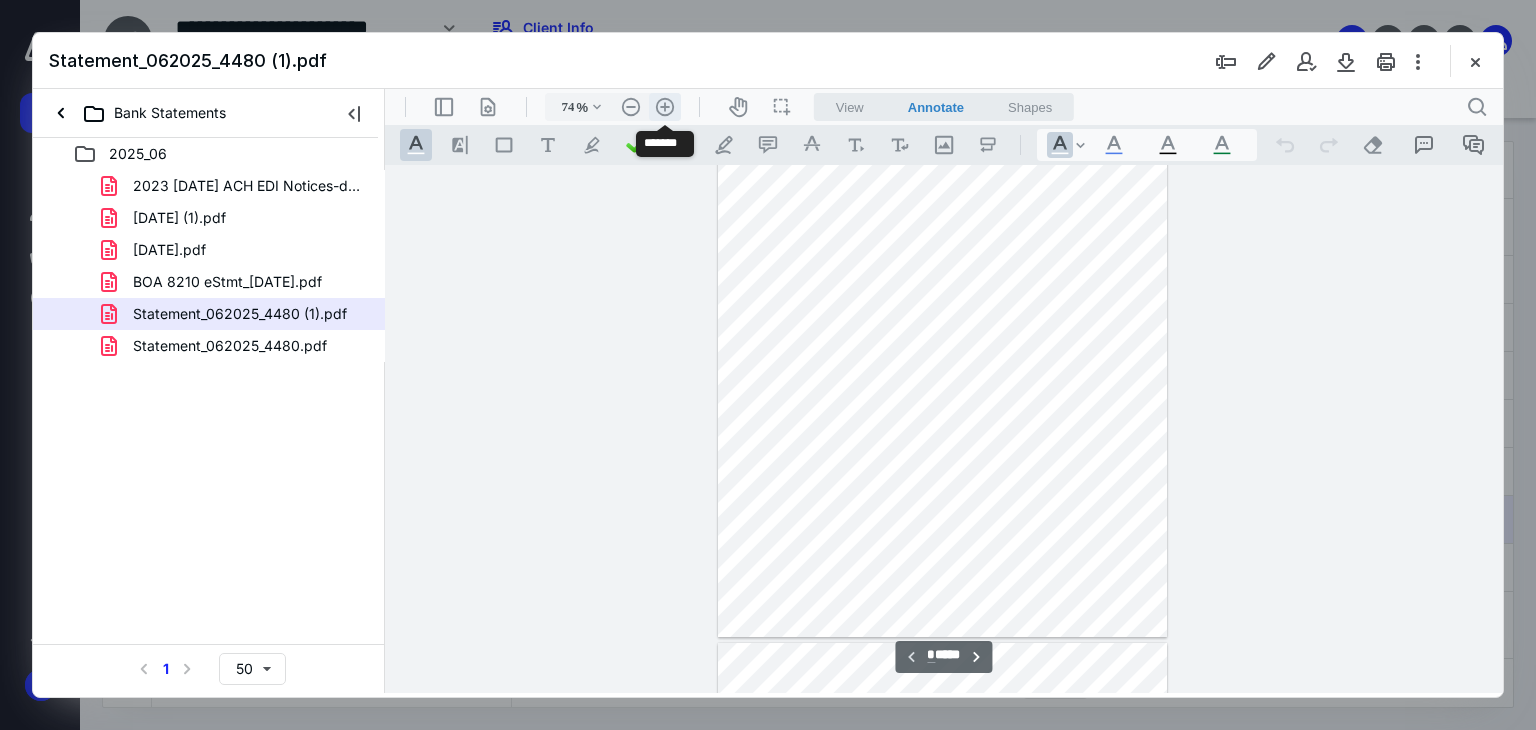 click on ".cls-1{fill:#abb0c4;} icon - header - zoom - in - line" at bounding box center (665, 107) 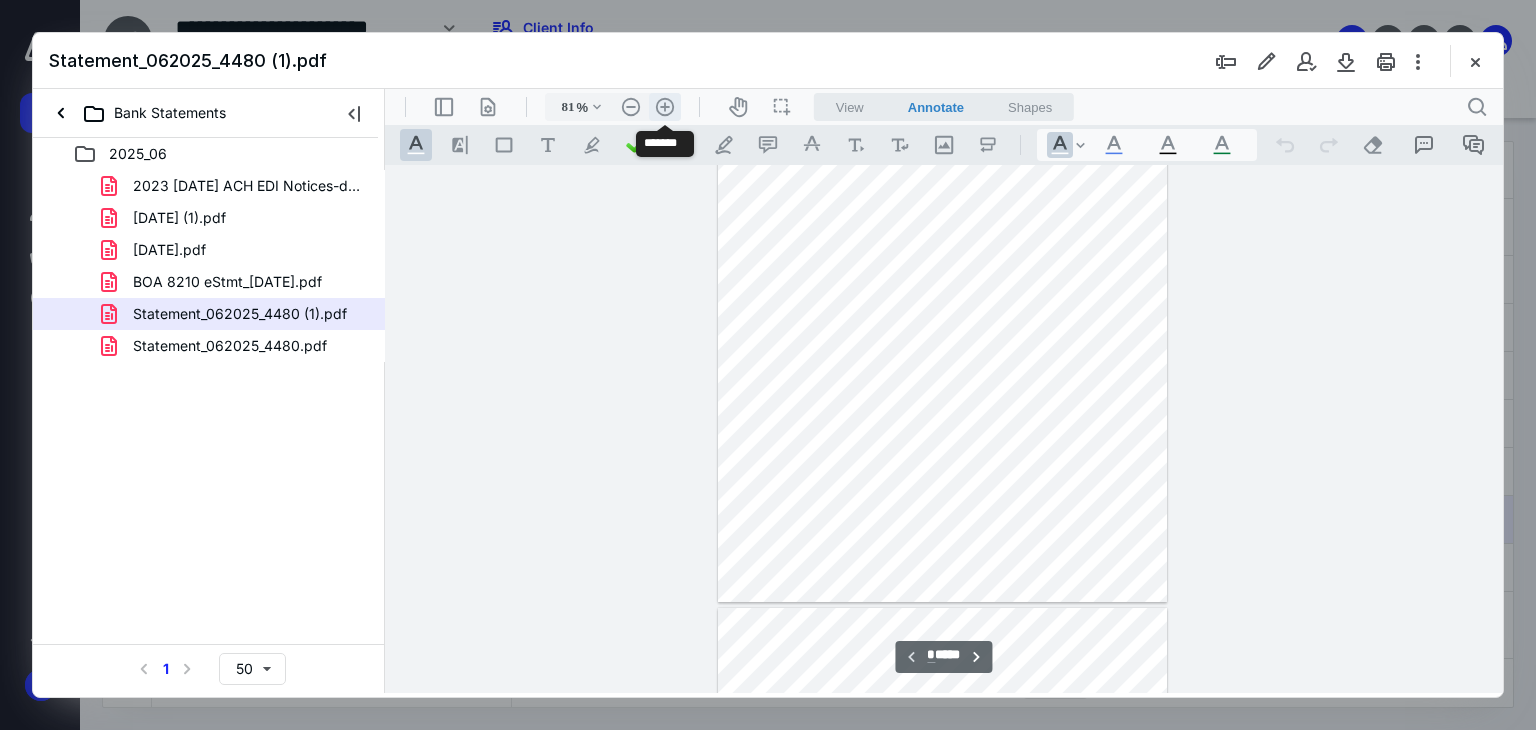 click on ".cls-1{fill:#abb0c4;} icon - header - zoom - in - line" at bounding box center [665, 107] 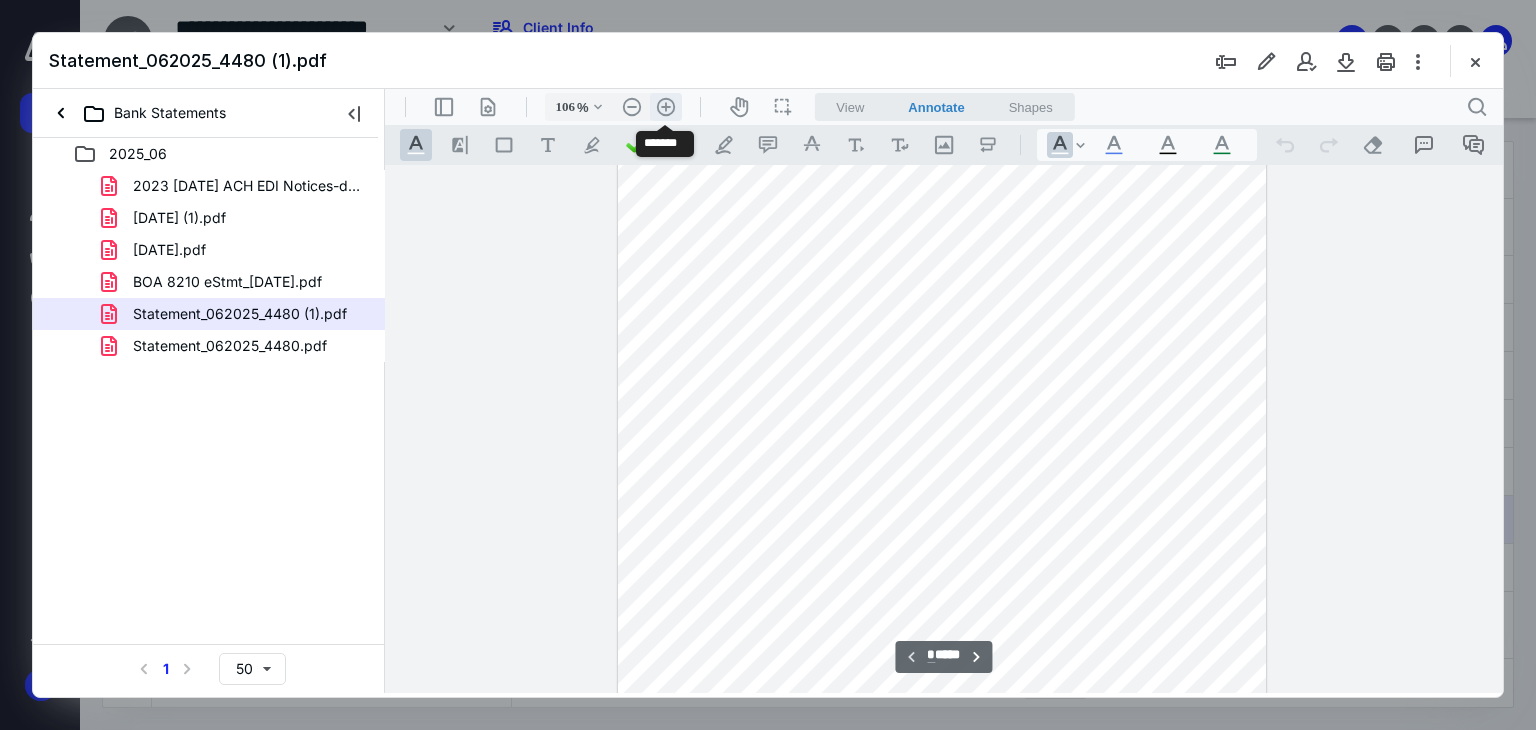 click on ".cls-1{fill:#abb0c4;} icon - header - zoom - in - line" at bounding box center [666, 107] 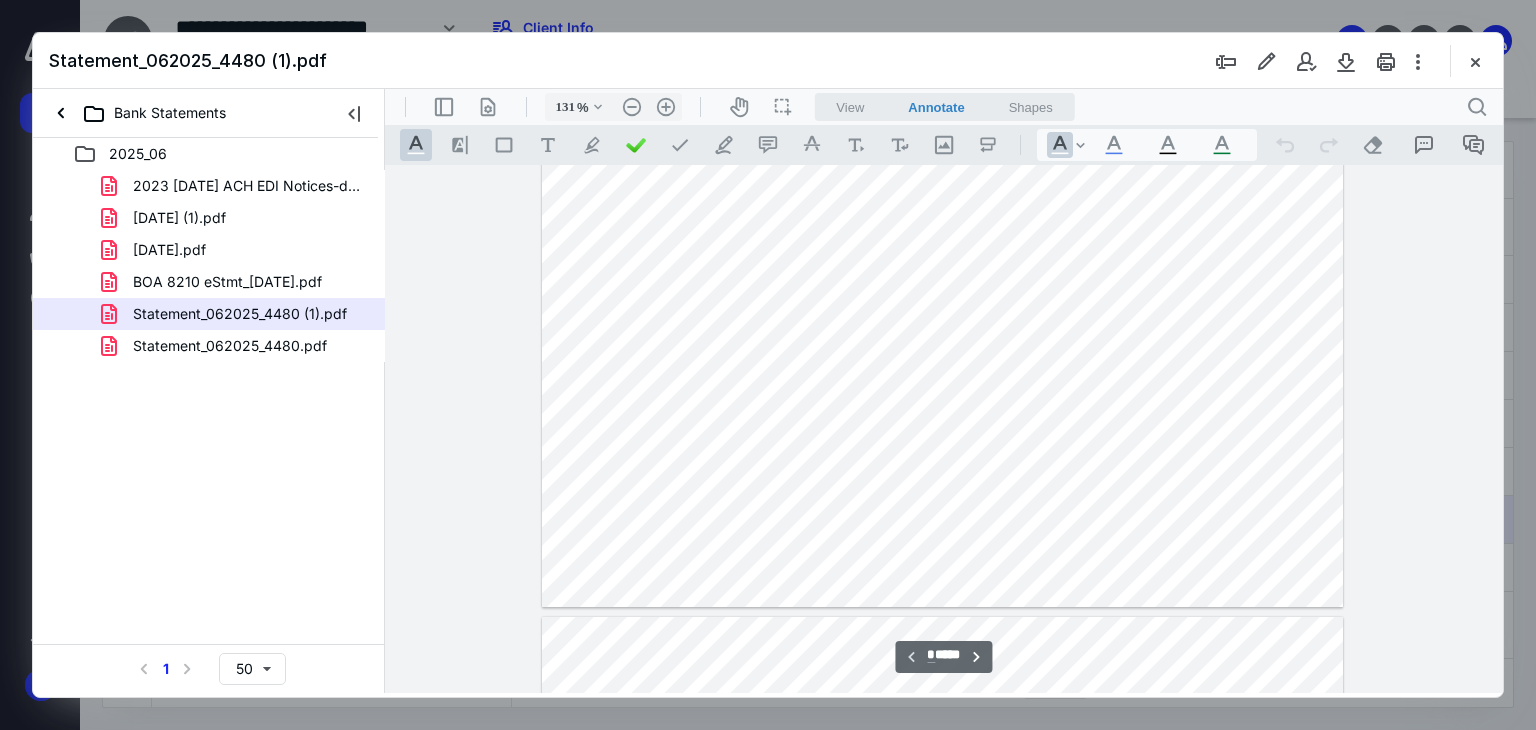 scroll, scrollTop: 1100, scrollLeft: 0, axis: vertical 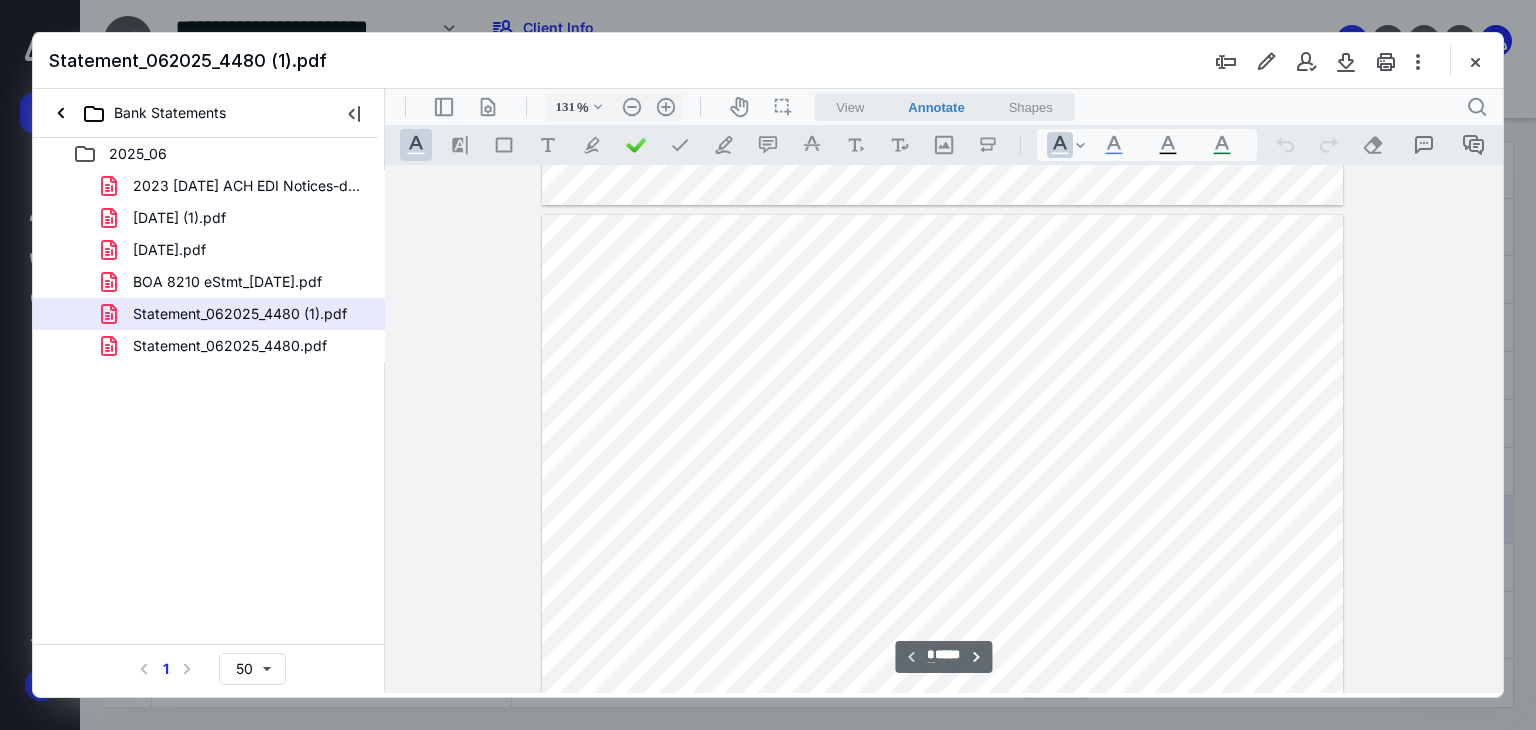 type on "*" 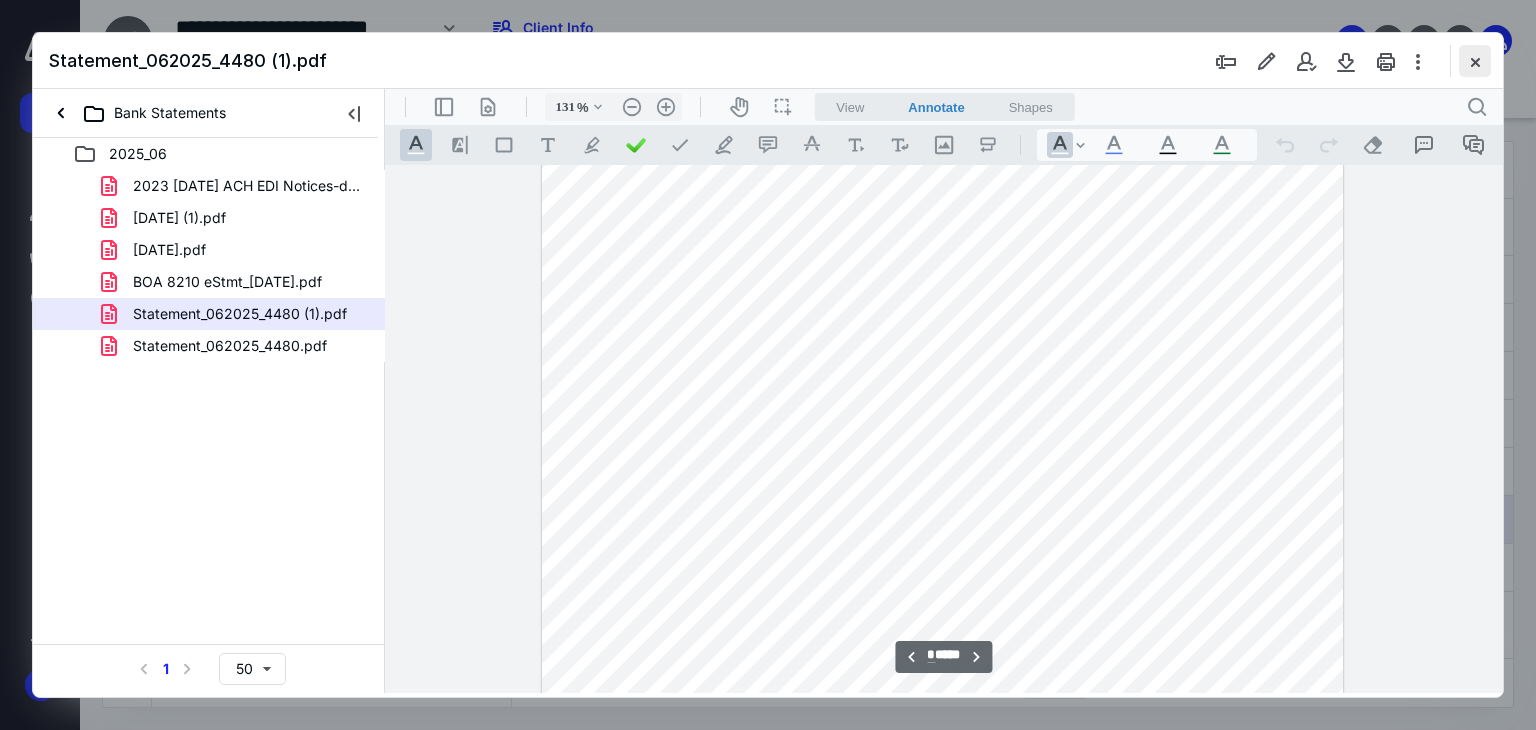 click at bounding box center [1475, 61] 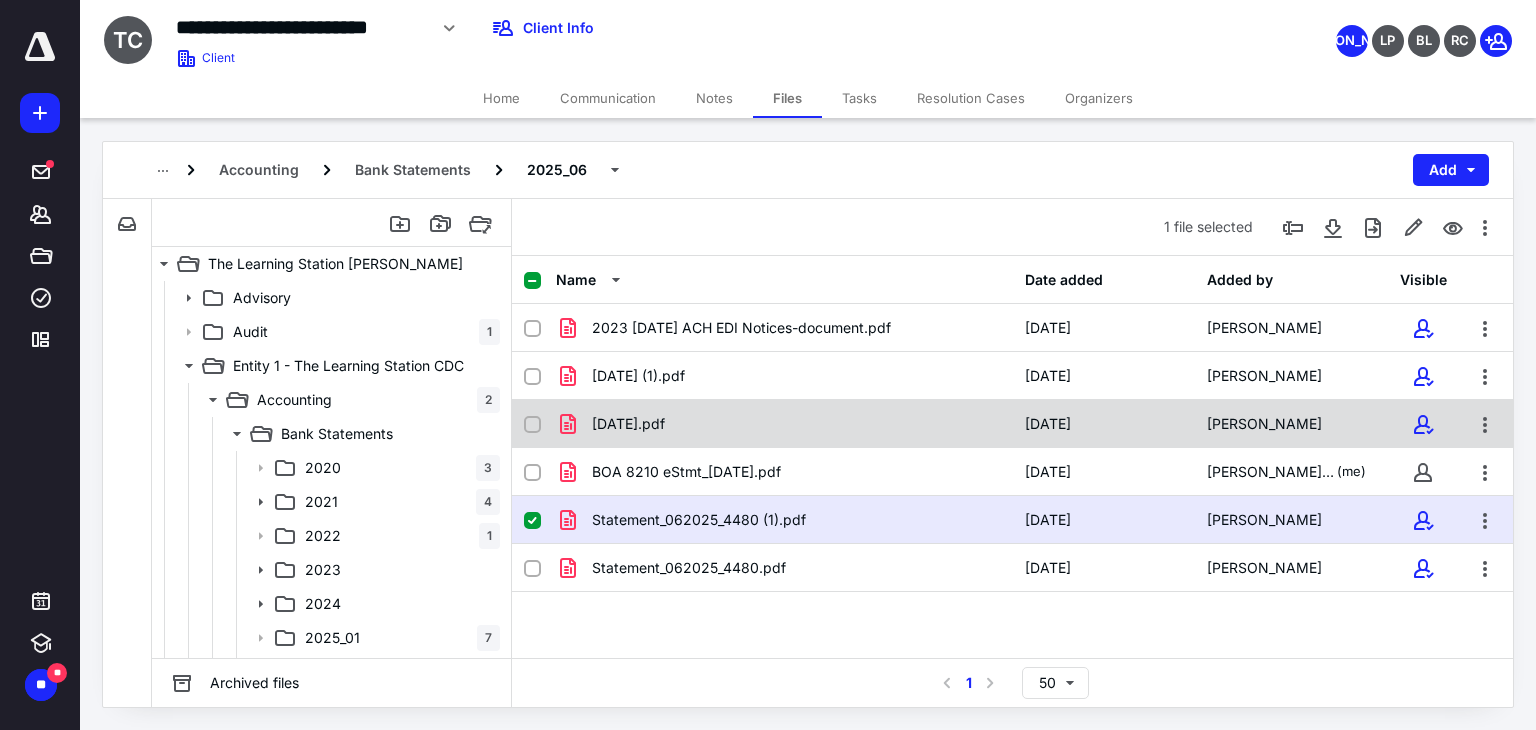 click on "[DATE].pdf" at bounding box center [784, 424] 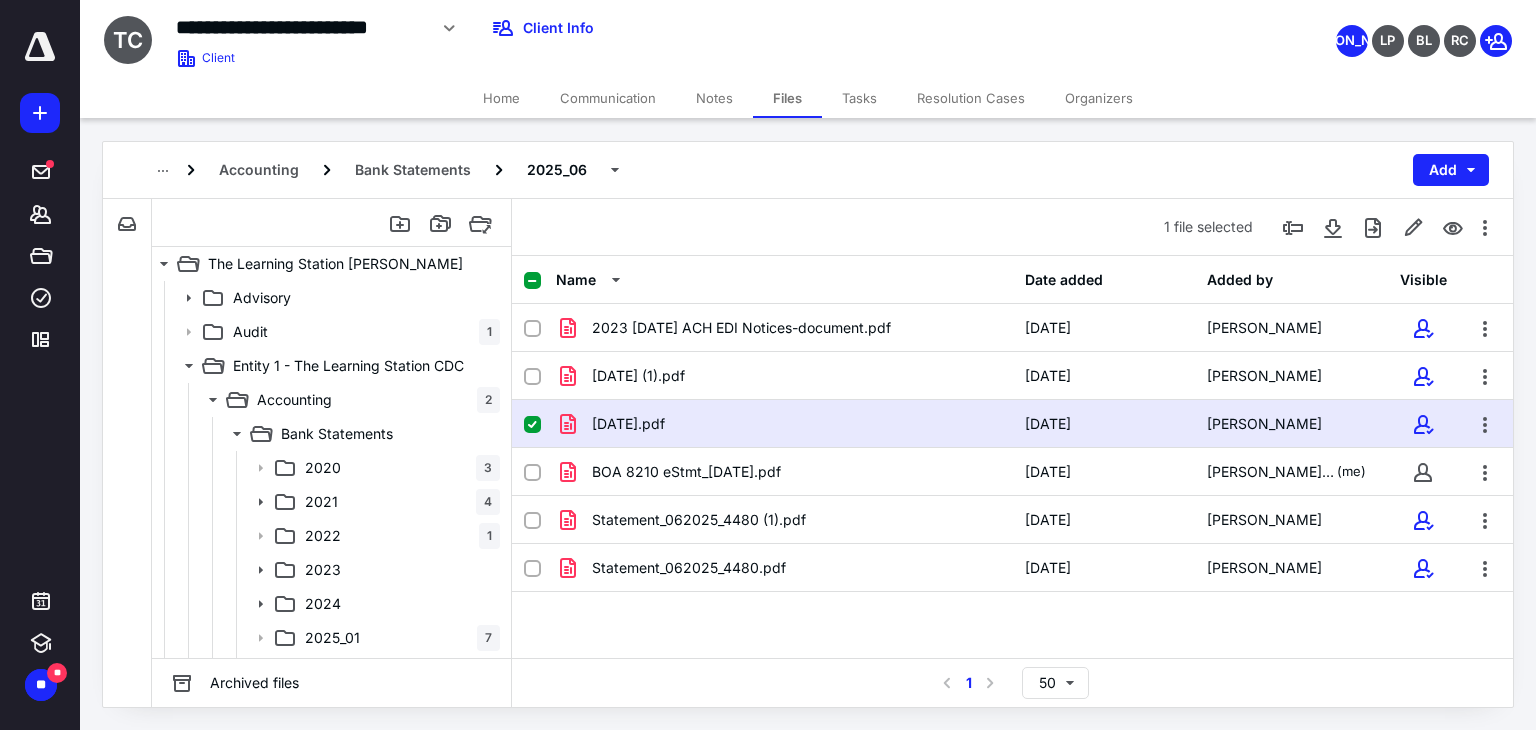 click on "[DATE].pdf" at bounding box center (784, 424) 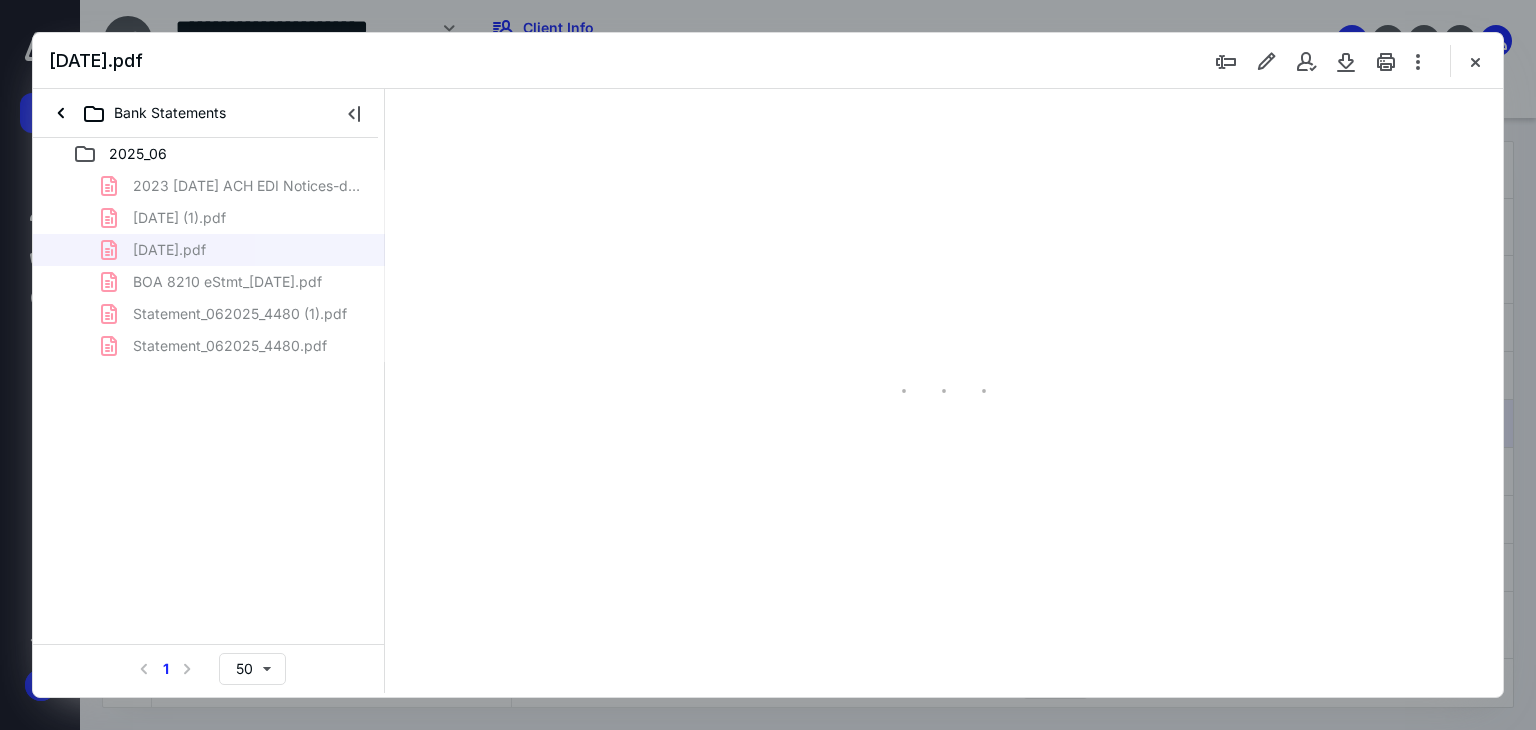 scroll, scrollTop: 0, scrollLeft: 0, axis: both 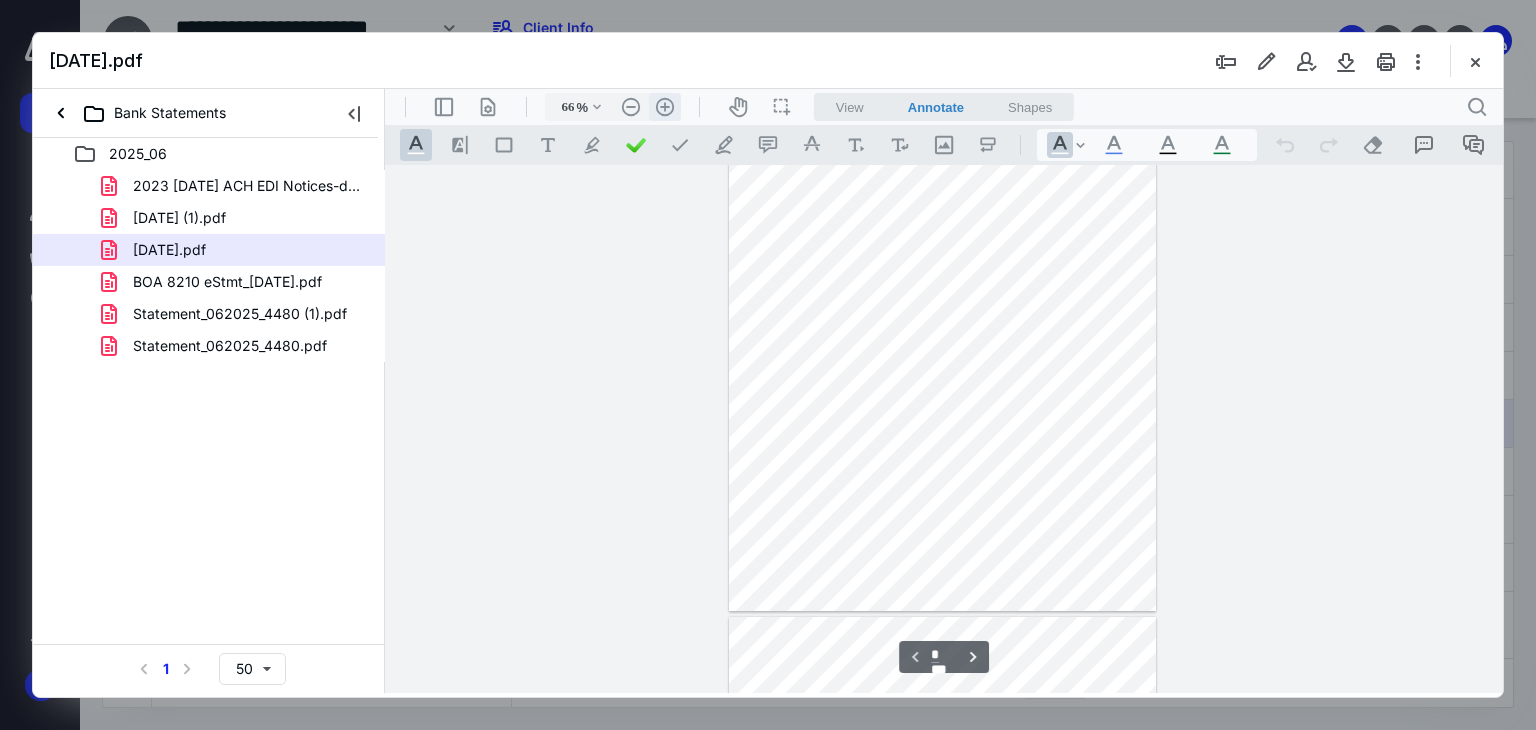 click on ".cls-1{fill:#abb0c4;} icon - header - zoom - in - line" at bounding box center (665, 107) 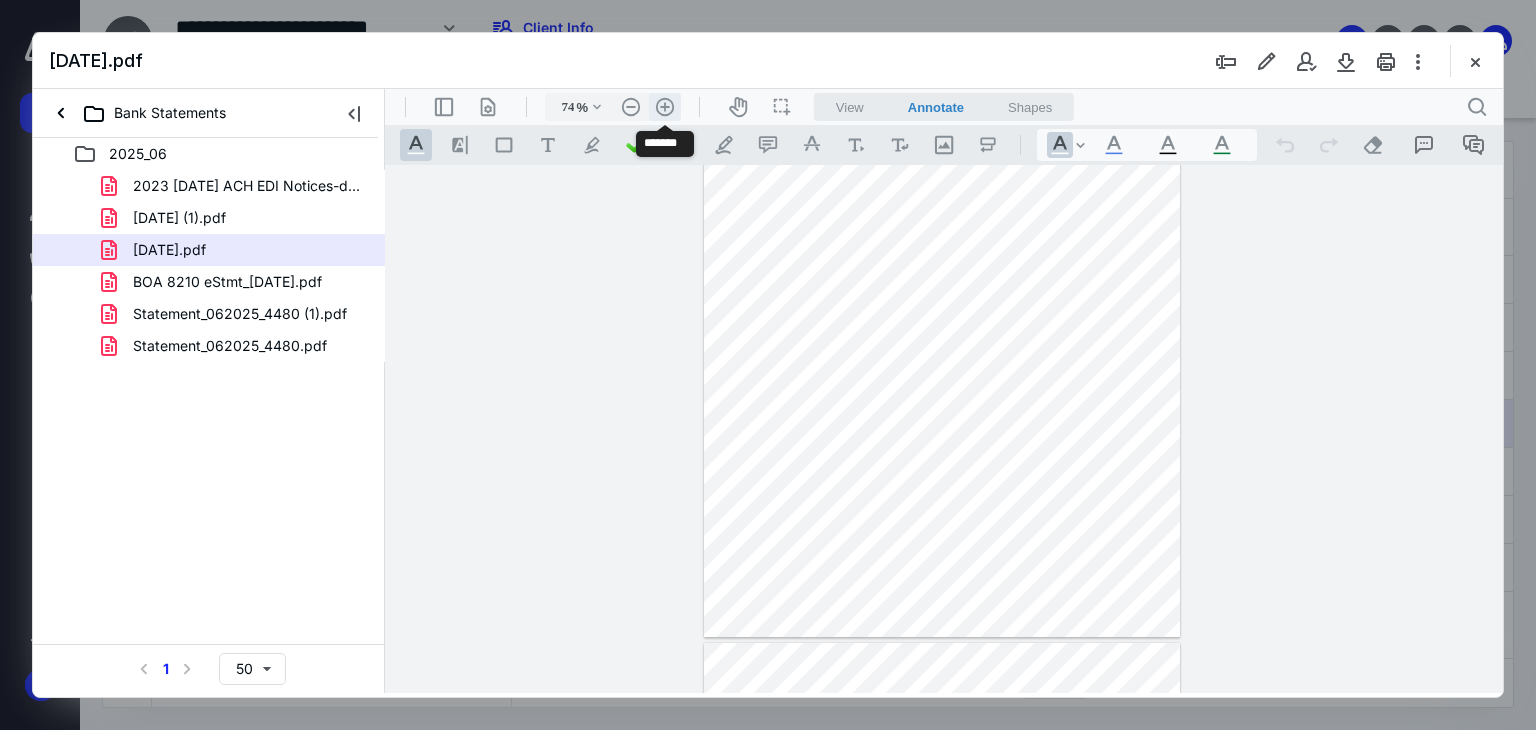click on ".cls-1{fill:#abb0c4;} icon - header - zoom - in - line" at bounding box center (665, 107) 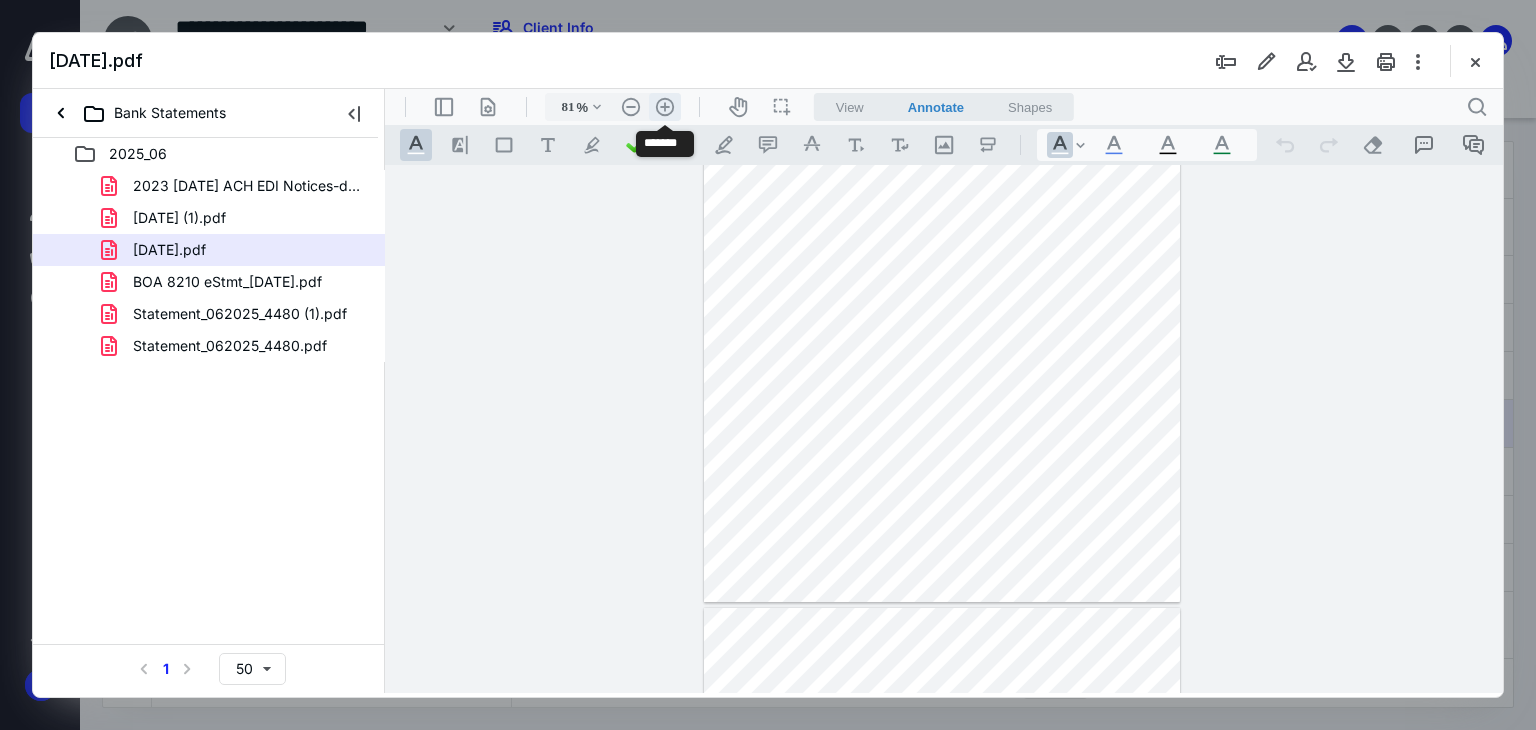 click on ".cls-1{fill:#abb0c4;} icon - header - zoom - in - line" at bounding box center (665, 107) 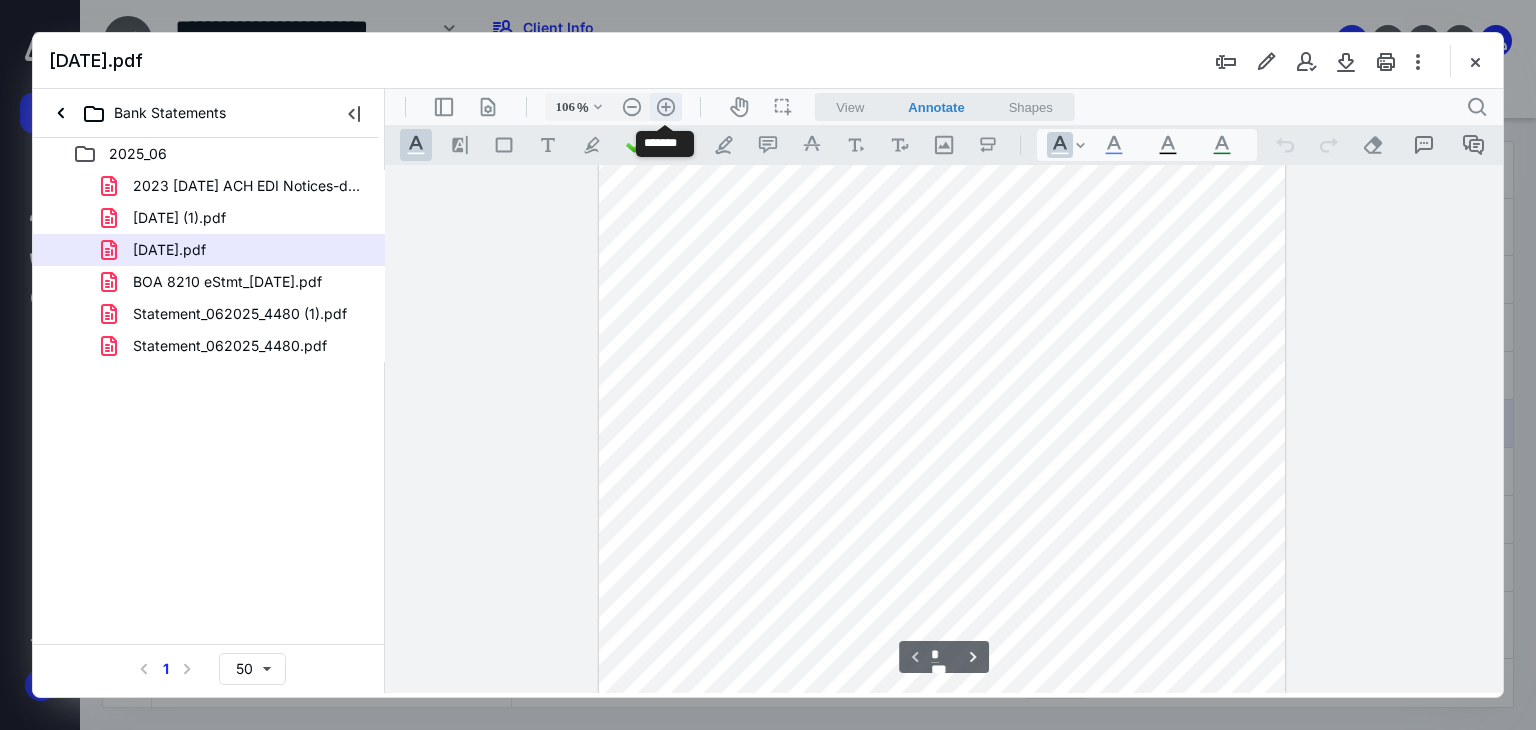 click on ".cls-1{fill:#abb0c4;} icon - header - zoom - in - line" at bounding box center [666, 107] 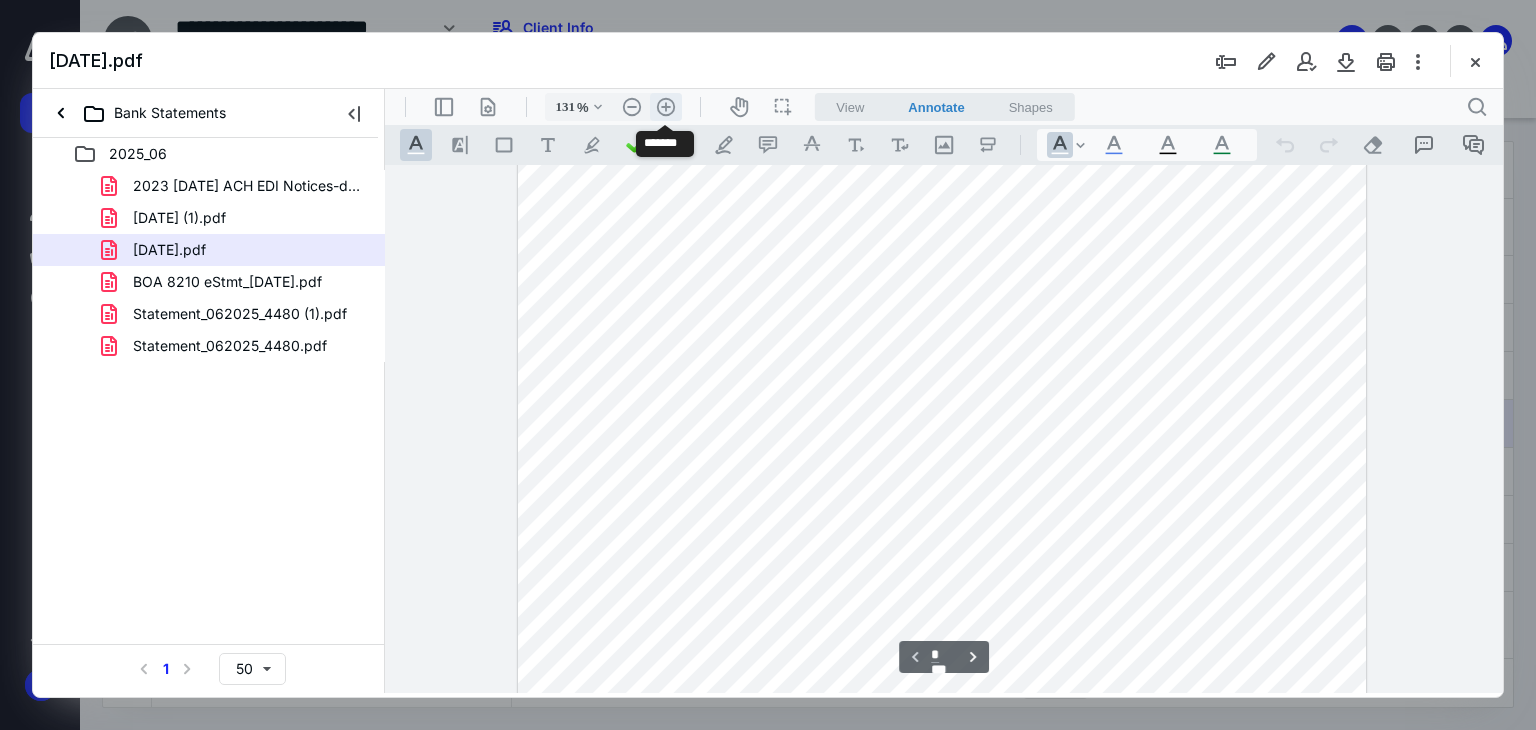 click on ".cls-1{fill:#abb0c4;} icon - header - zoom - in - line" at bounding box center [666, 107] 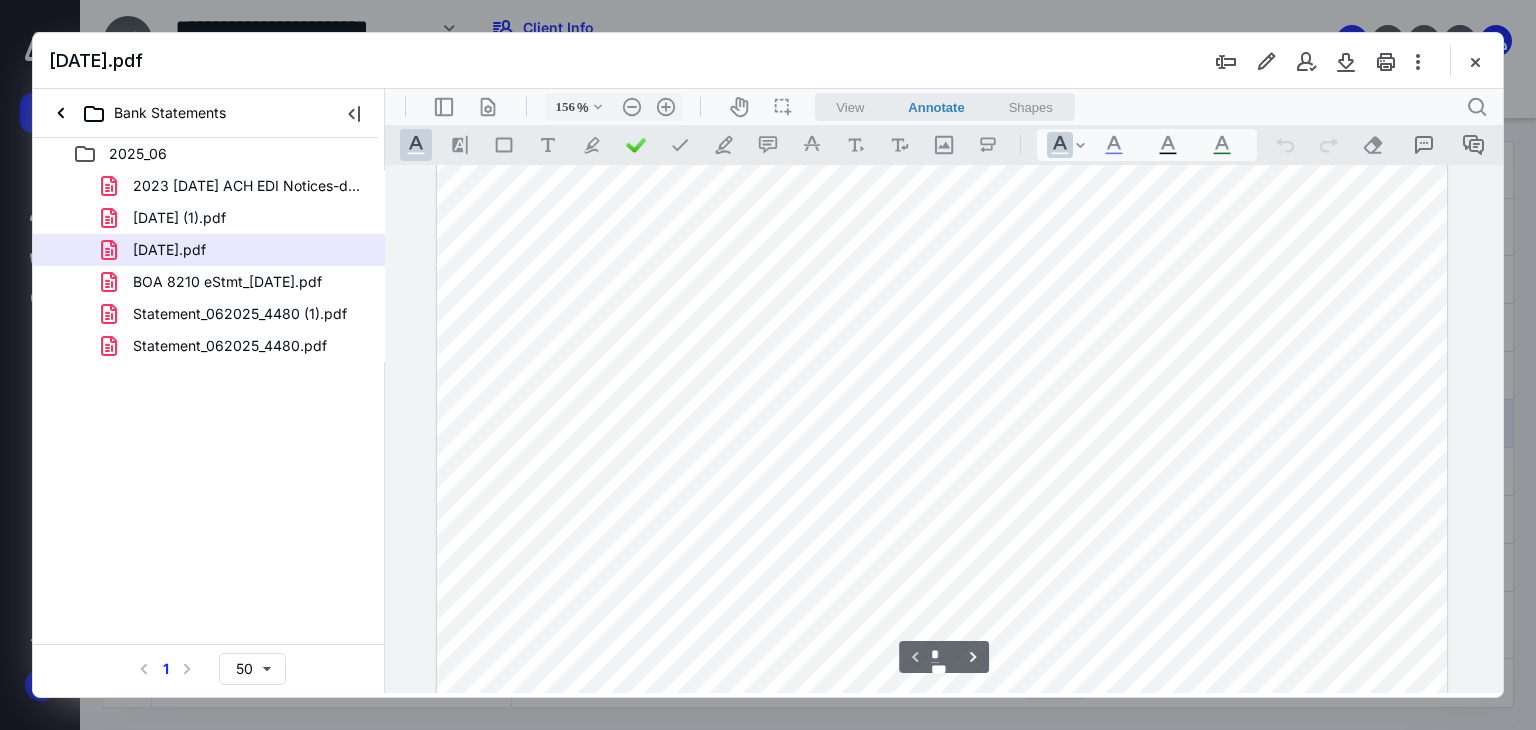 scroll, scrollTop: 0, scrollLeft: 0, axis: both 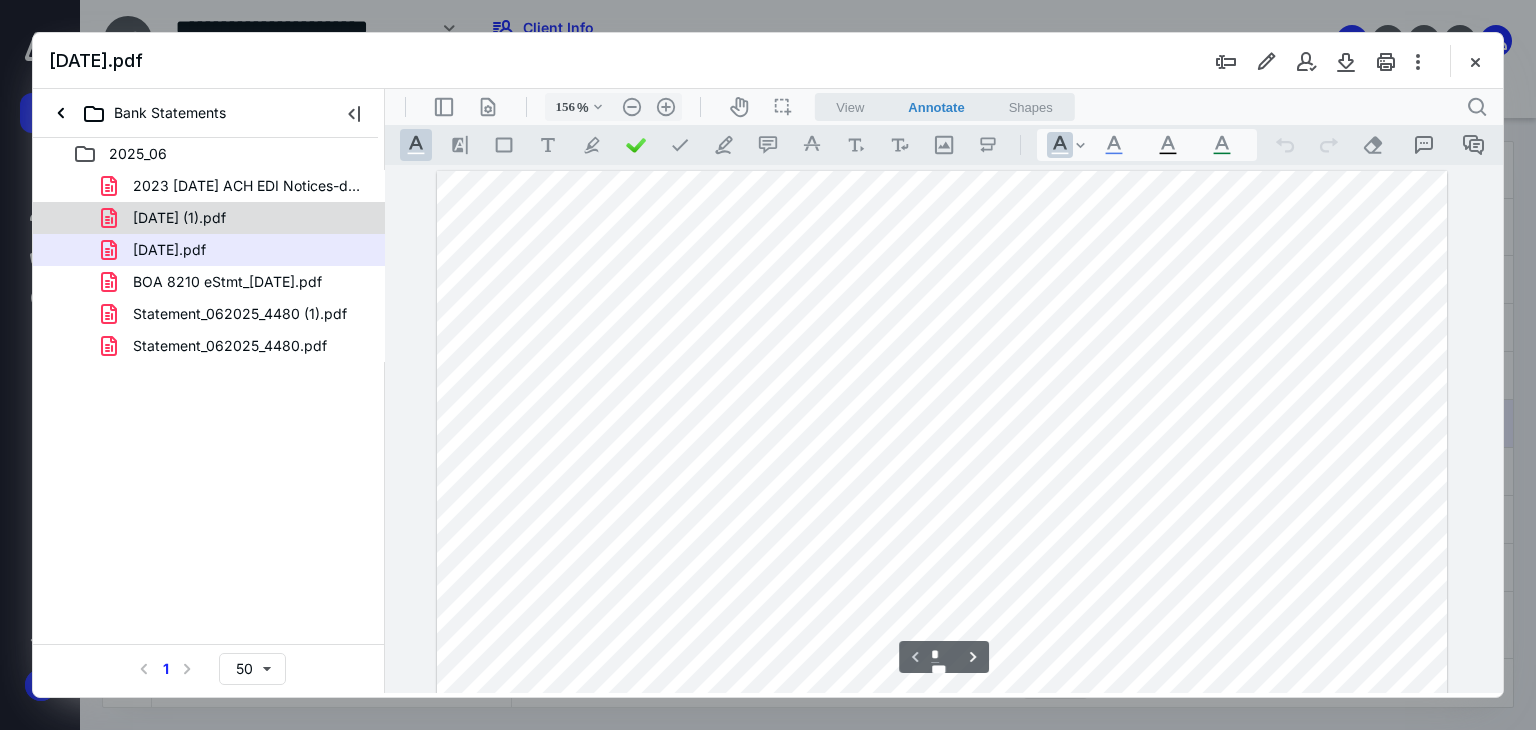 click on "[DATE] (1).pdf" at bounding box center (179, 218) 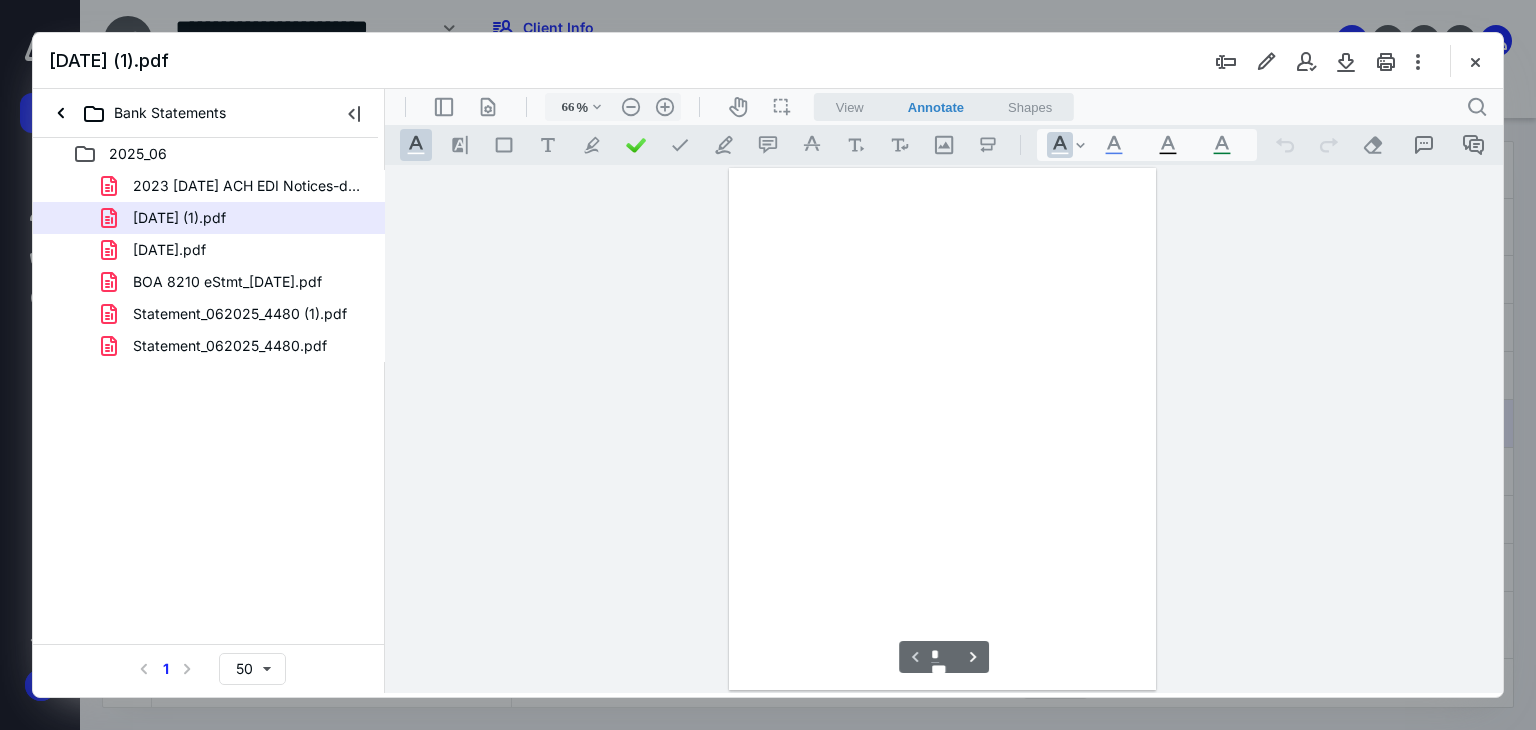 scroll, scrollTop: 79, scrollLeft: 0, axis: vertical 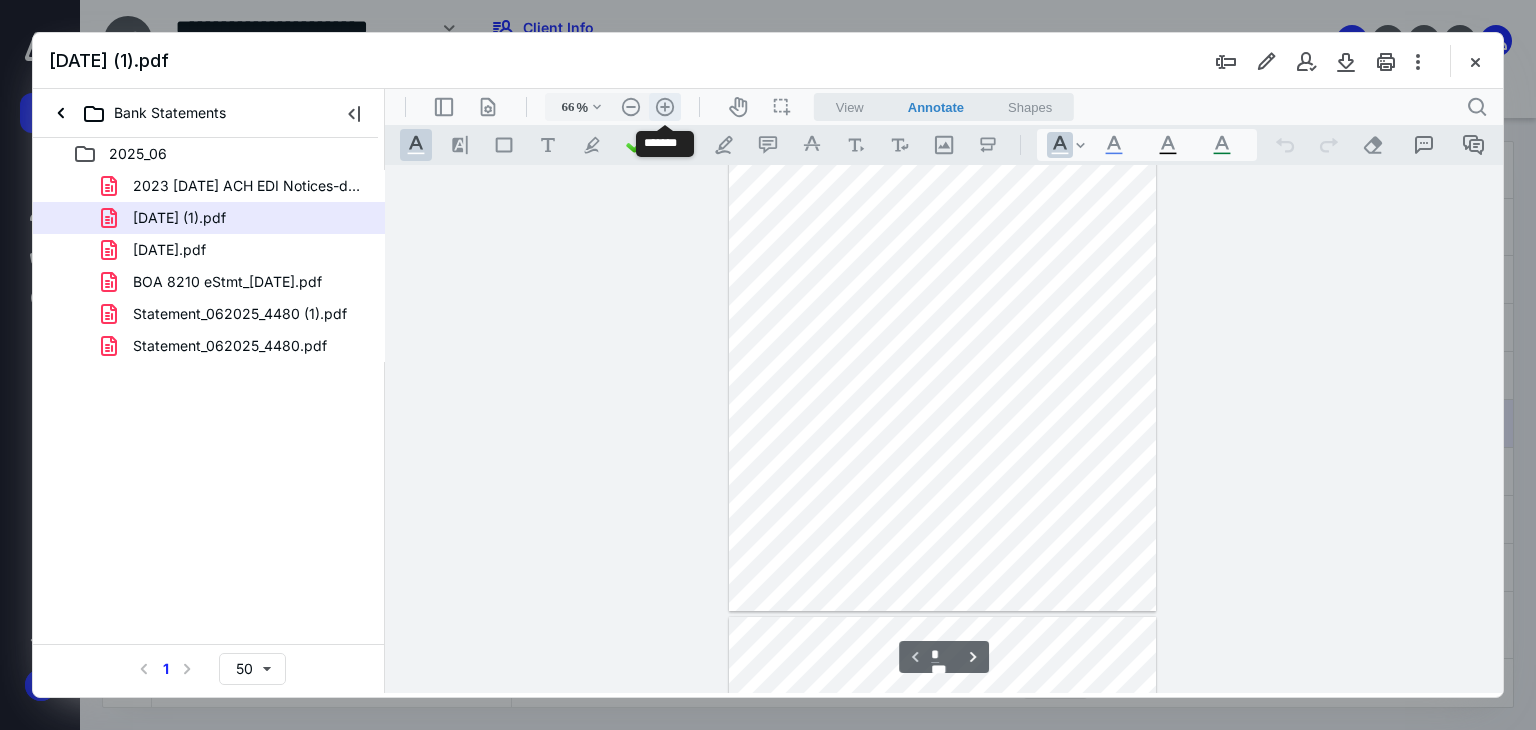click on ".cls-1{fill:#abb0c4;} icon - header - zoom - in - line" at bounding box center (665, 107) 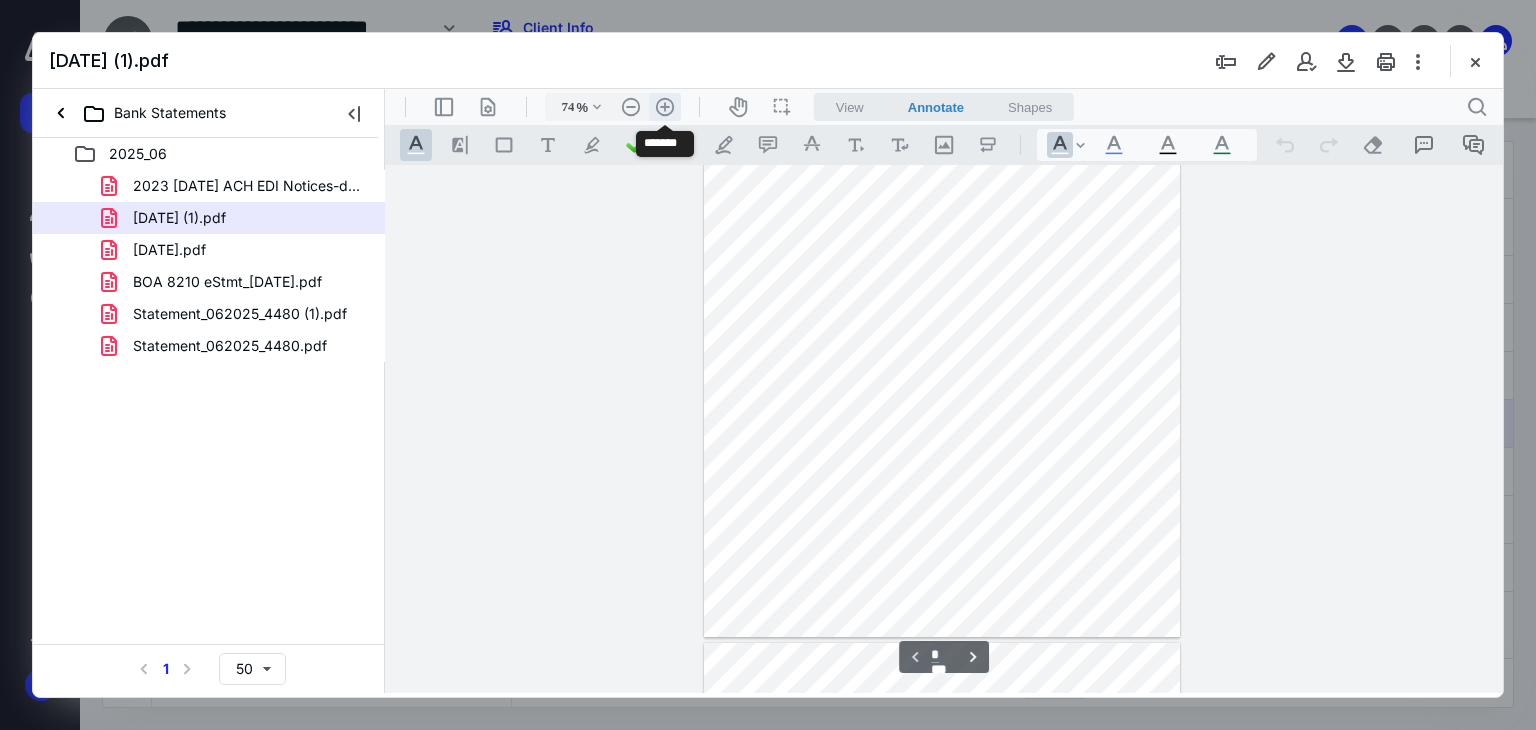 click on ".cls-1{fill:#abb0c4;} icon - header - zoom - in - line" at bounding box center [665, 107] 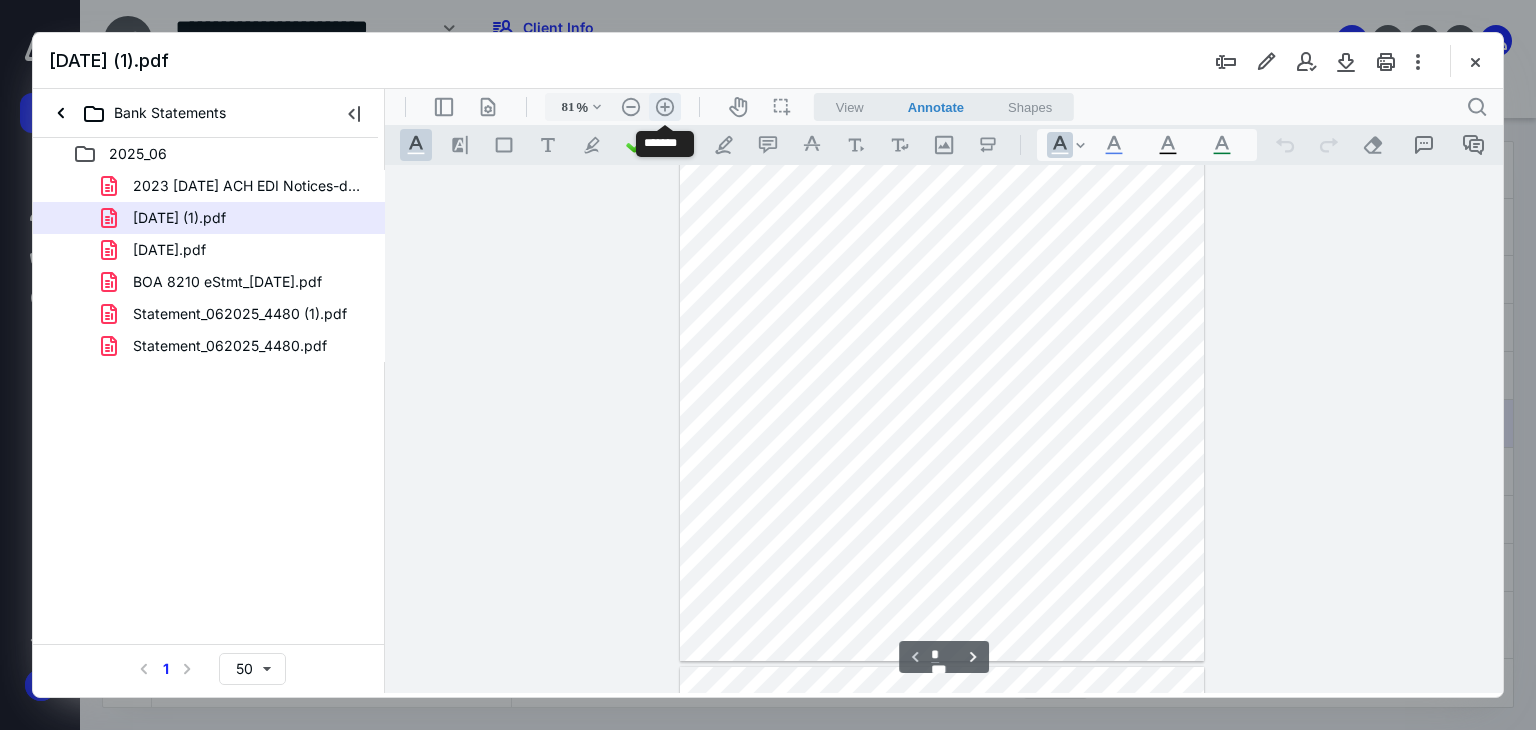 click on ".cls-1{fill:#abb0c4;} icon - header - zoom - in - line" at bounding box center [665, 107] 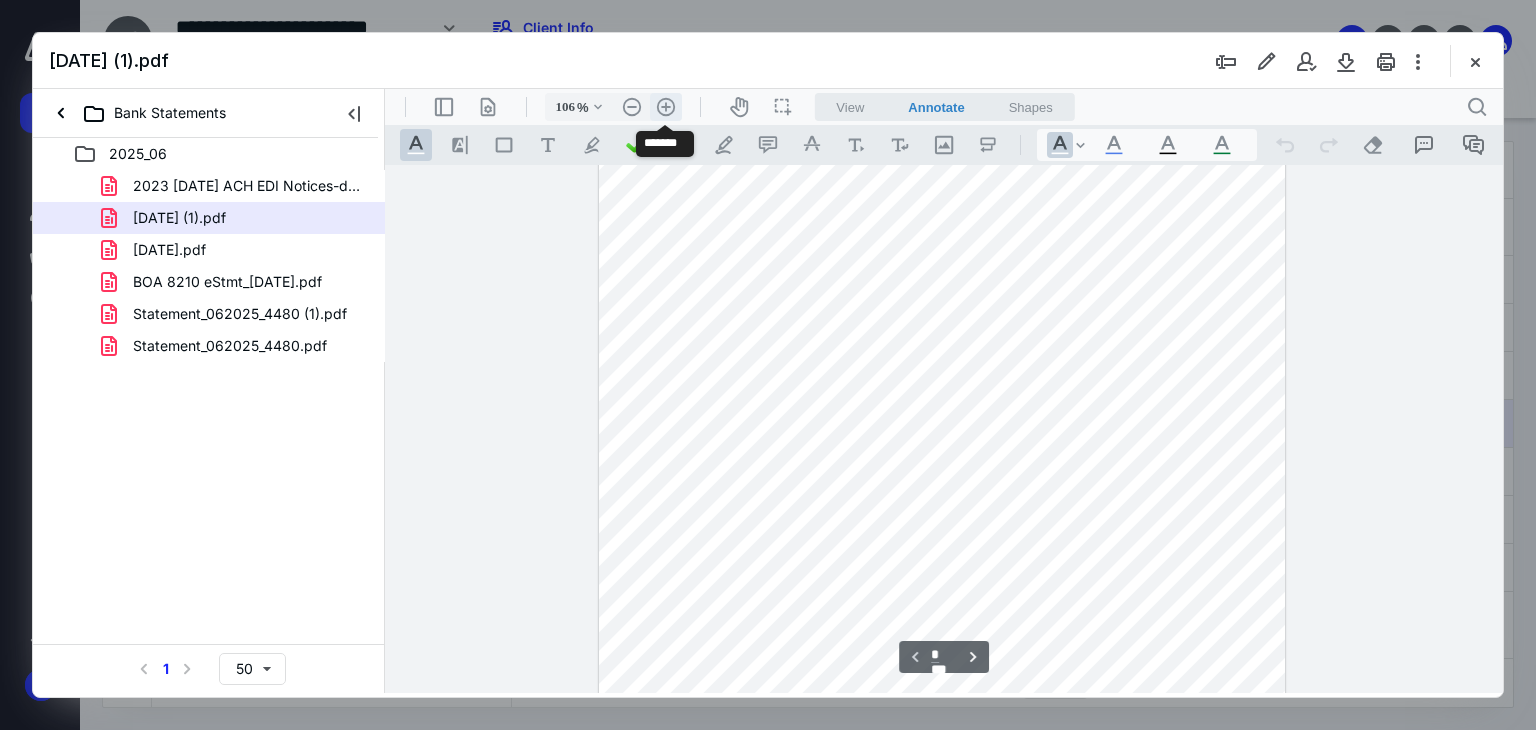 click on ".cls-1{fill:#abb0c4;} icon - header - zoom - in - line" at bounding box center (666, 107) 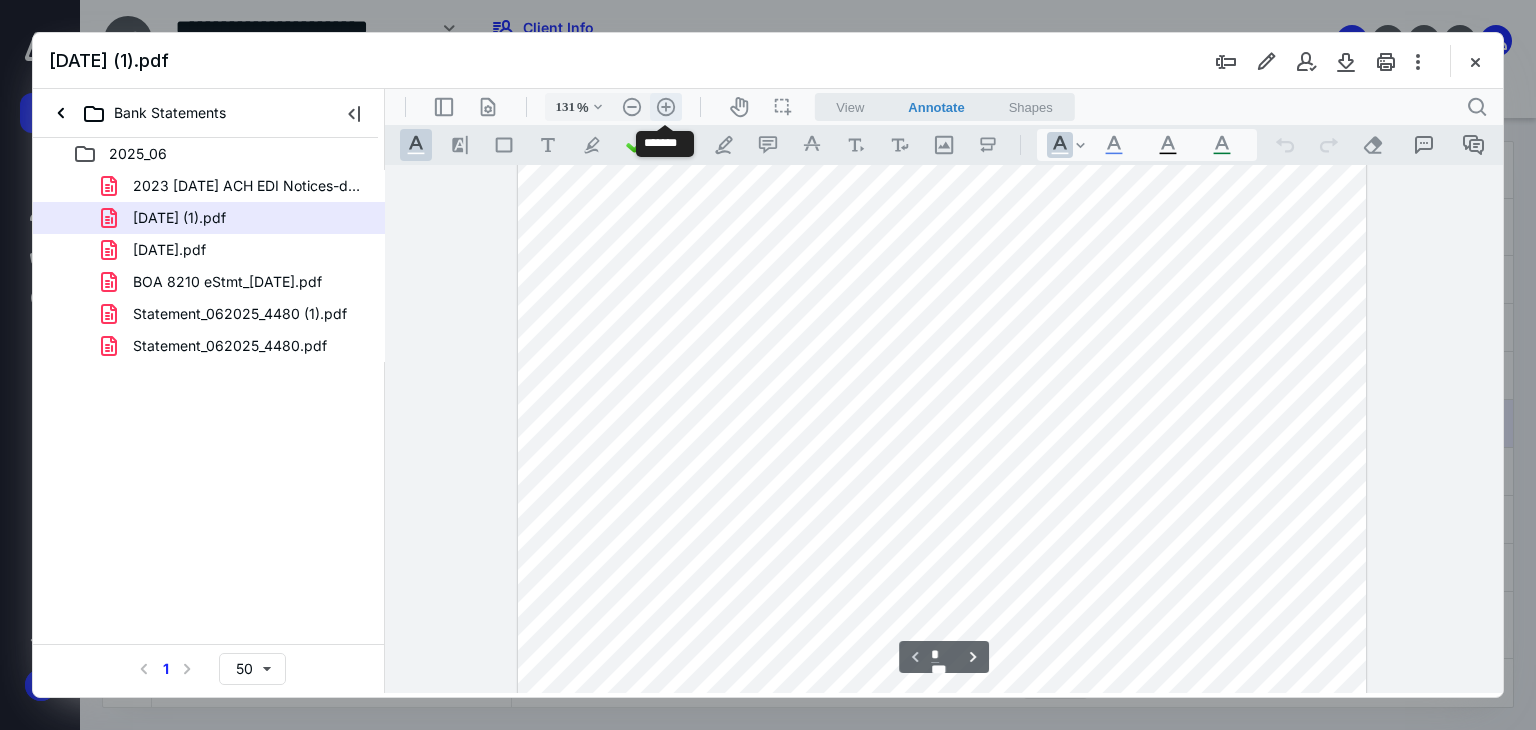 click on ".cls-1{fill:#abb0c4;} icon - header - zoom - in - line" at bounding box center (666, 107) 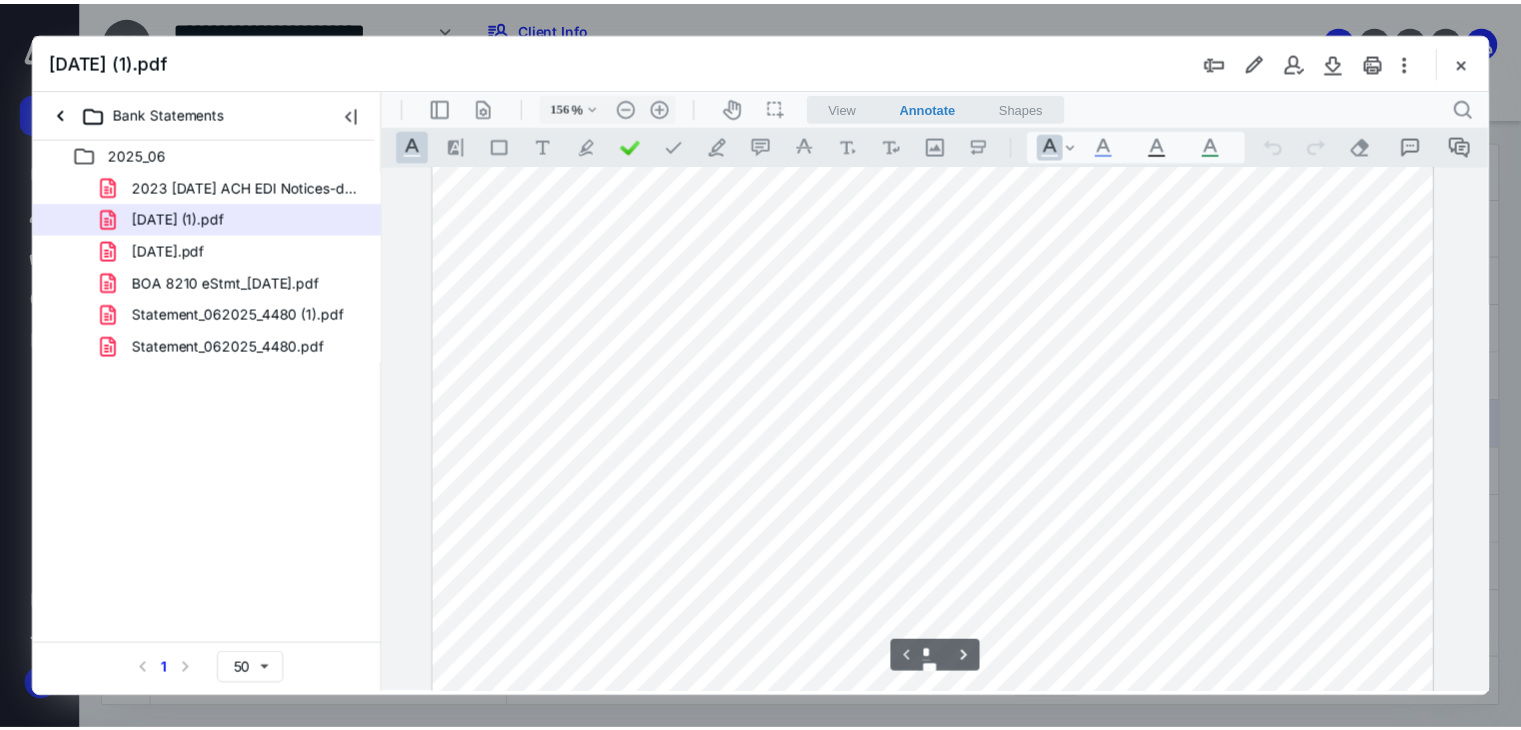 scroll, scrollTop: 0, scrollLeft: 0, axis: both 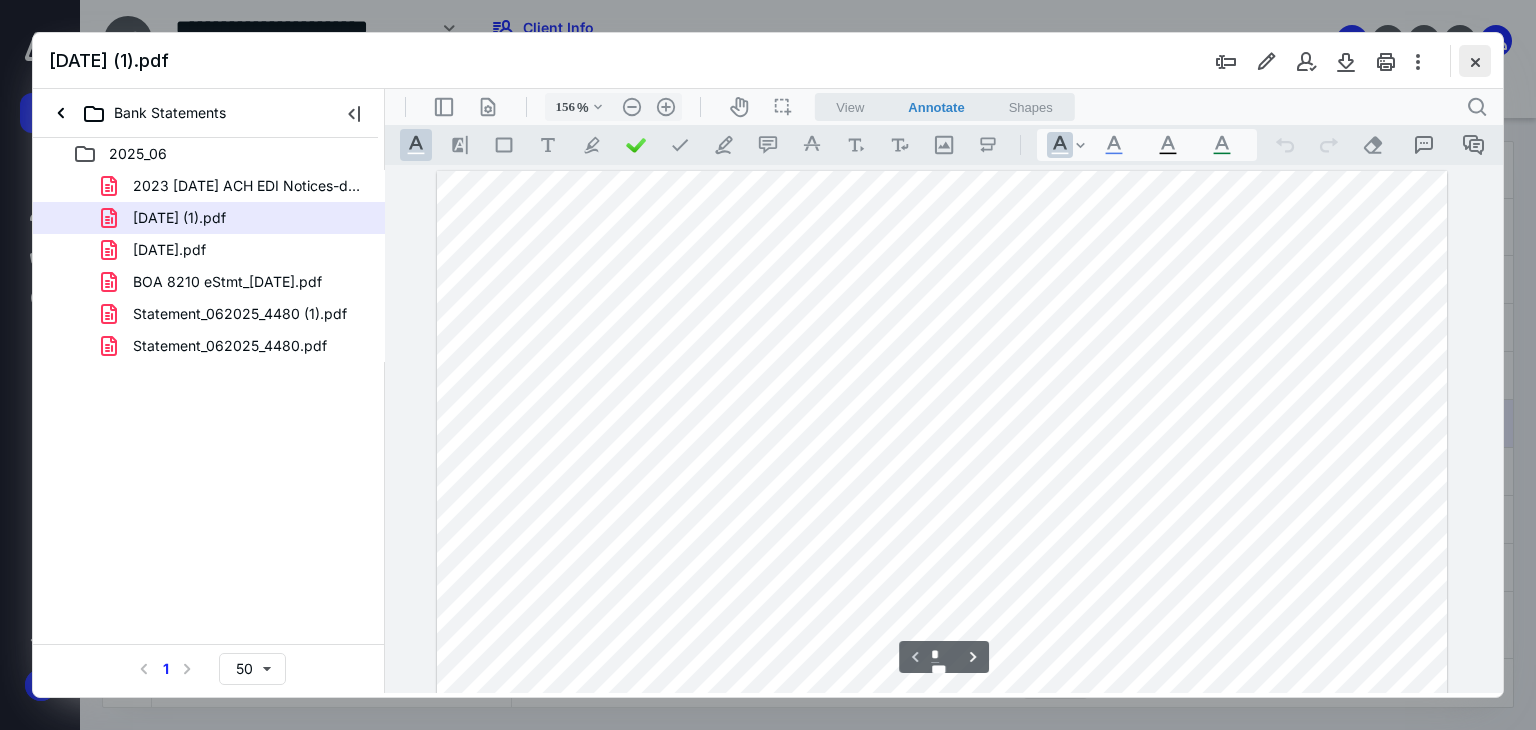 click at bounding box center [1475, 61] 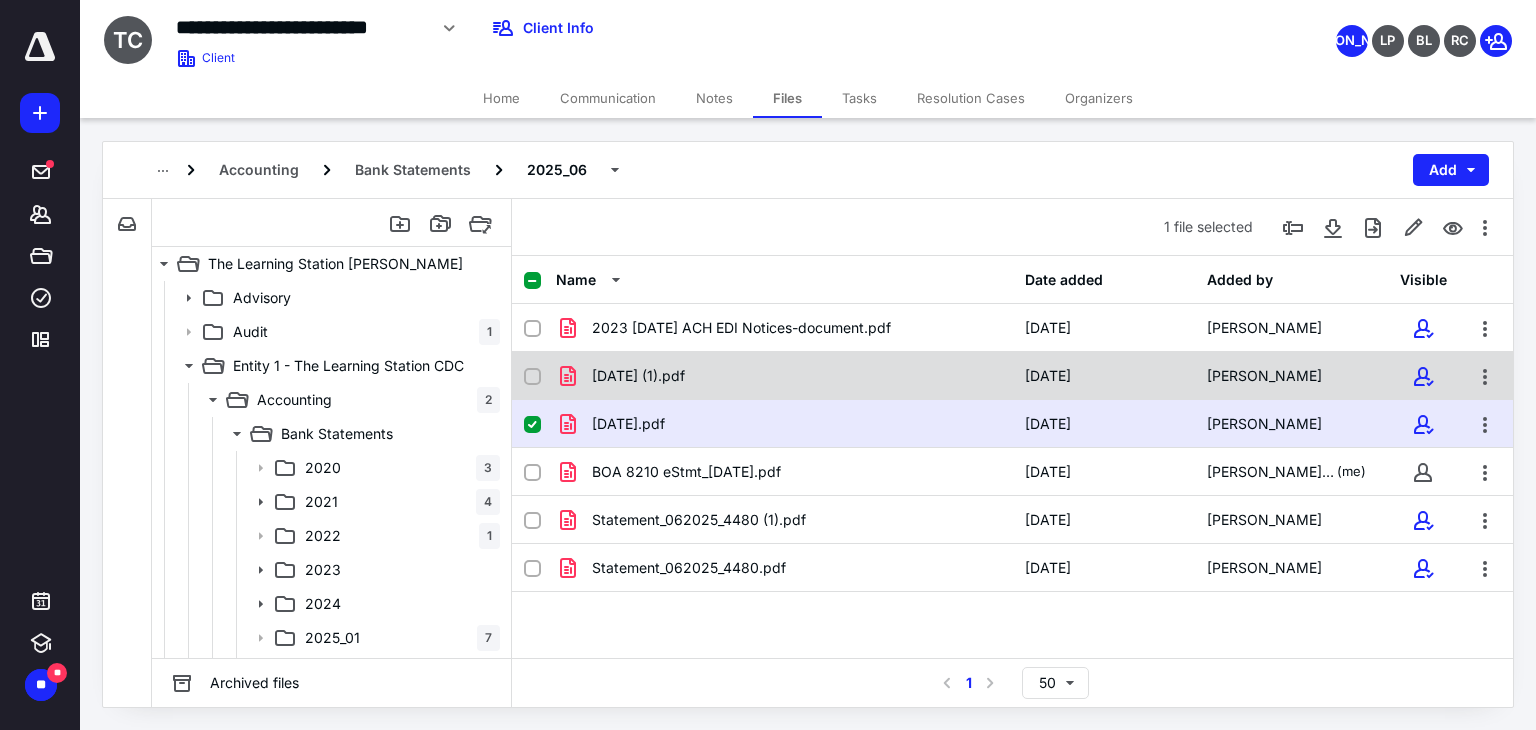 click 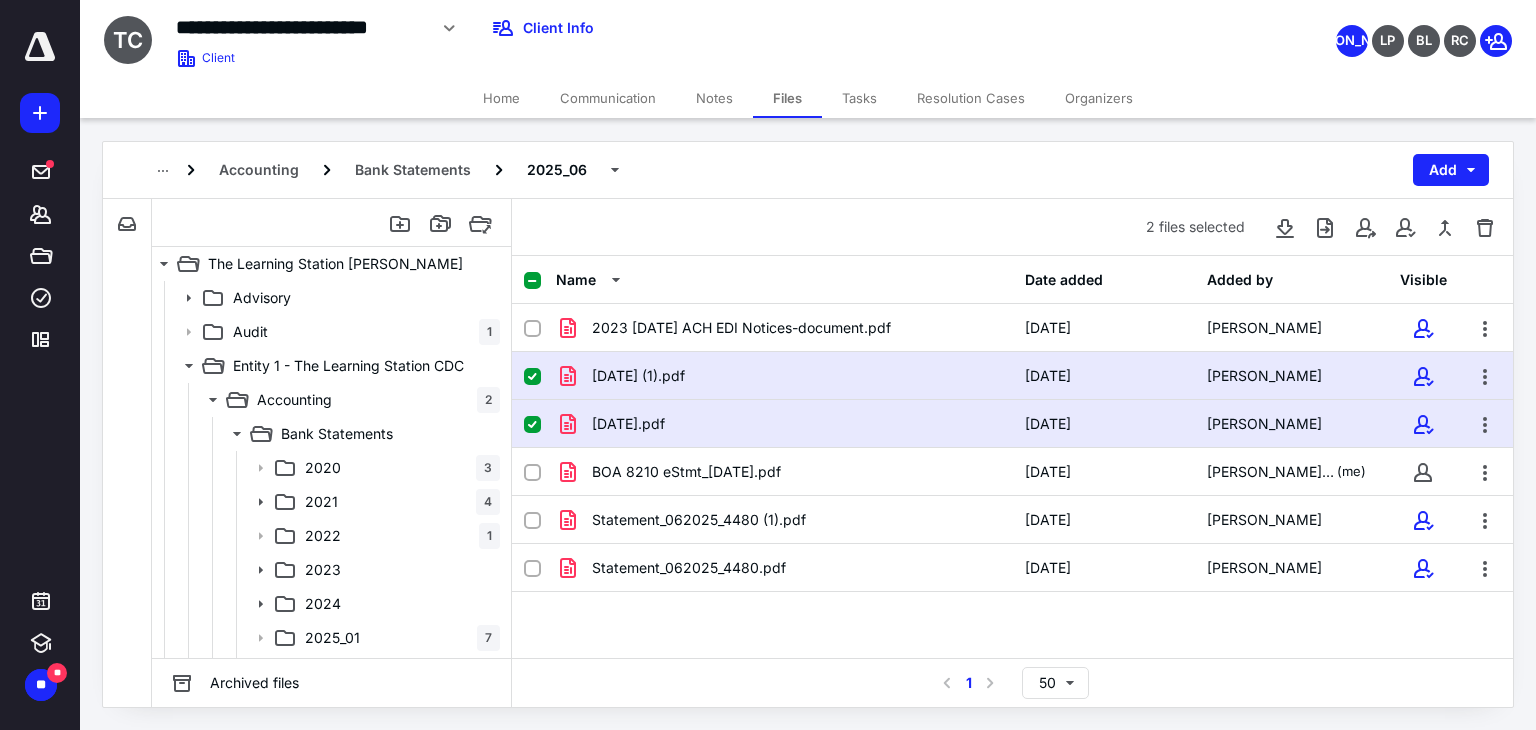 click on "[DATE].pdf [DATE] [PERSON_NAME]" at bounding box center (1012, 424) 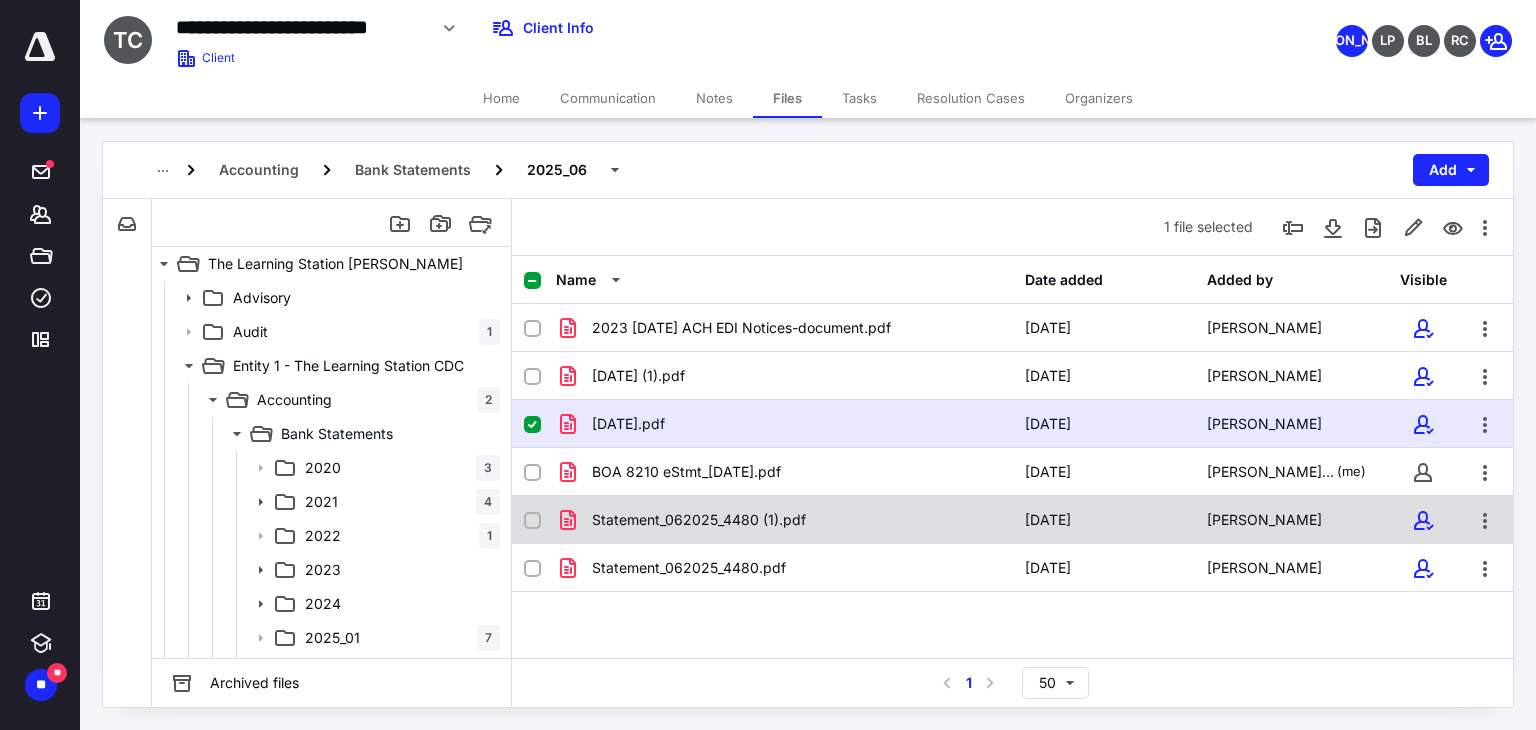 click 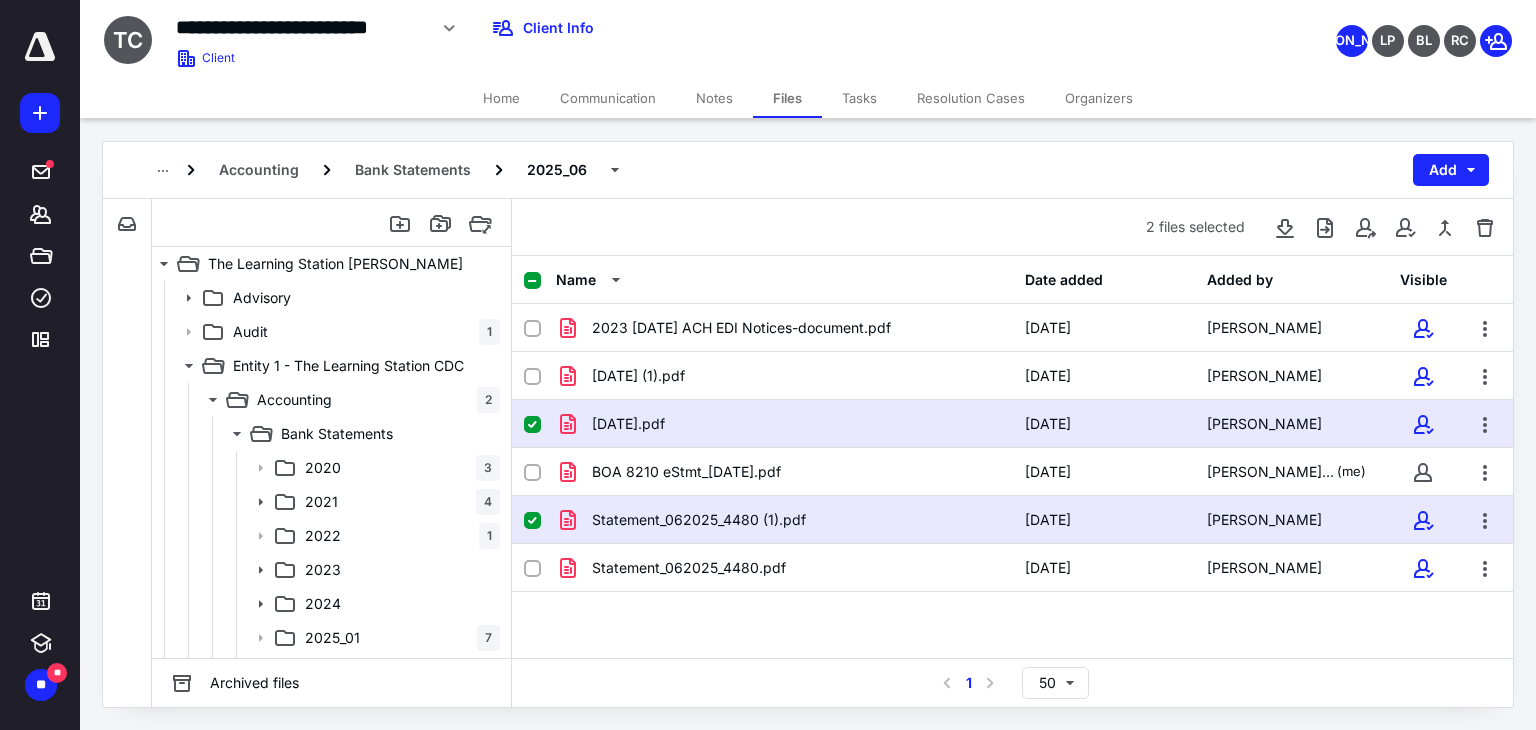 click at bounding box center [532, 425] 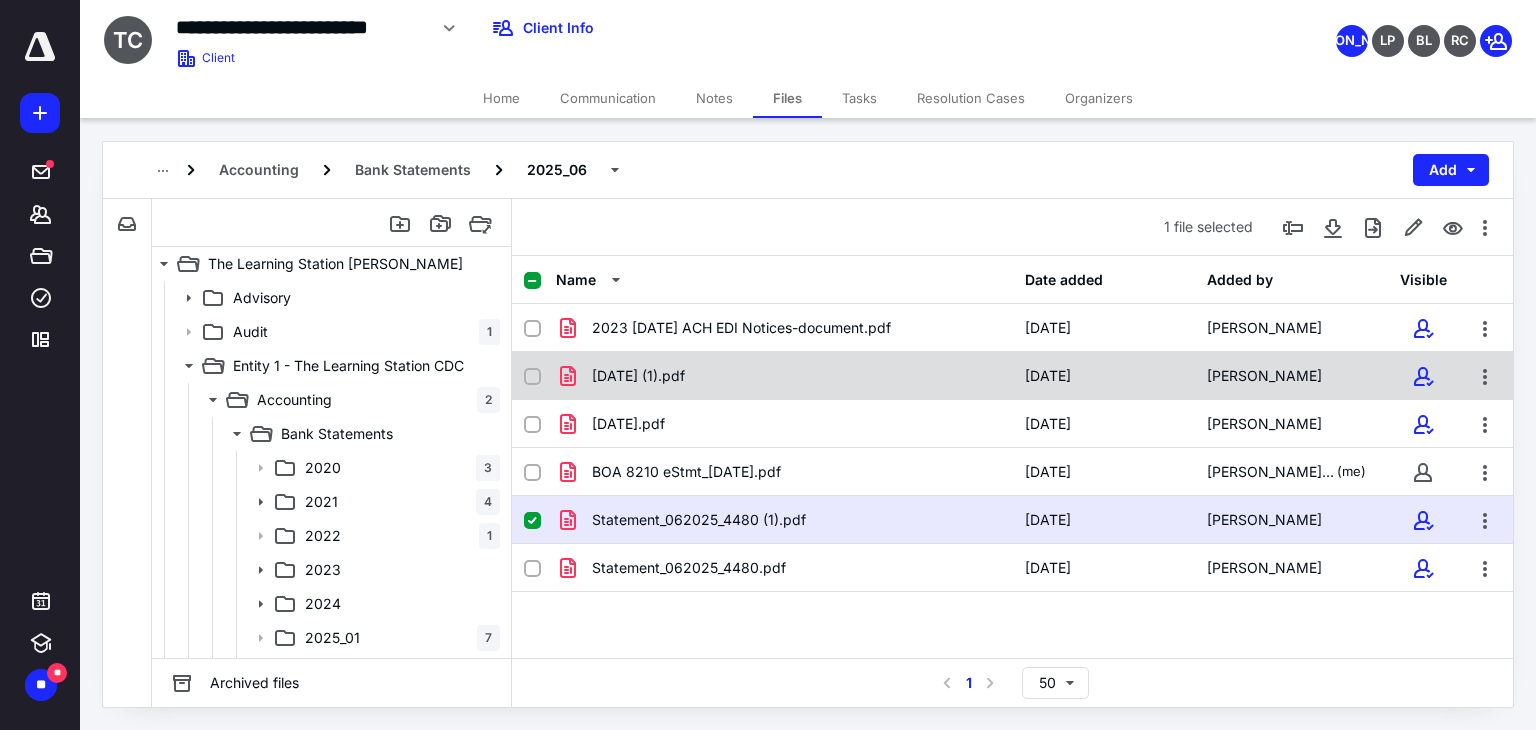 click at bounding box center [532, 377] 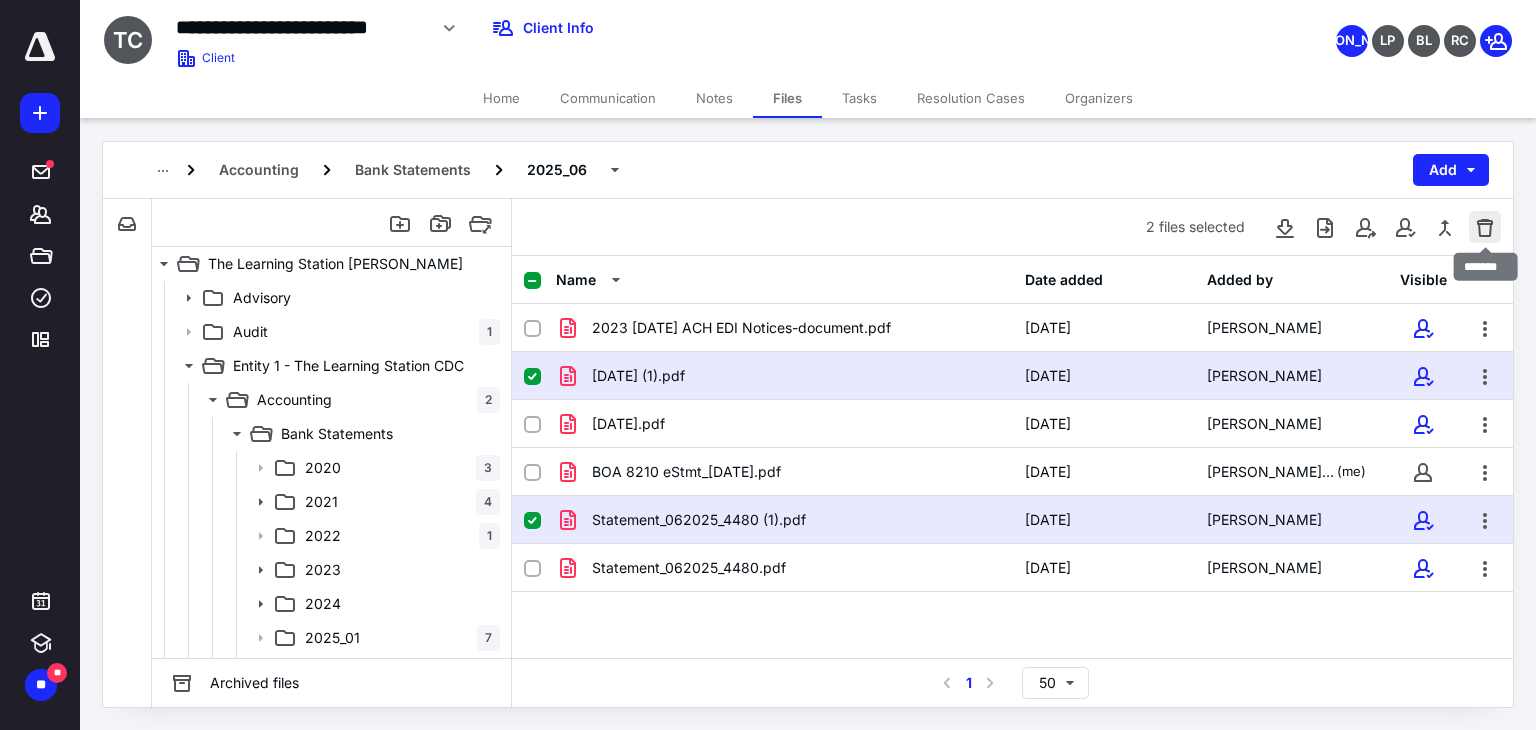 click at bounding box center (1485, 227) 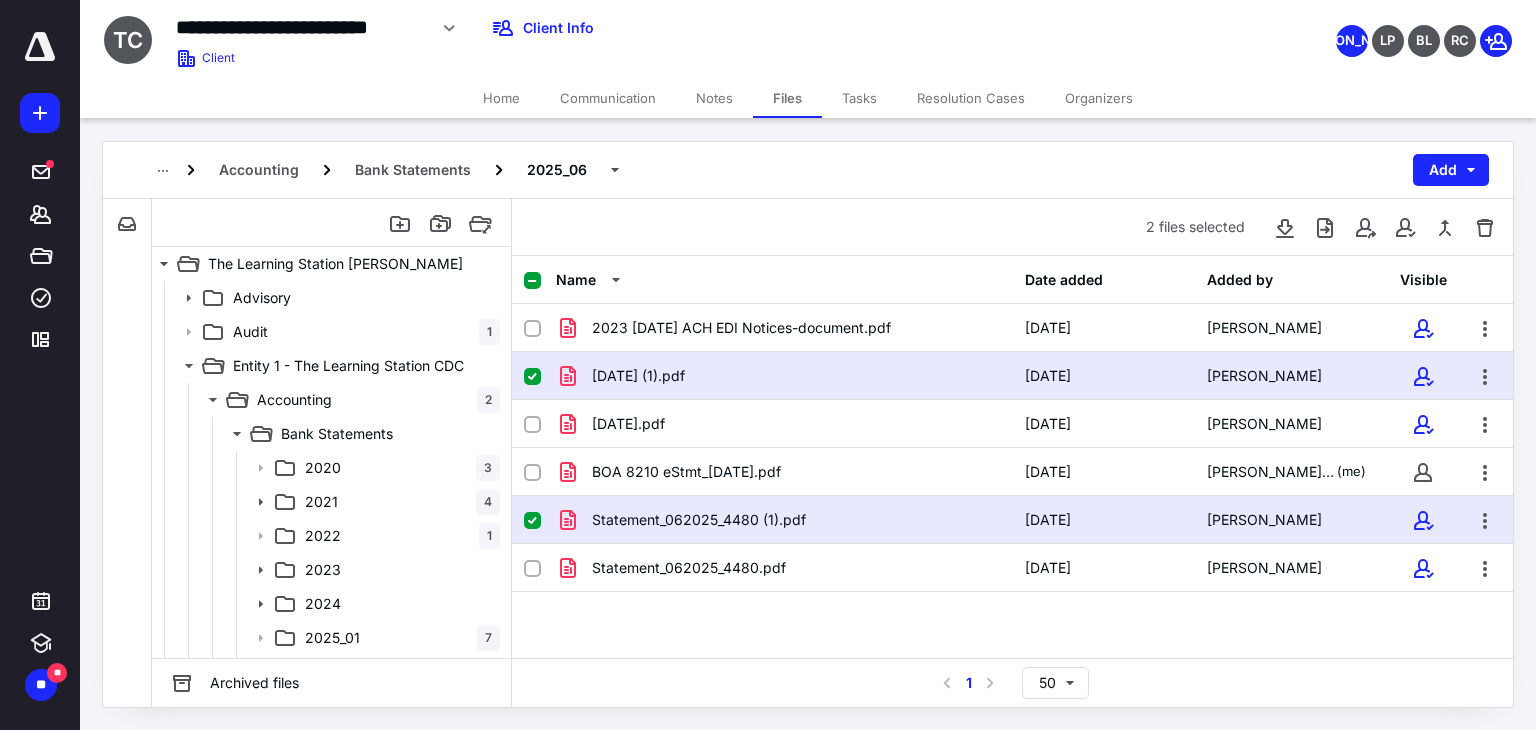 checkbox on "false" 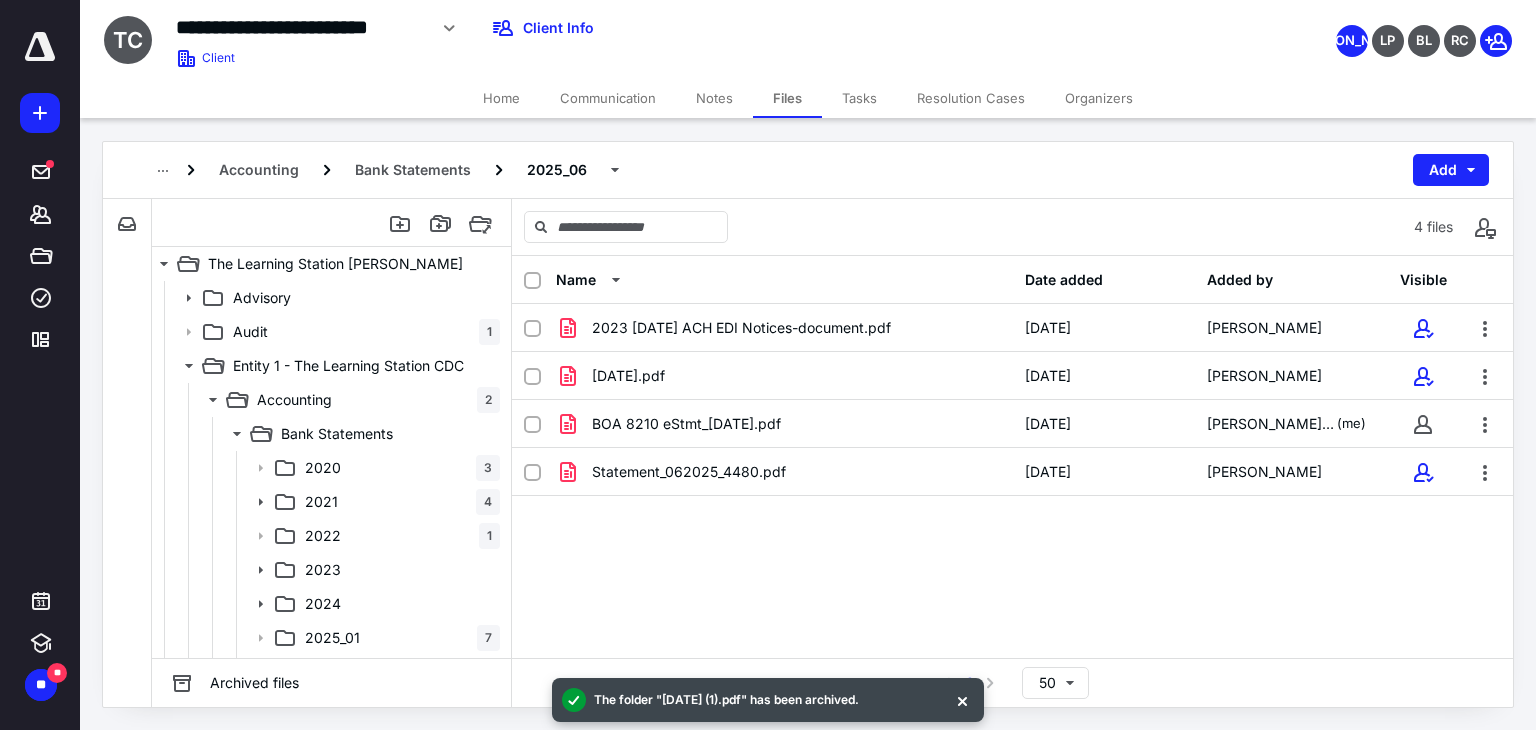 click on "2023 [DATE] ACH EDI Notices-document.pdf [DATE] [PERSON_NAME] [DATE].pdf [DATE] [PERSON_NAME] BOA 8210 eStmt_[DATE].pdf [DATE] [PERSON_NAME] Oxino  (me) Statement_062025_4480.pdf [DATE] [PERSON_NAME]" at bounding box center (1012, 454) 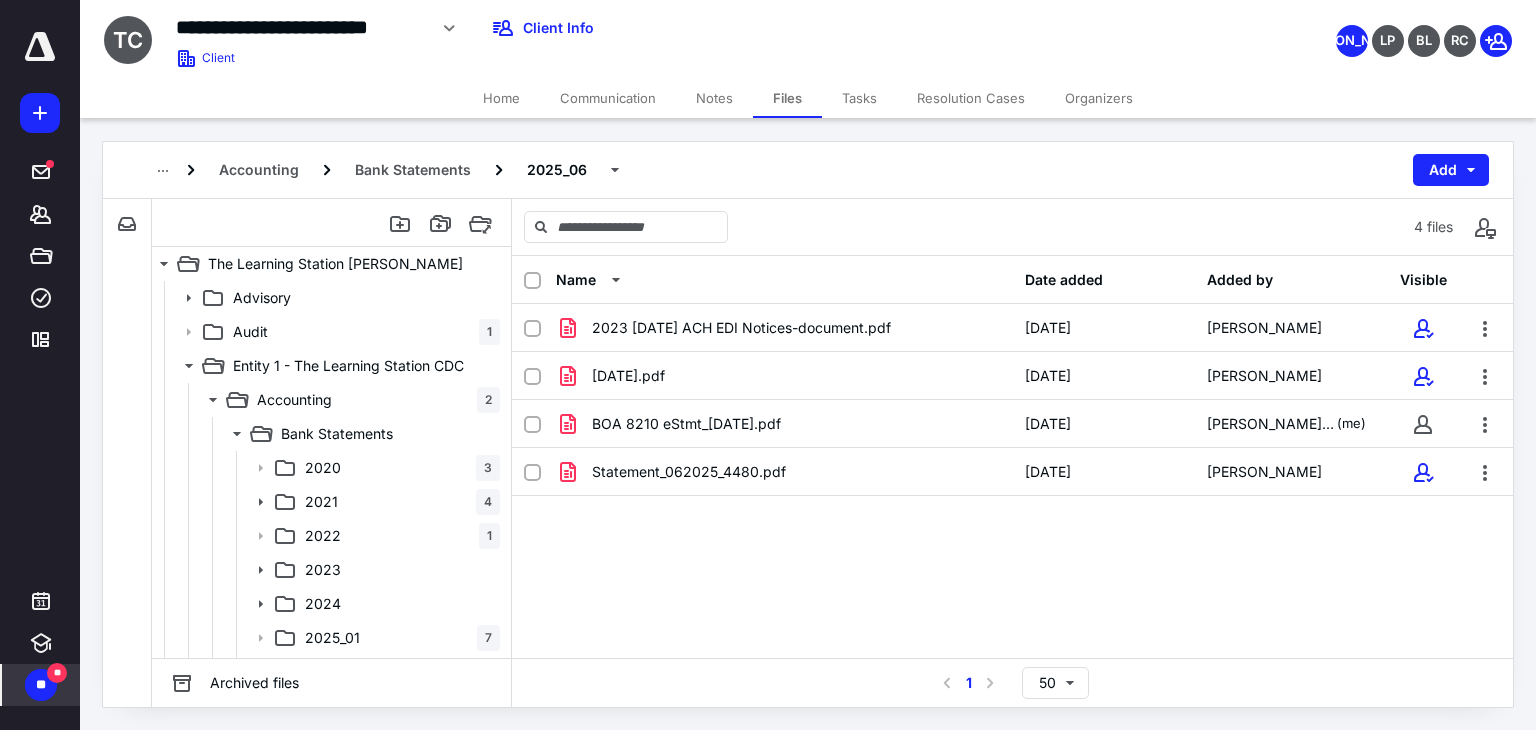 click on "**" at bounding box center (41, 685) 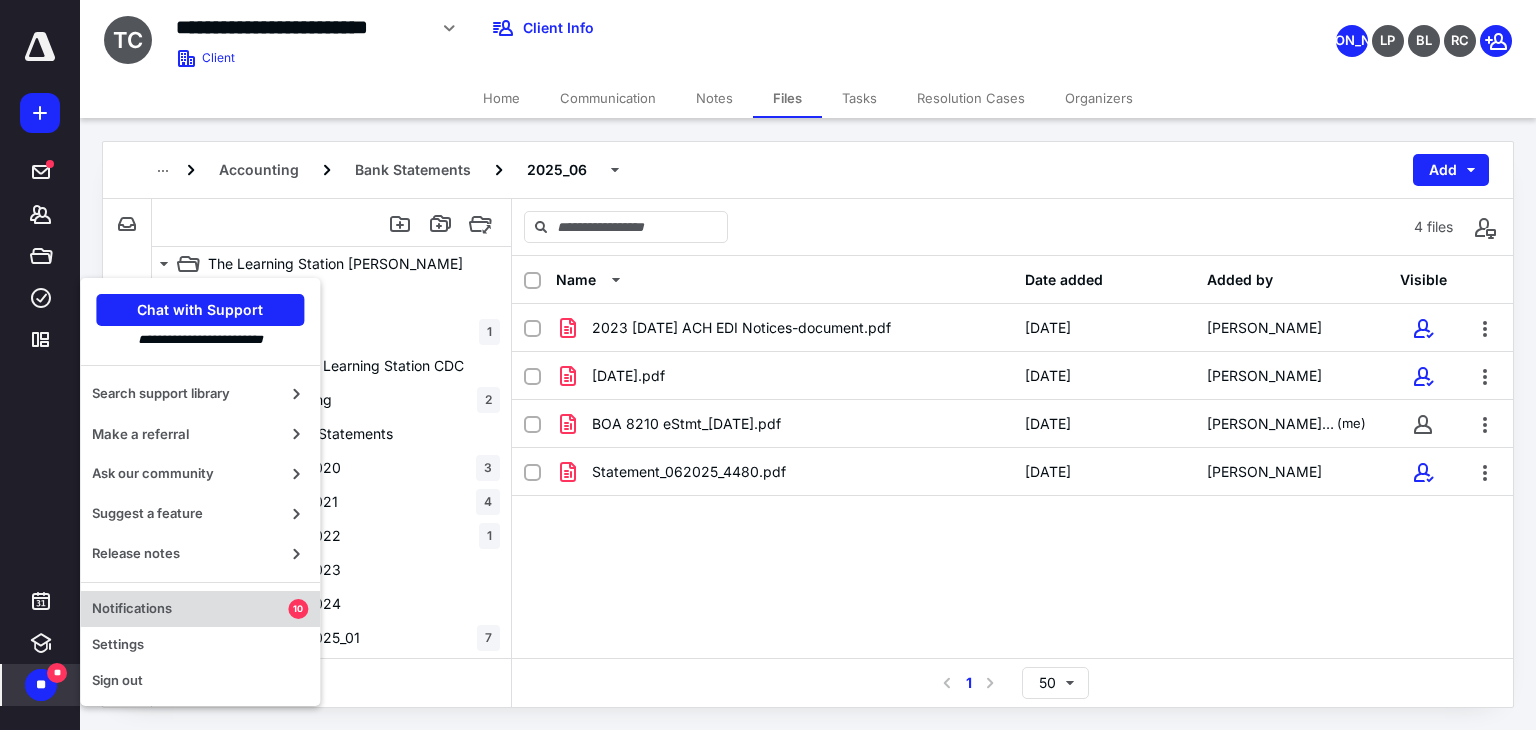 click on "Notifications" at bounding box center (190, 609) 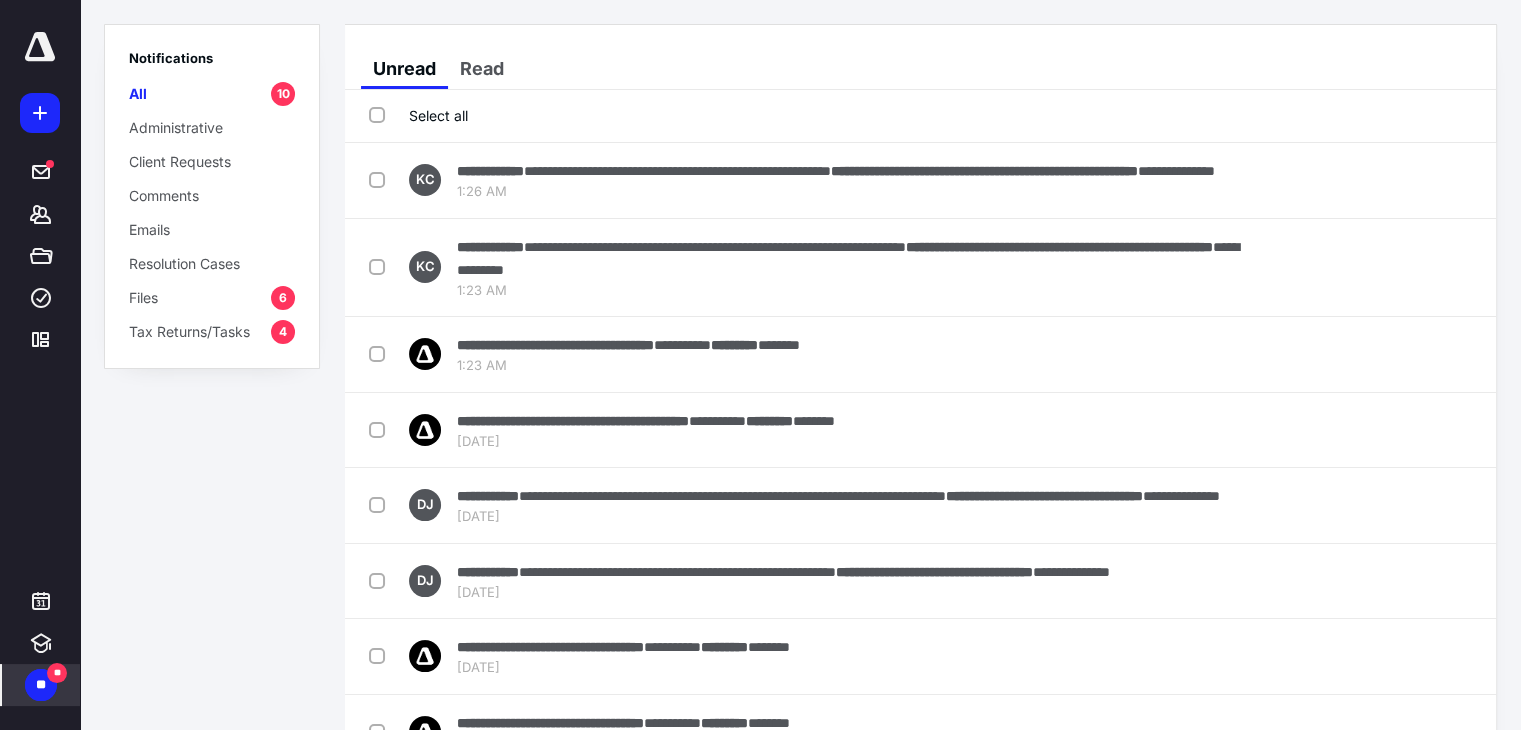 click on "Files 6" at bounding box center [212, 297] 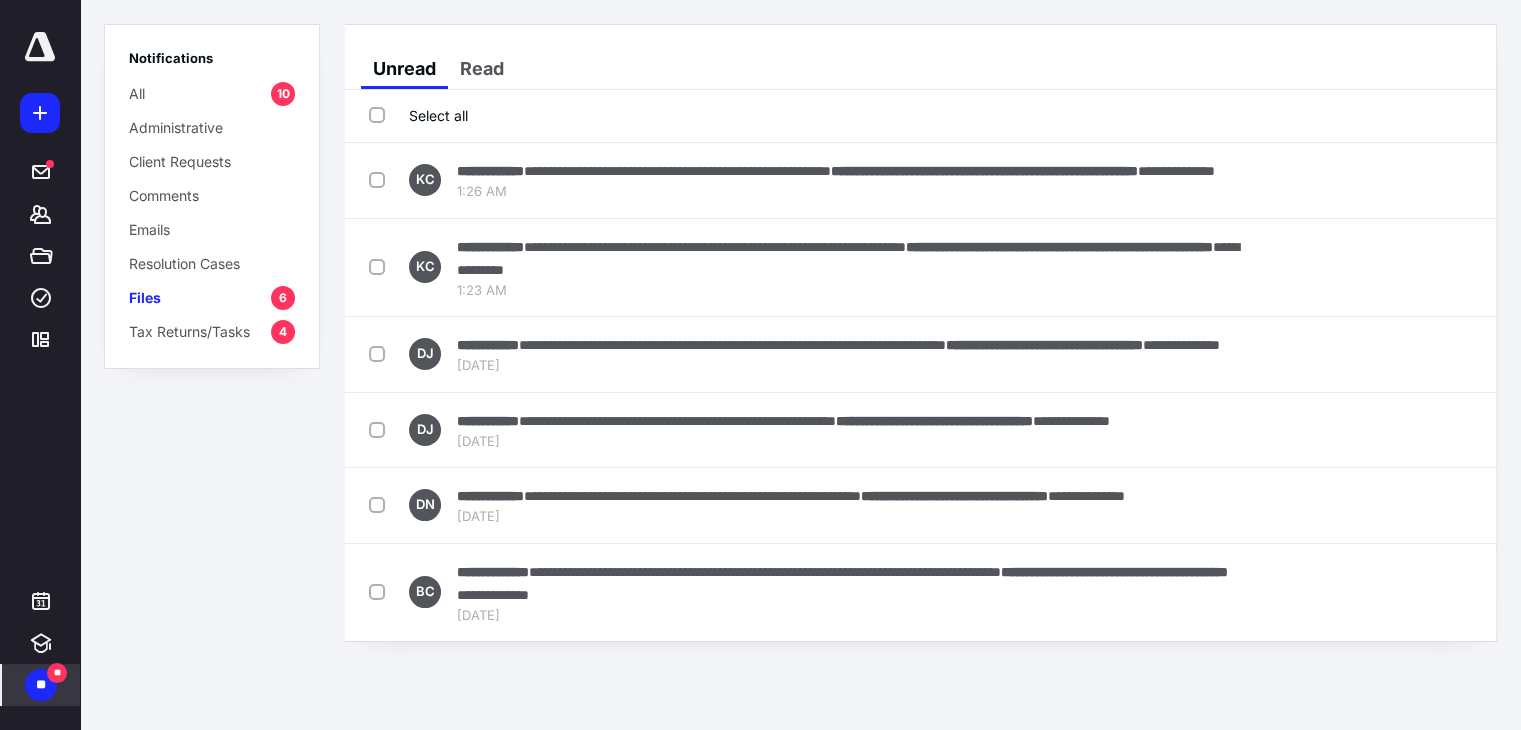 click on "Tax Returns/Tasks" at bounding box center (189, 331) 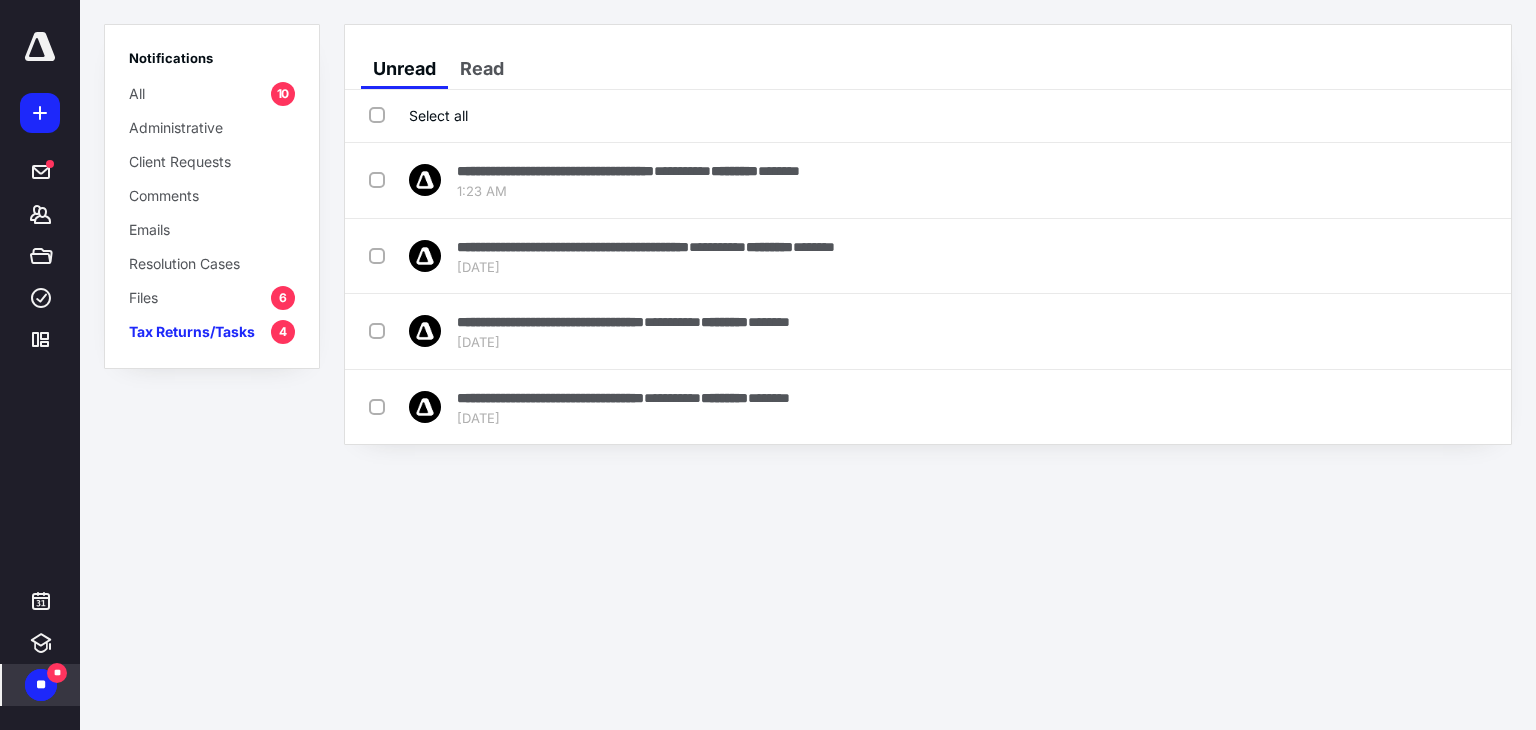 click on "Select all" at bounding box center (418, 115) 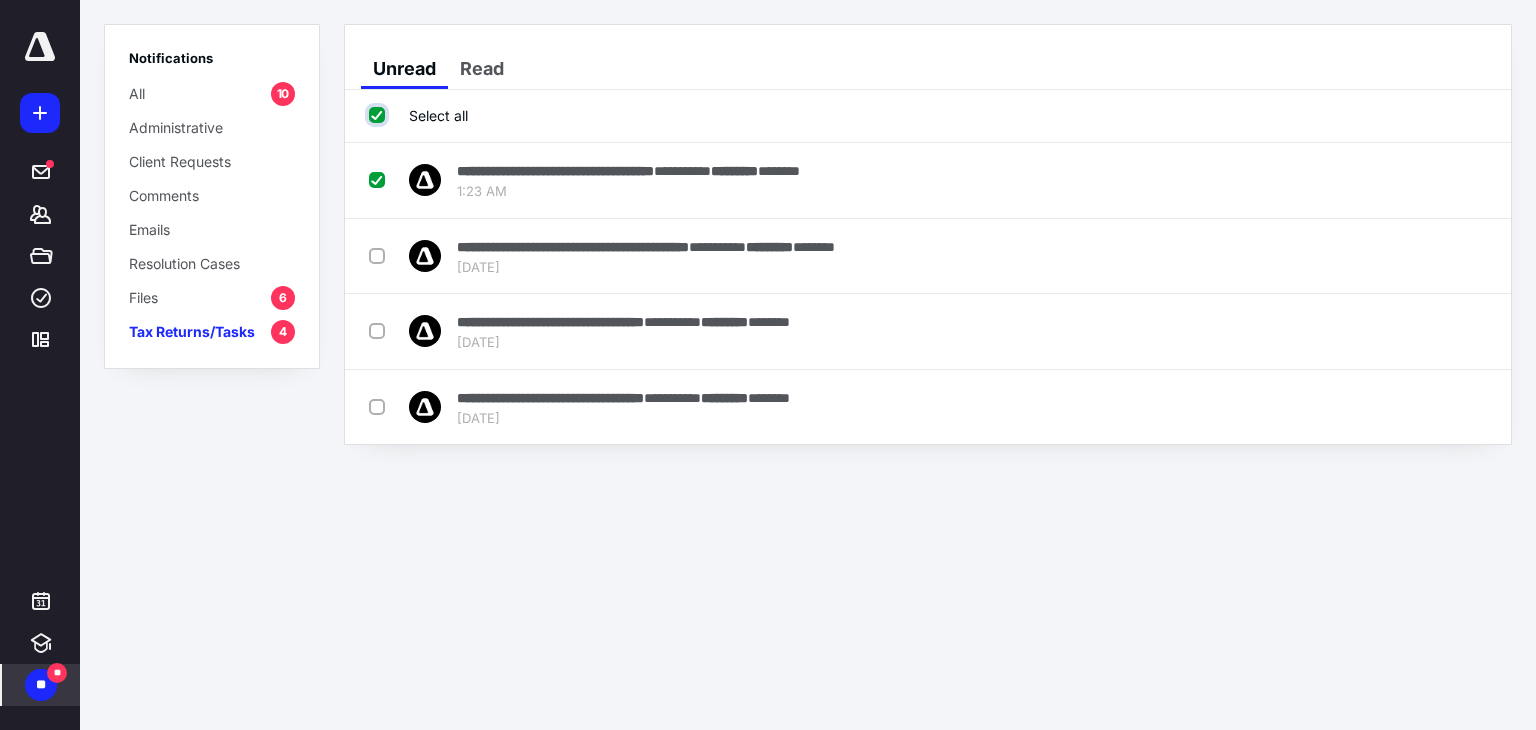checkbox on "true" 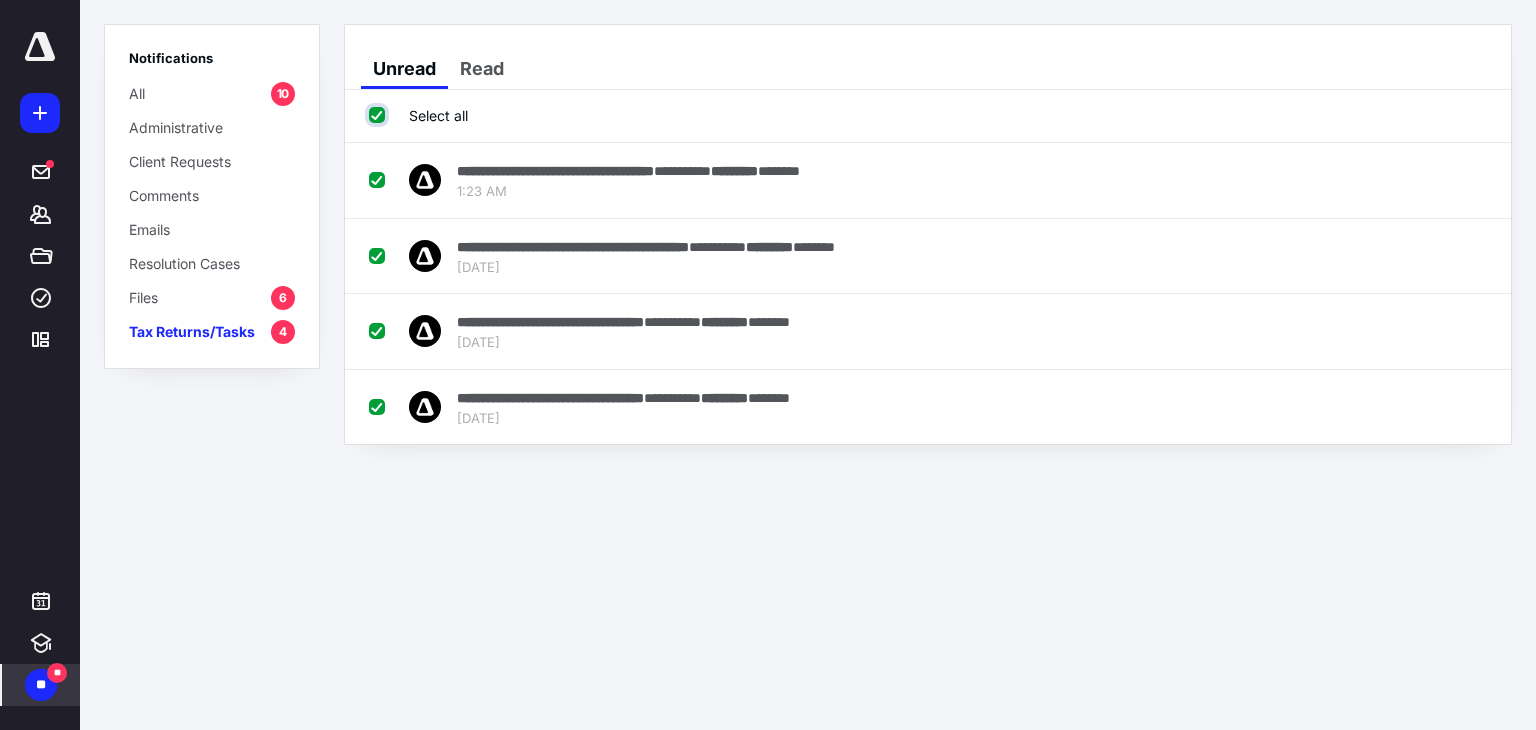 checkbox on "true" 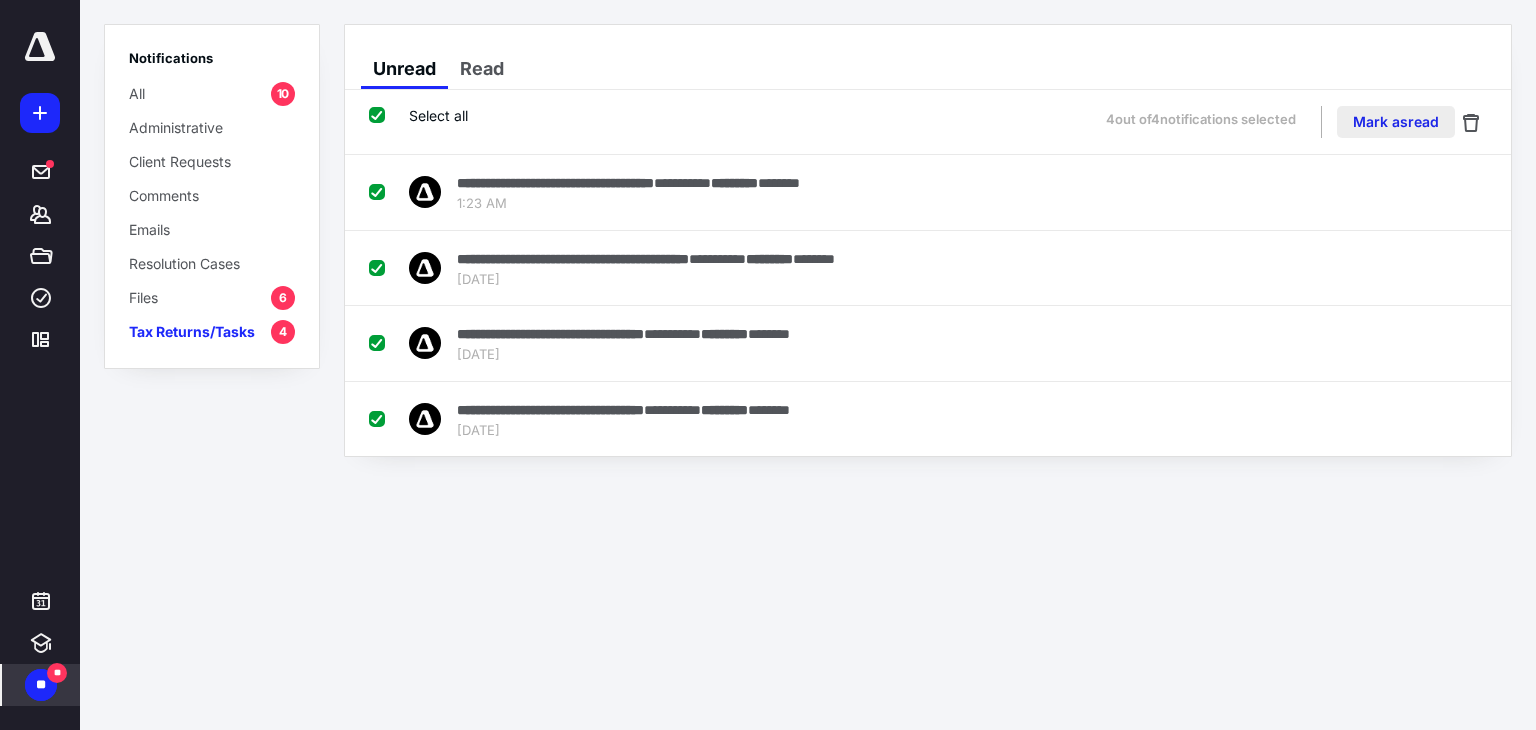 click on "Mark as  read" at bounding box center [1396, 122] 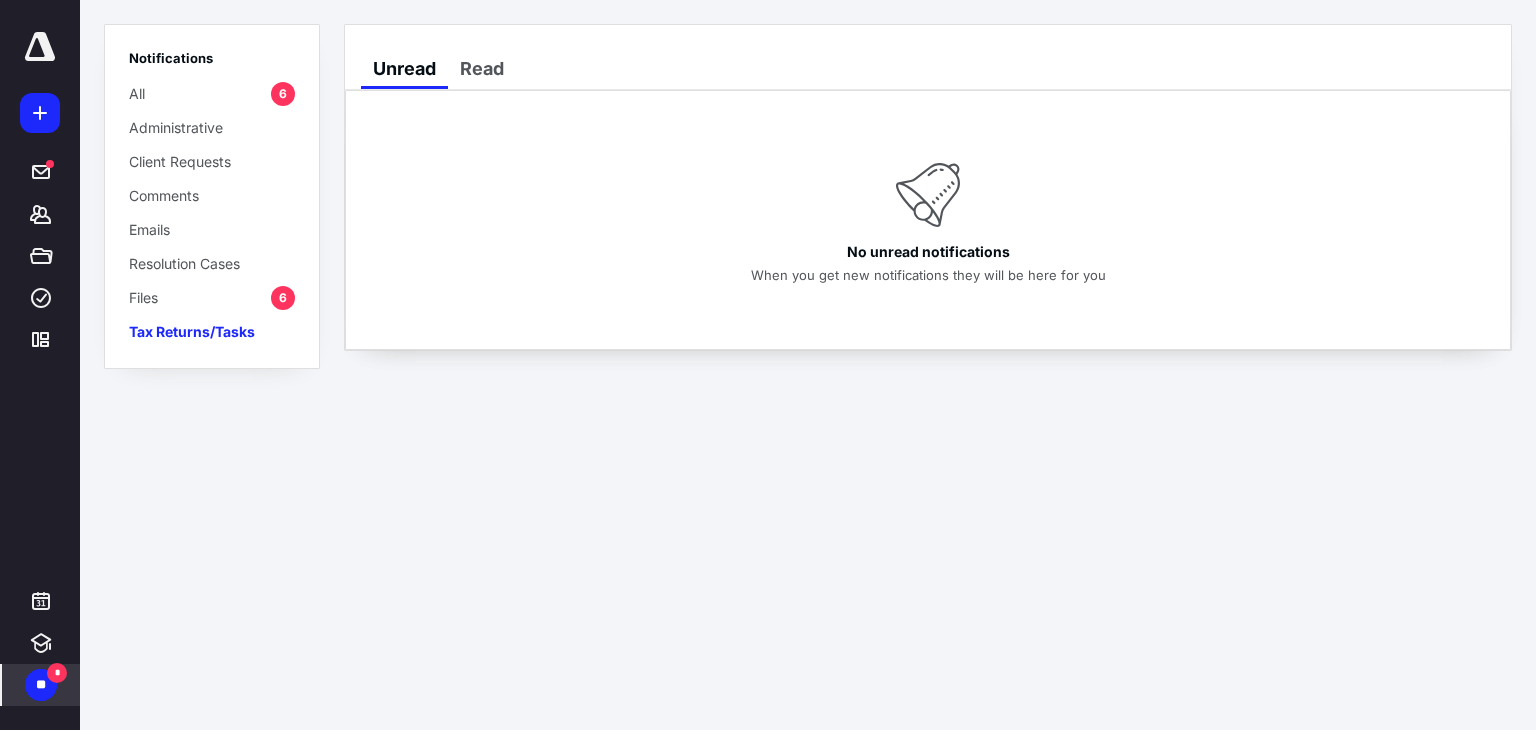 click on "Notifications All 6 Administrative Client Requests Comments Emails Resolution Cases Files 6 Tax Returns/Tasks" at bounding box center (212, 196) 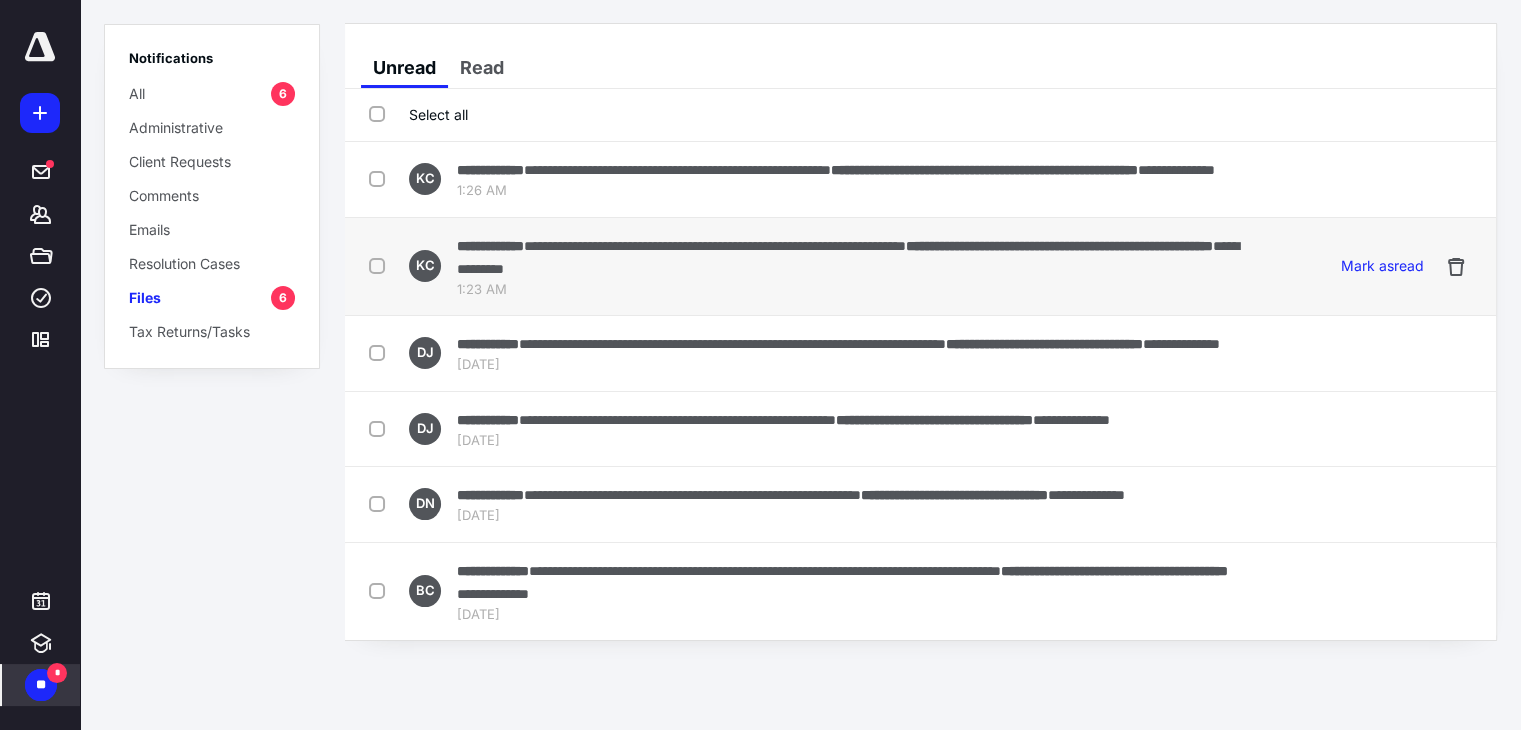 scroll, scrollTop: 2, scrollLeft: 0, axis: vertical 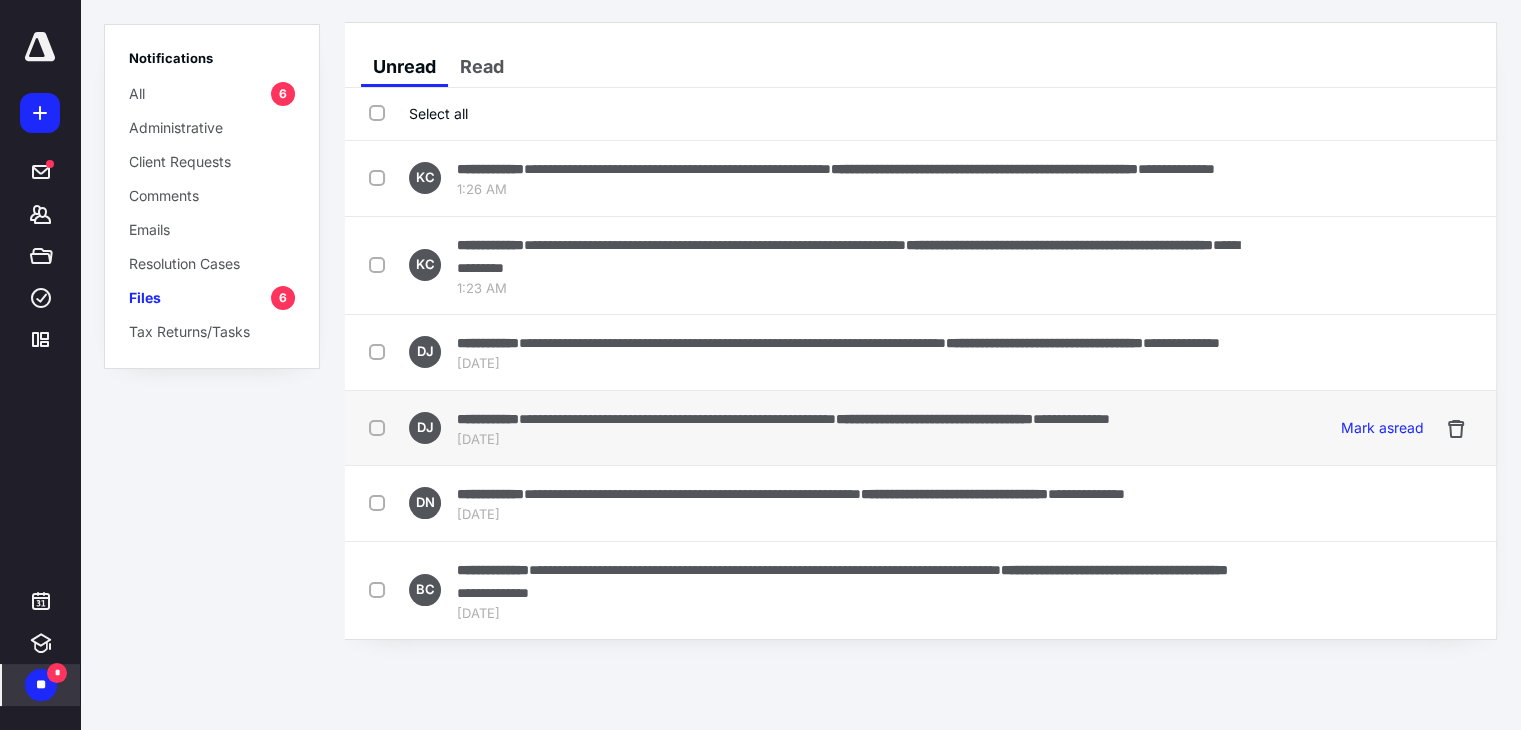 click at bounding box center (381, 427) 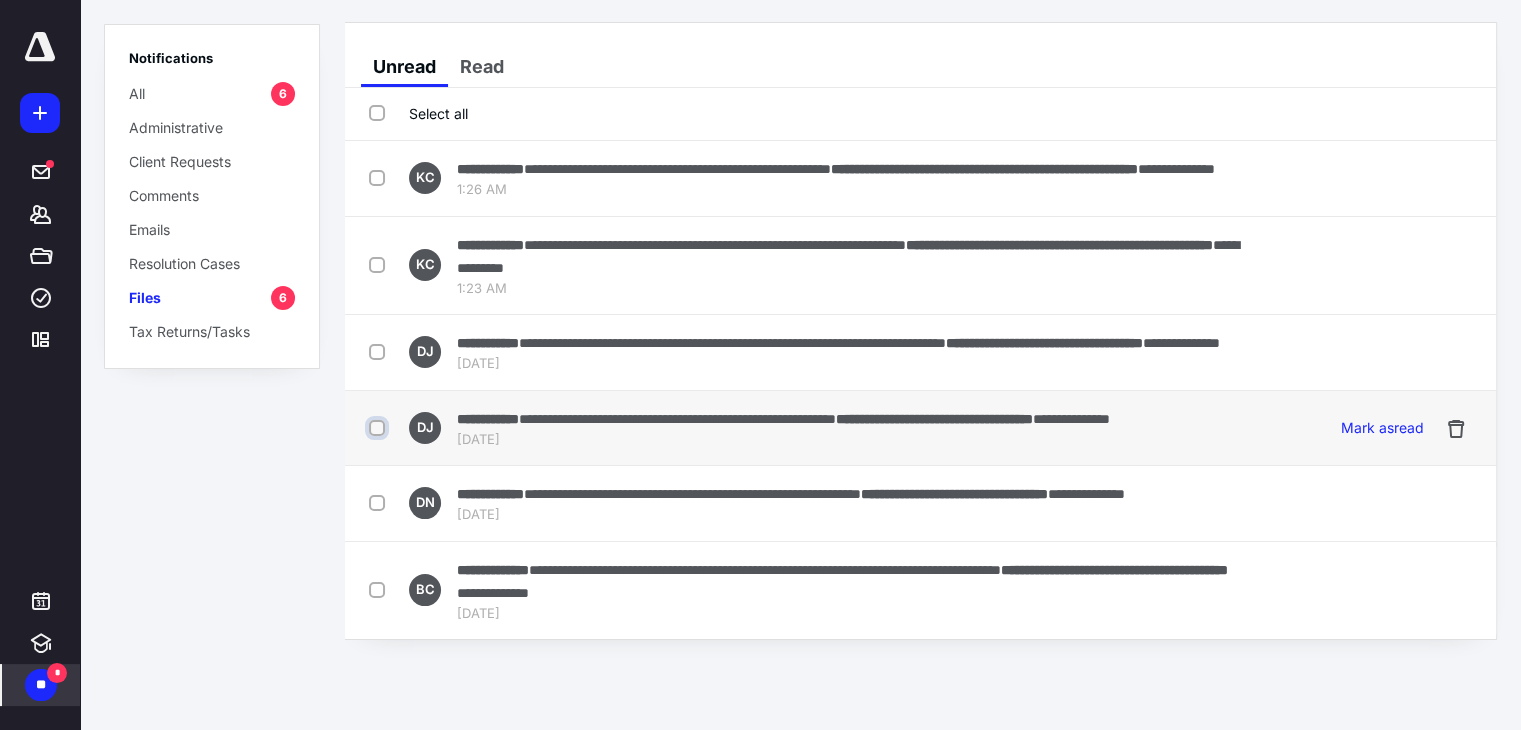 click at bounding box center [379, 428] 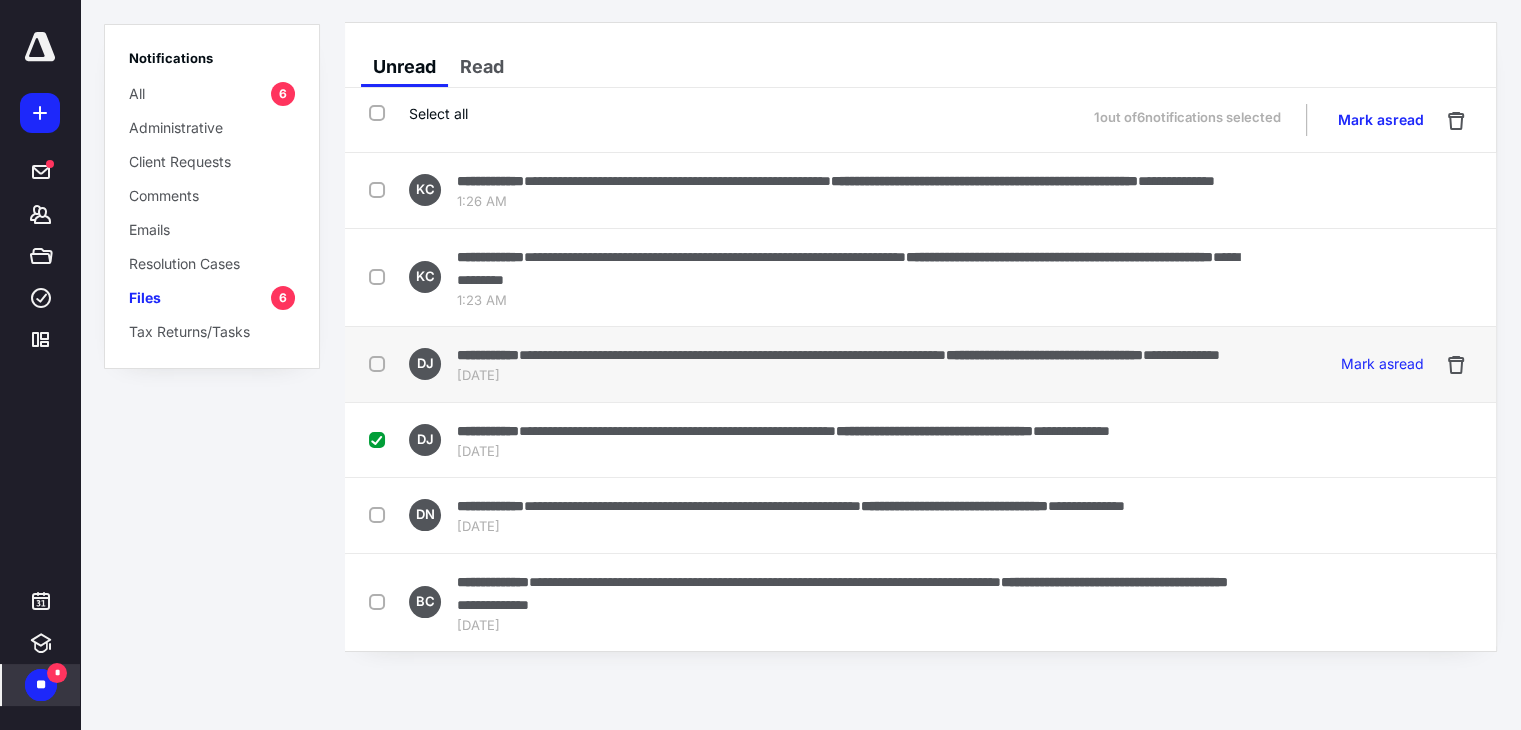 click at bounding box center (381, 363) 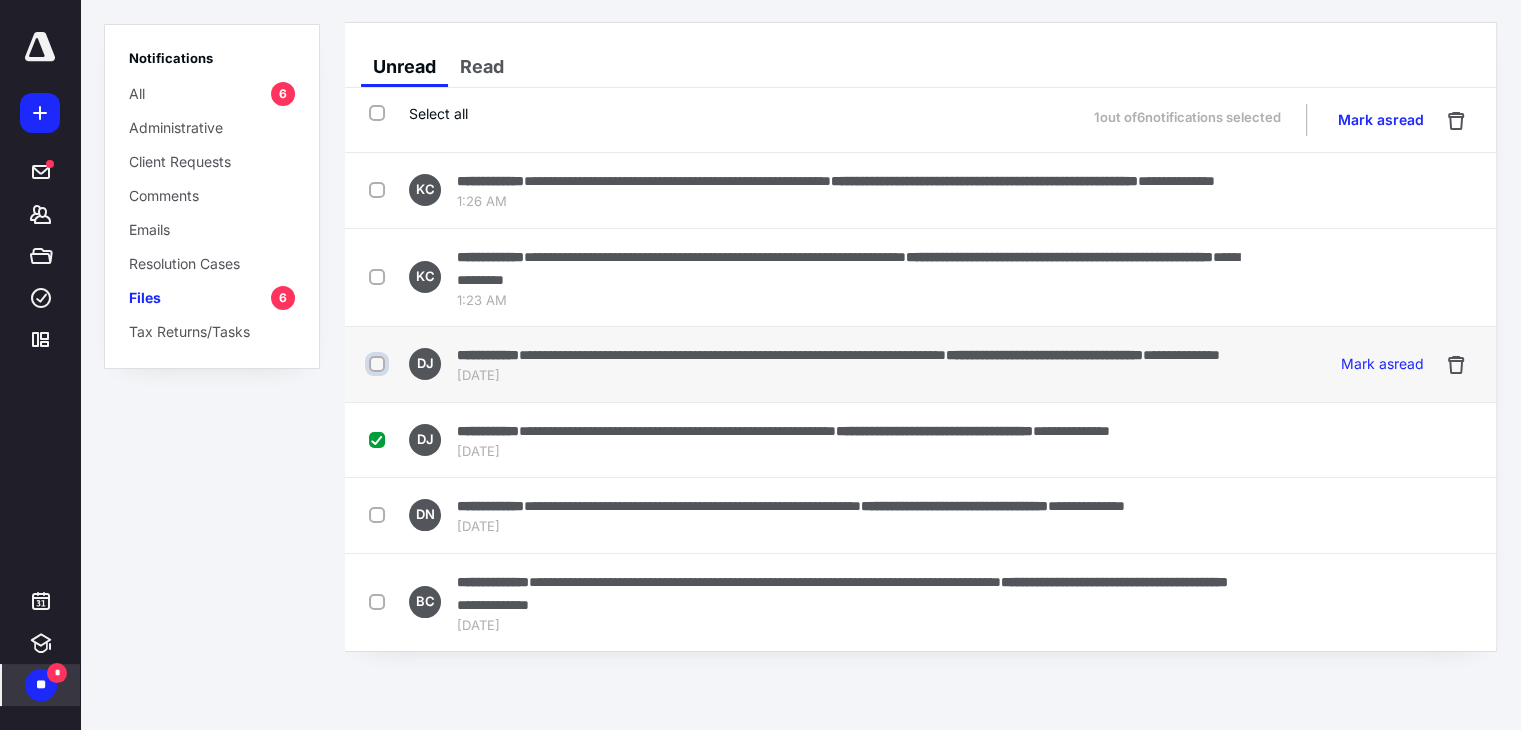 click at bounding box center [379, 364] 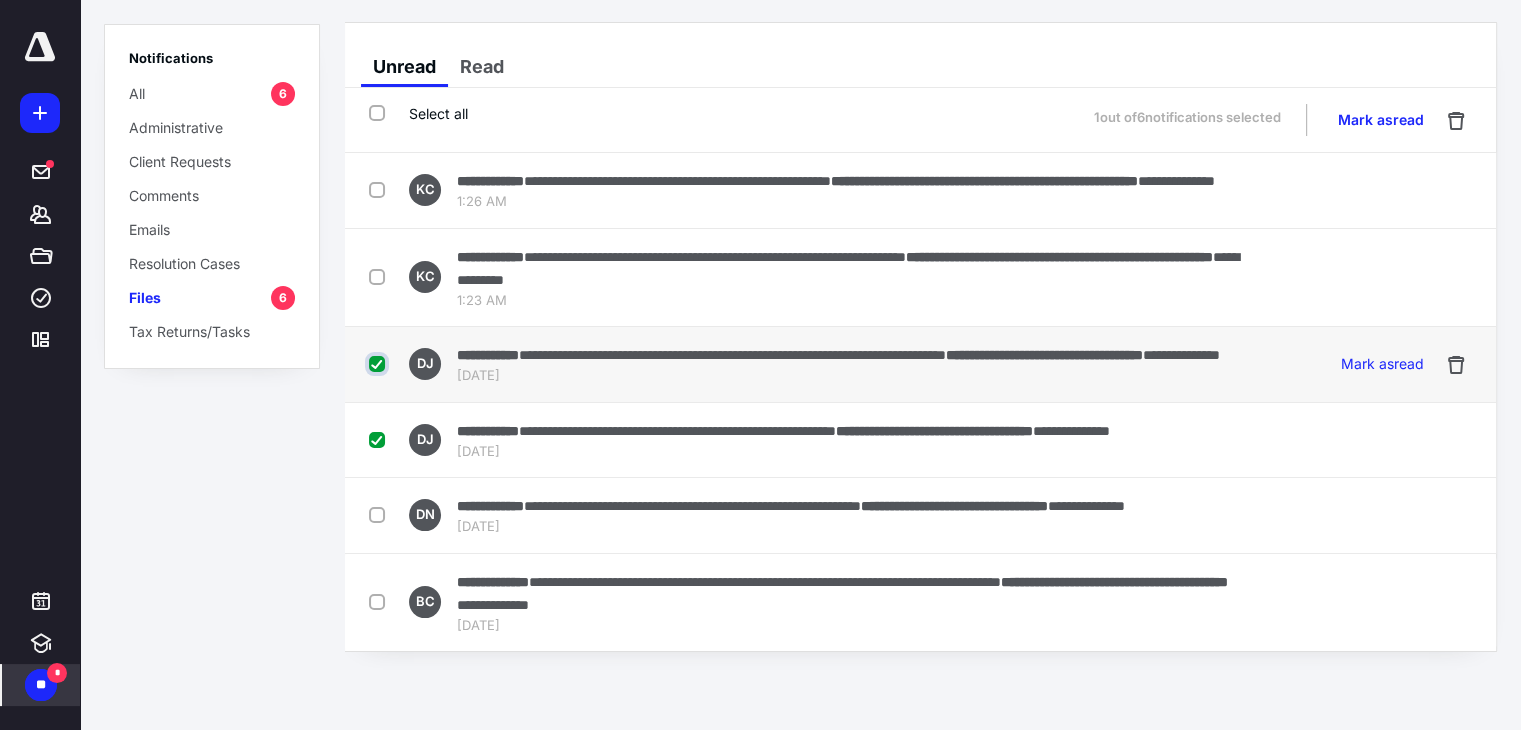 checkbox on "true" 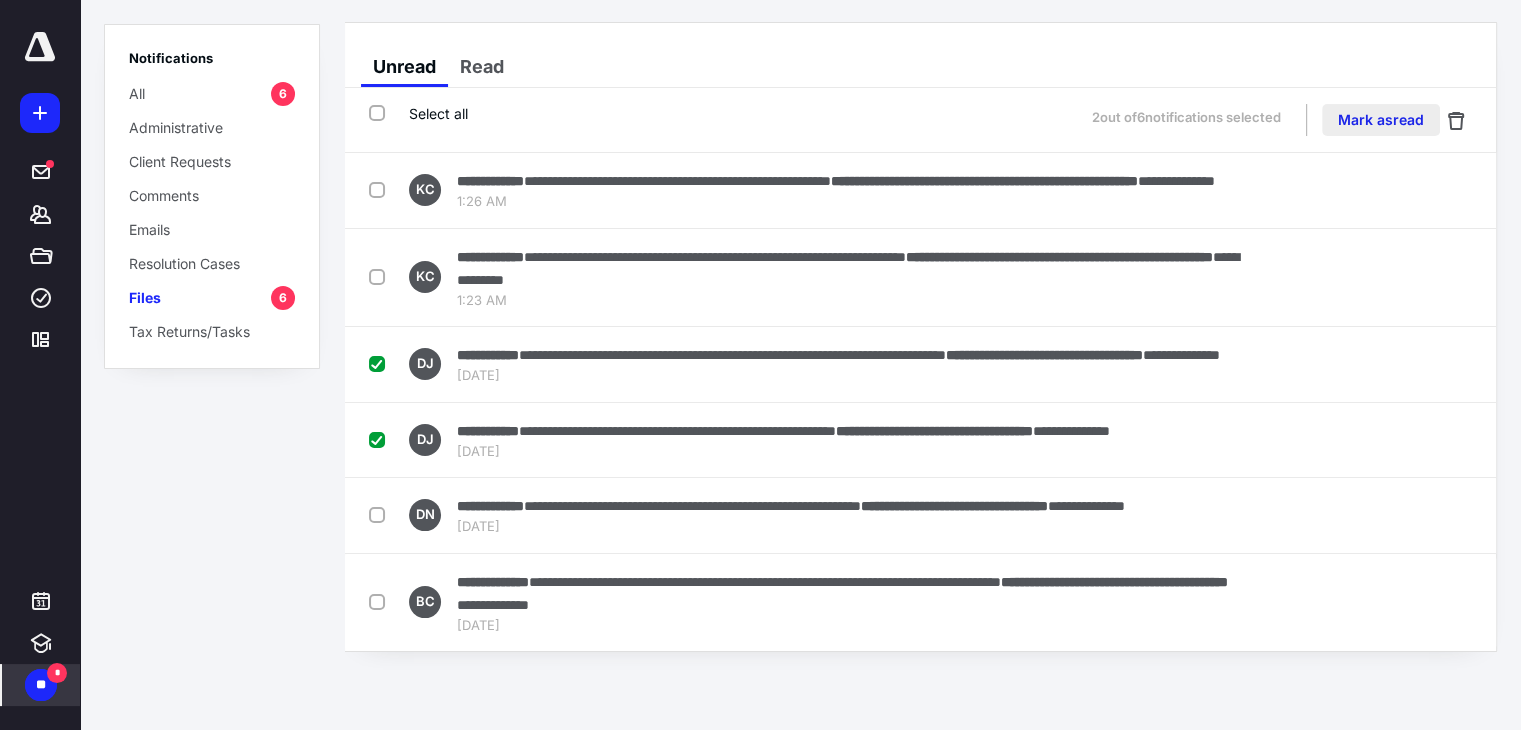 drag, startPoint x: 1380, startPoint y: 114, endPoint x: 1352, endPoint y: 129, distance: 31.764761 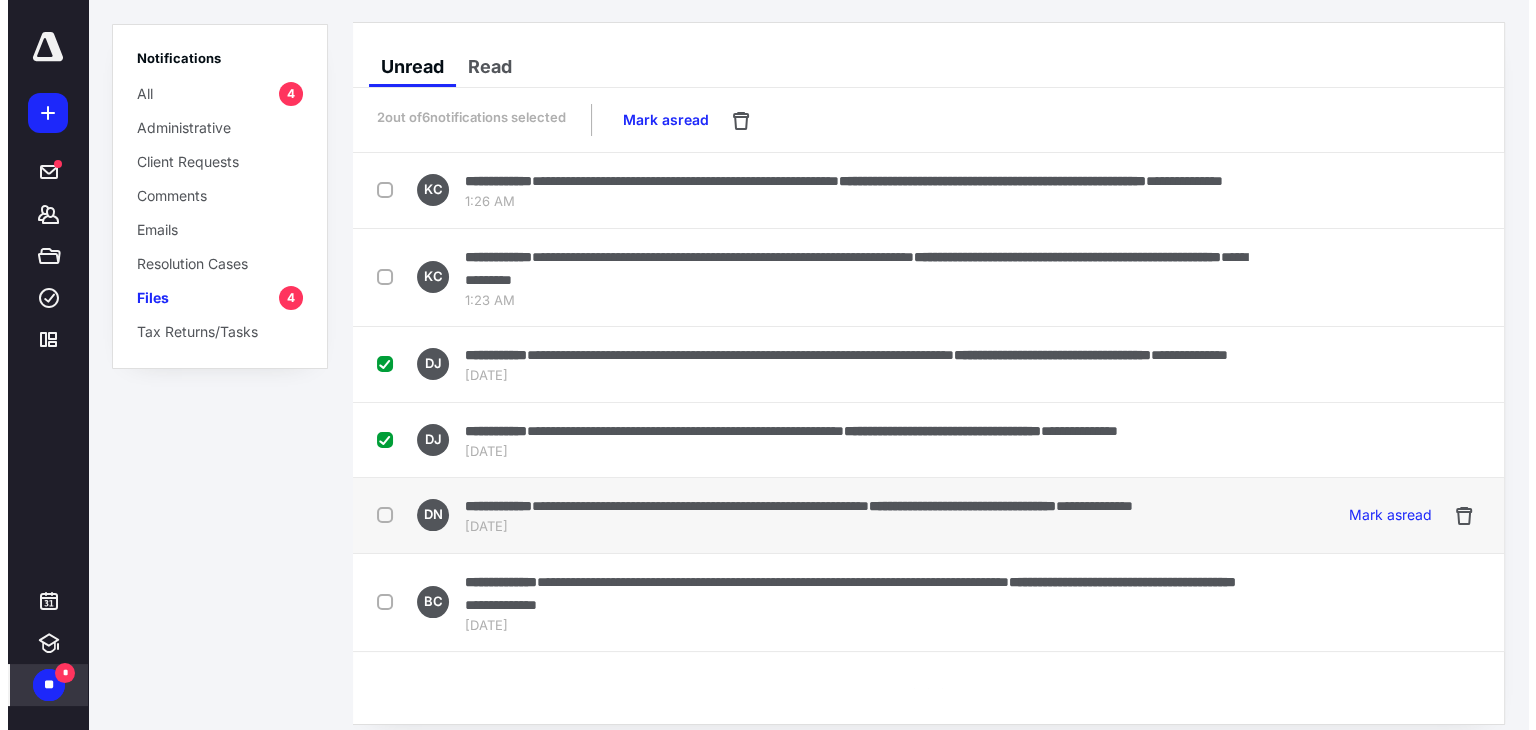 scroll, scrollTop: 0, scrollLeft: 0, axis: both 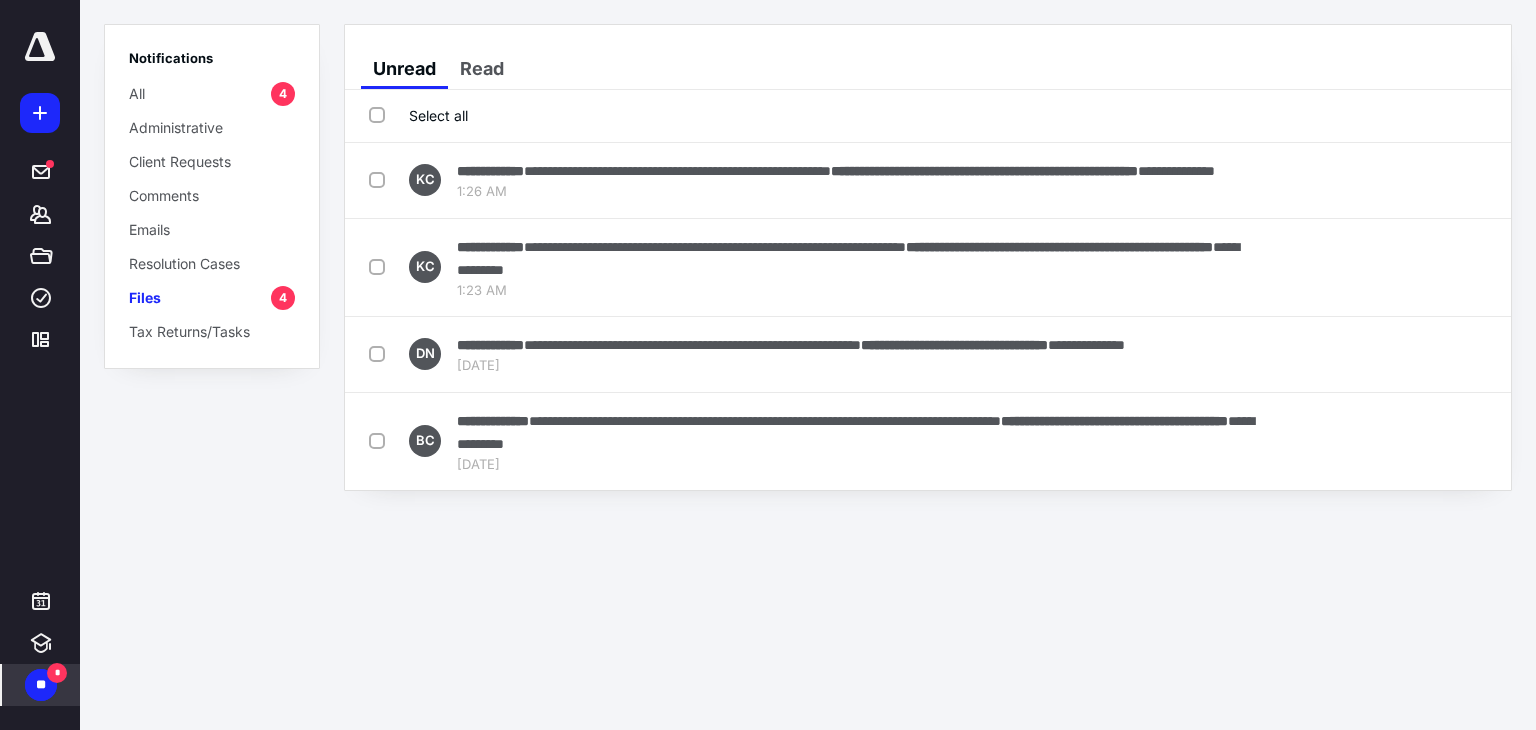click on "Select all" at bounding box center [418, 115] 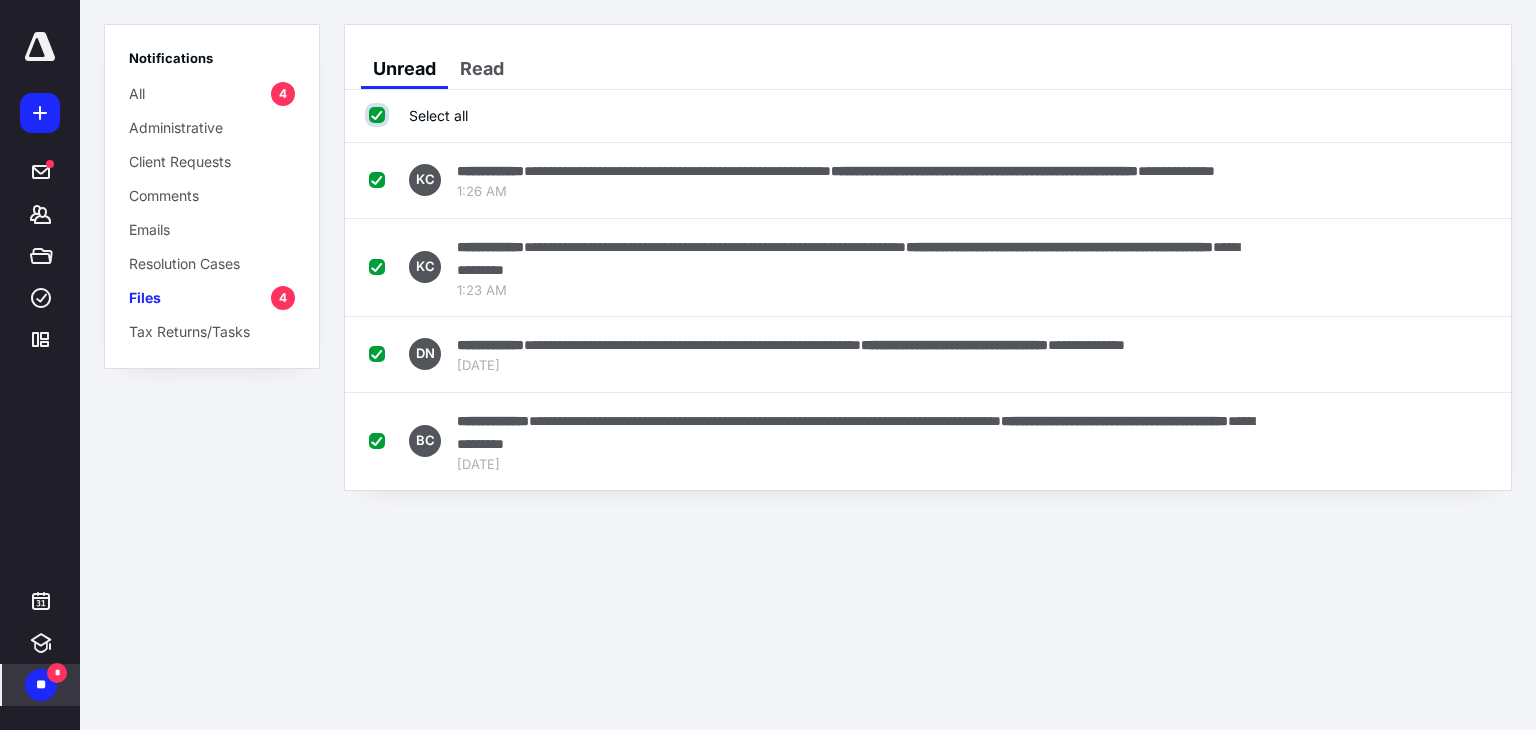 checkbox on "true" 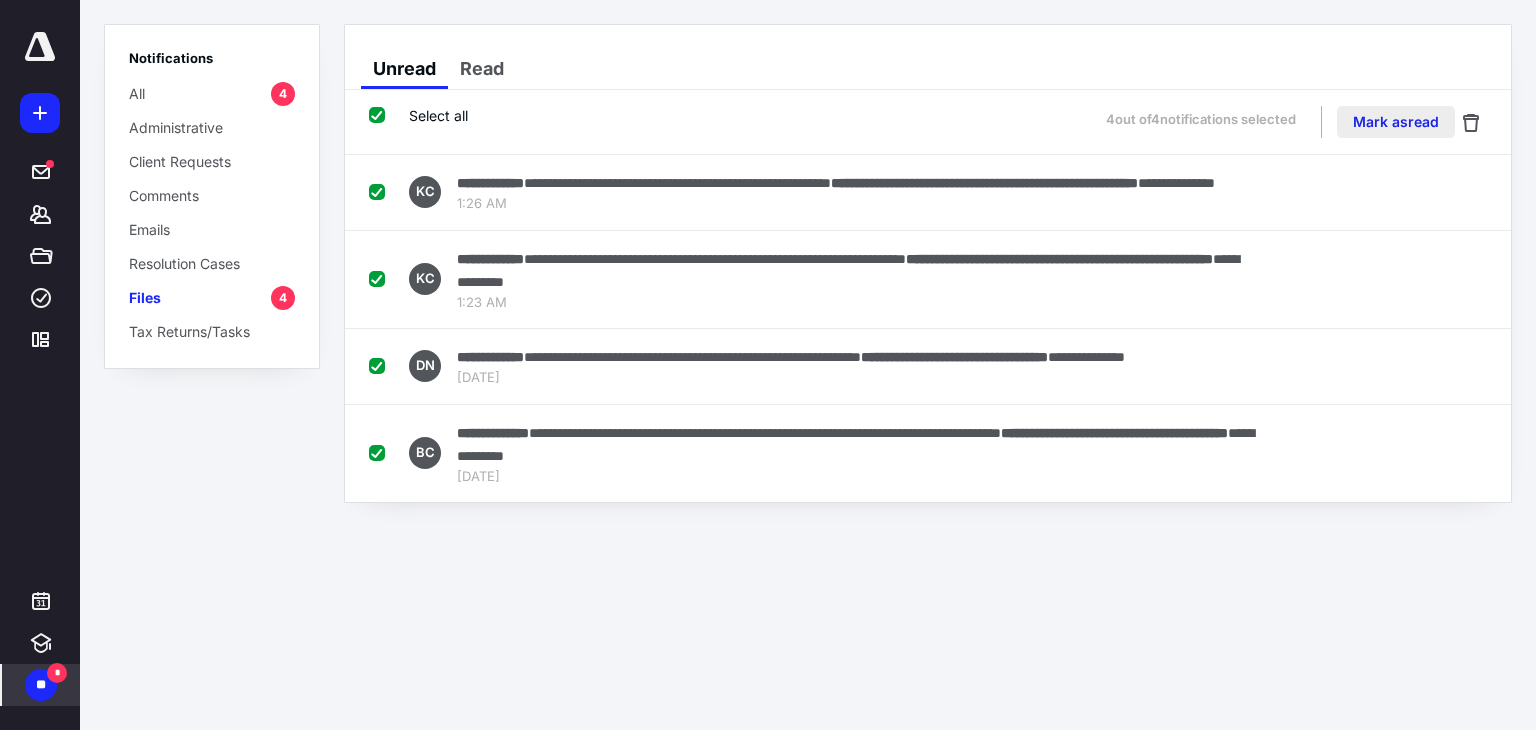 click on "Mark as  read" at bounding box center [1396, 122] 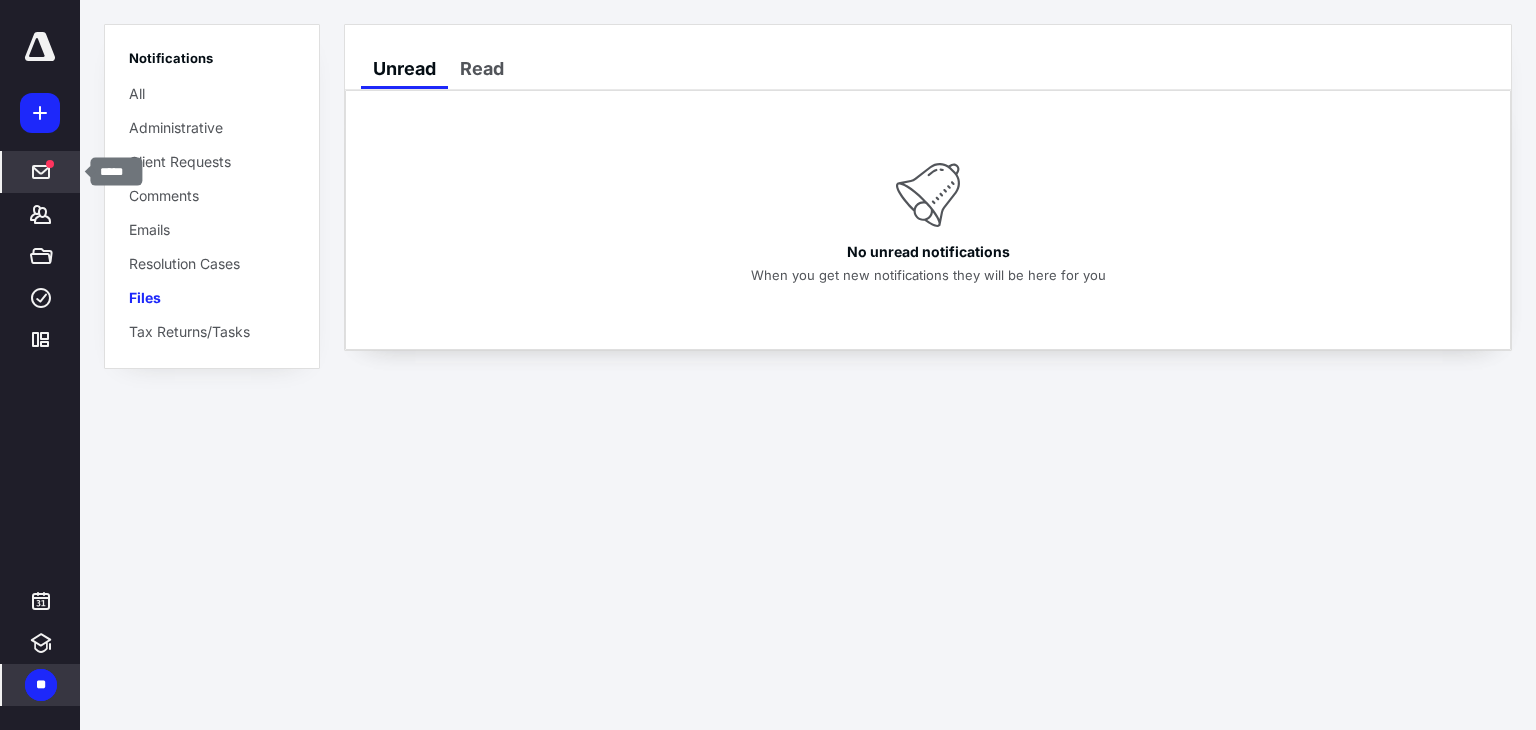 click at bounding box center [50, 164] 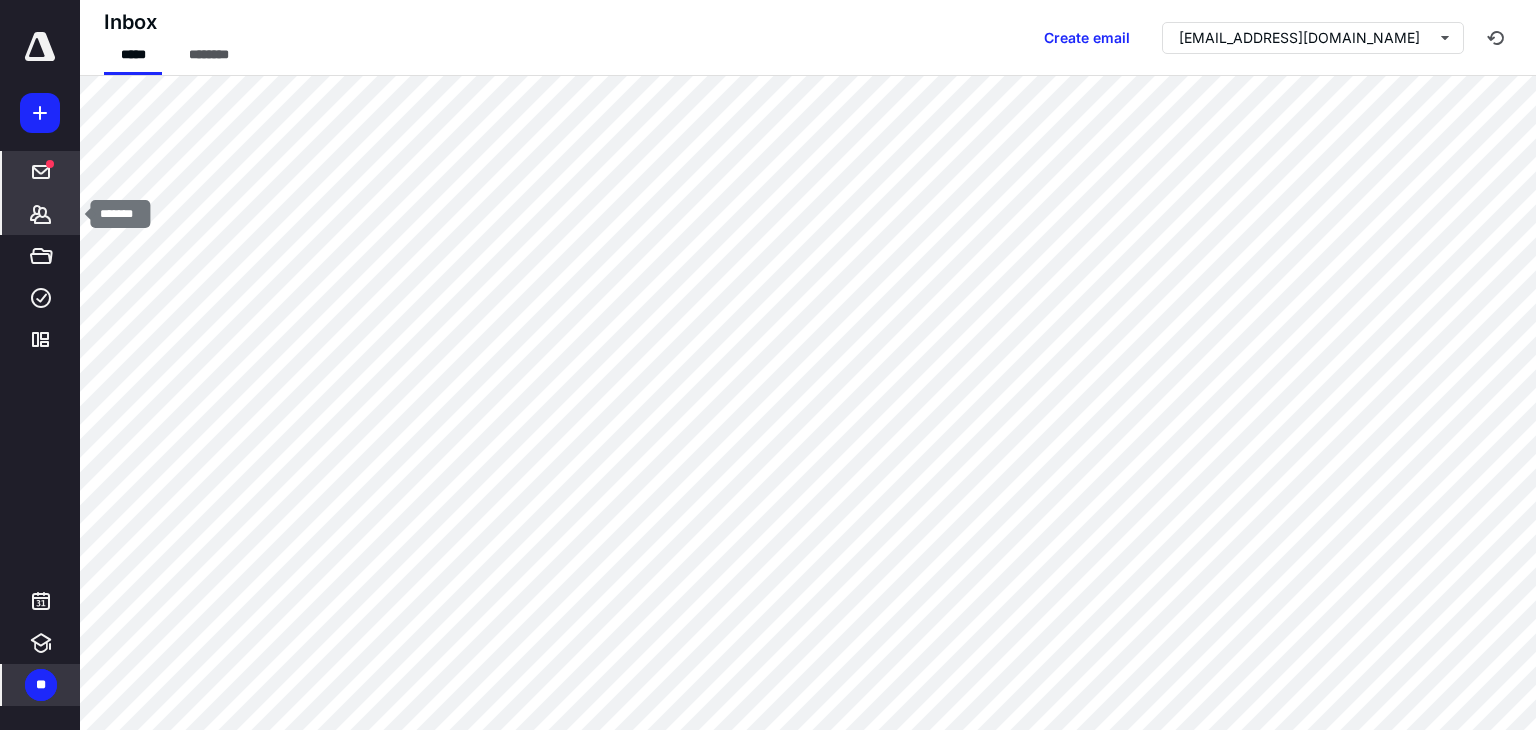click 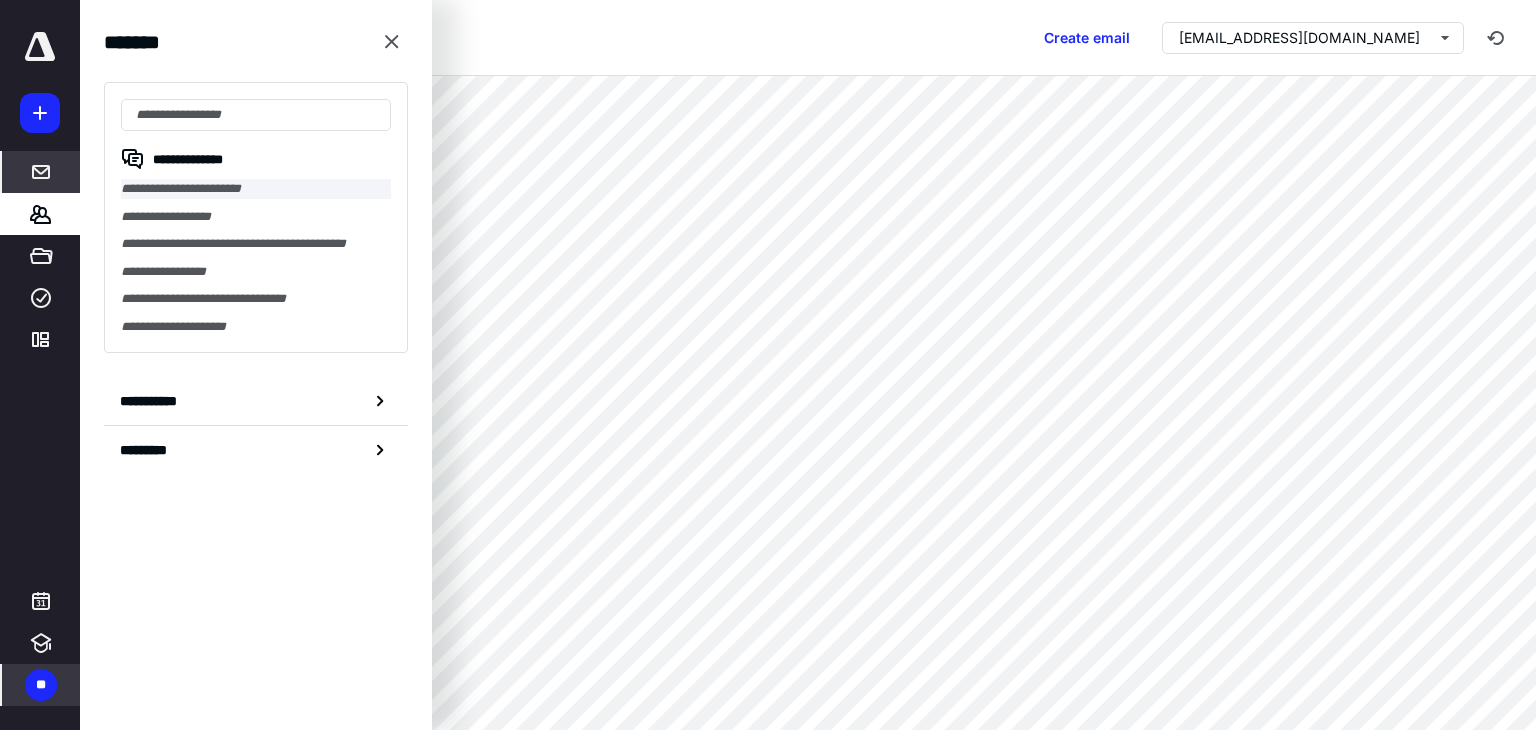 click on "**********" at bounding box center [256, 189] 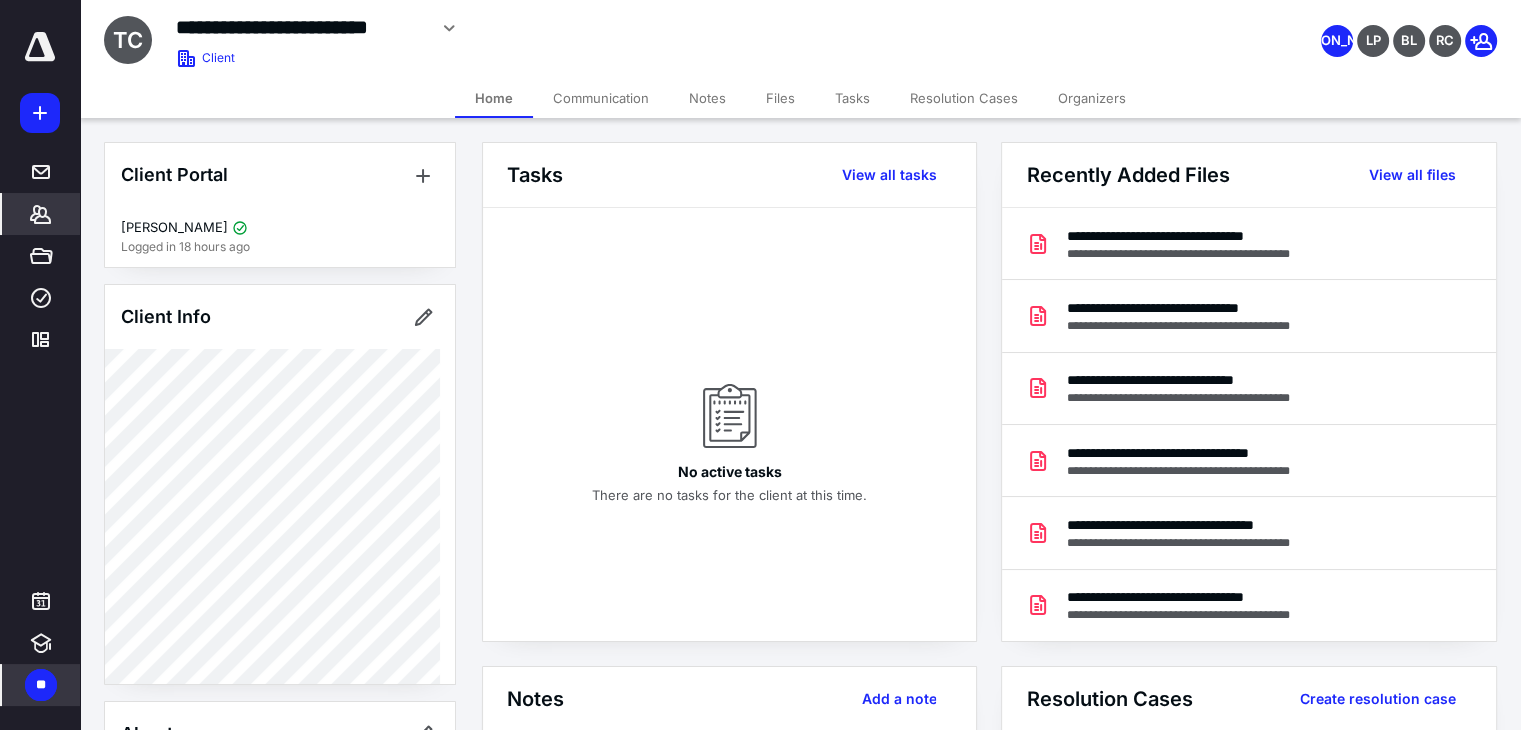 click on "Files" at bounding box center [780, 98] 